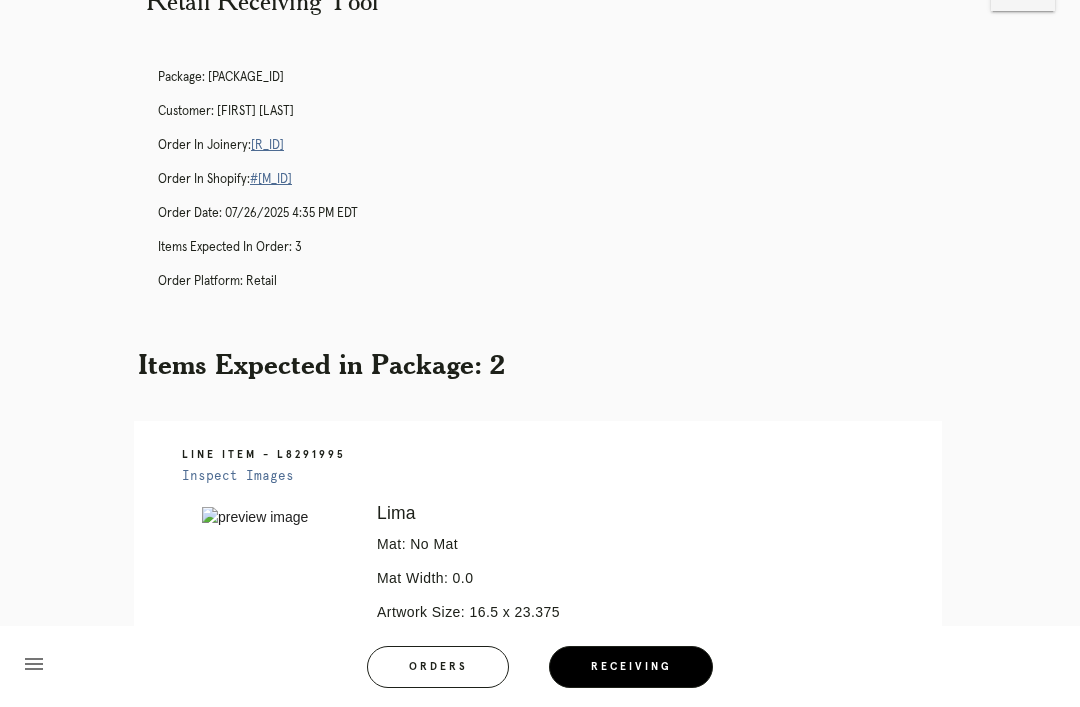 scroll, scrollTop: 0, scrollLeft: 0, axis: both 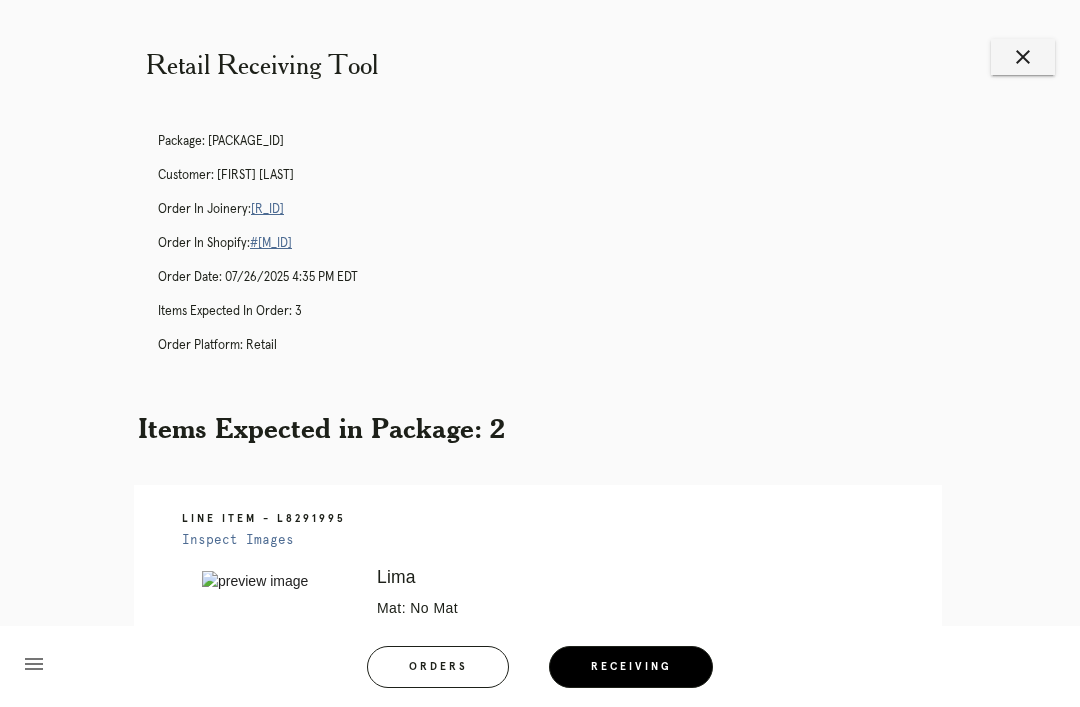 click on "close" at bounding box center [1023, 57] 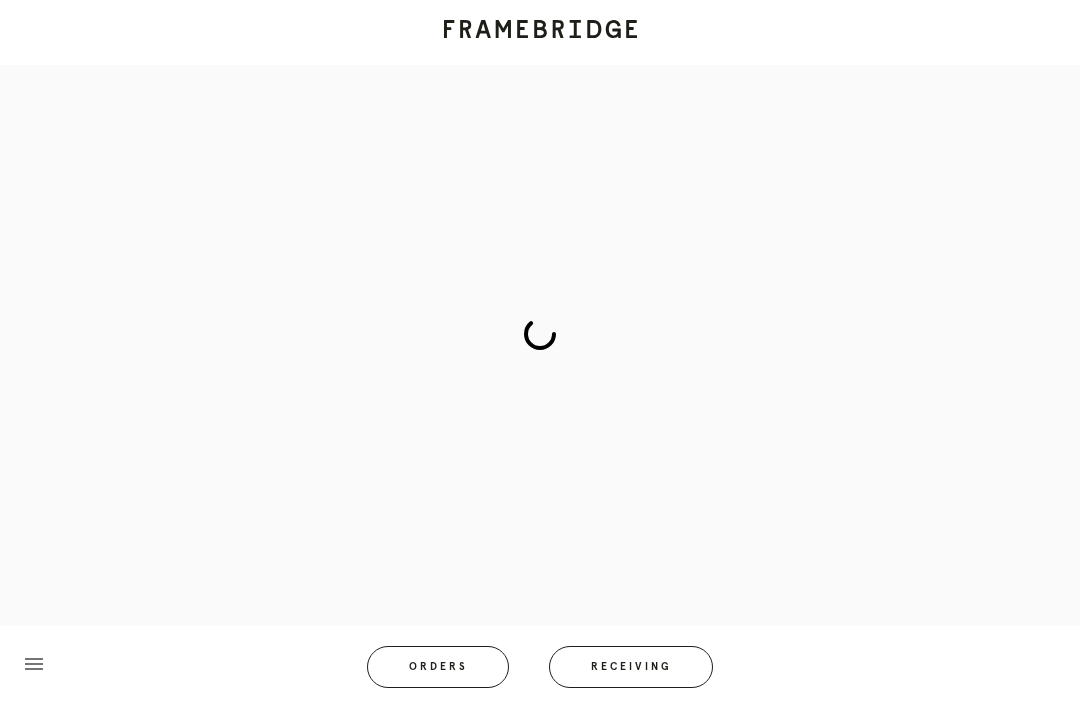 scroll, scrollTop: 83, scrollLeft: 0, axis: vertical 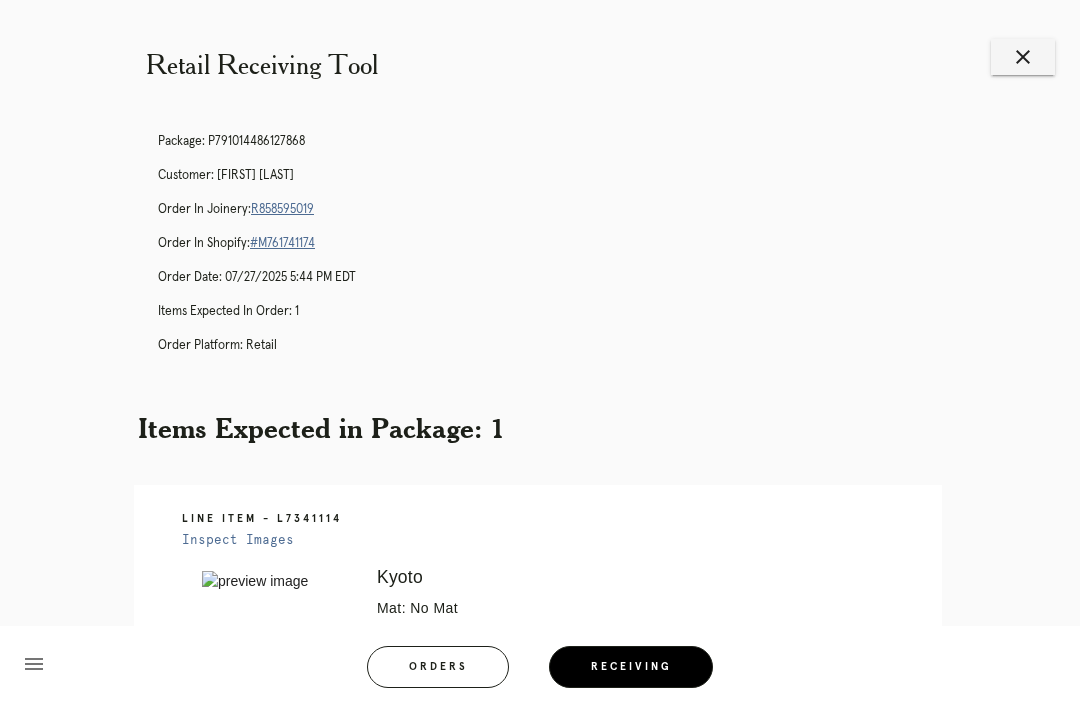 click on "Receiving" at bounding box center [631, 667] 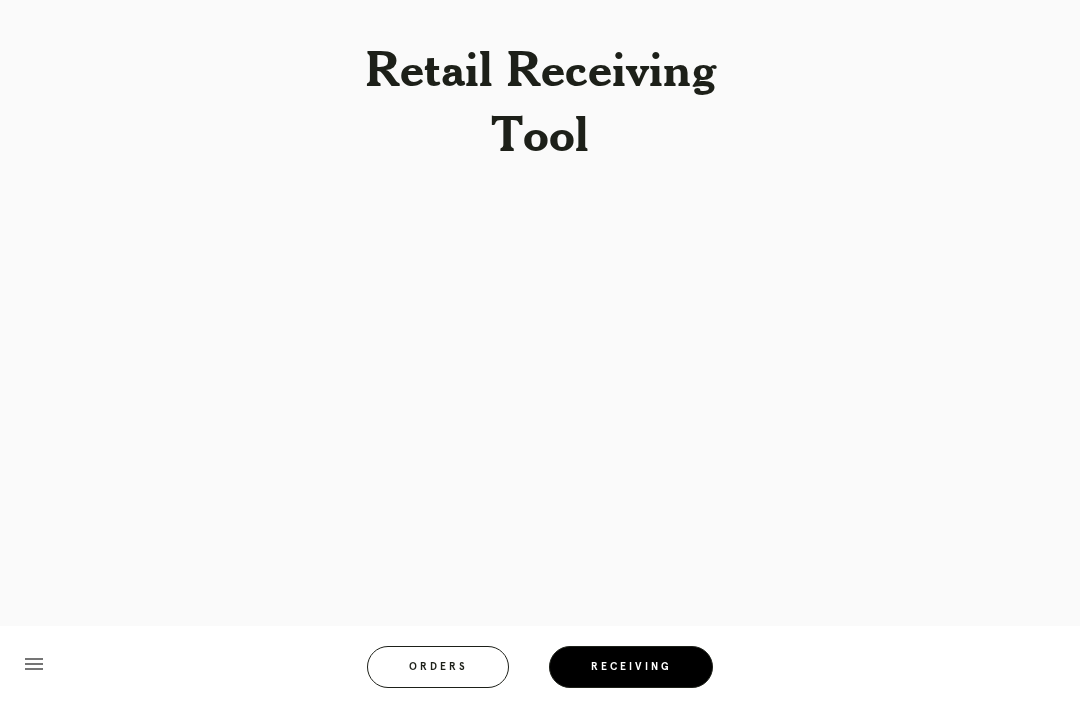 scroll, scrollTop: 0, scrollLeft: 0, axis: both 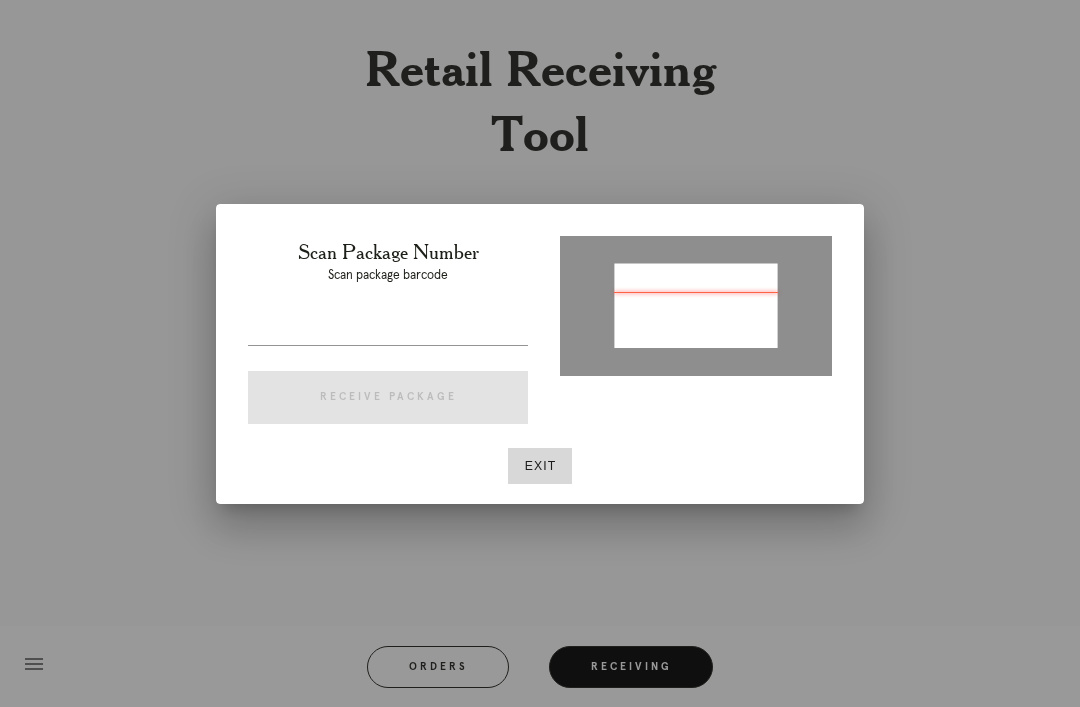 type on "[NUMBER]" 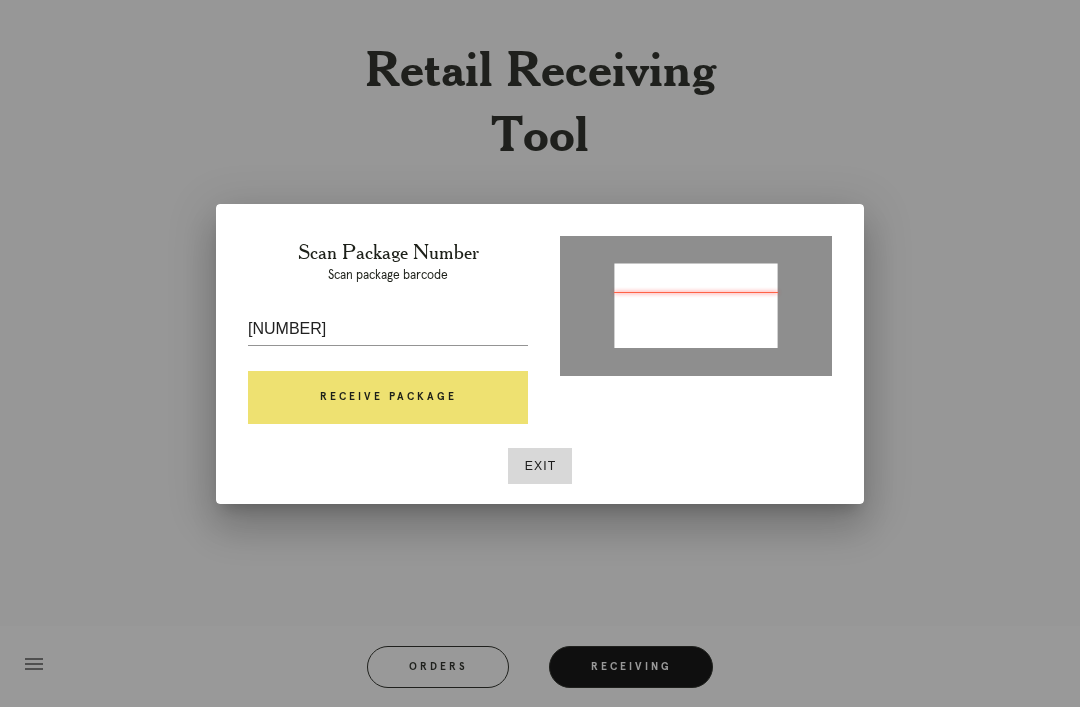 click on "Receive Package" at bounding box center (388, 398) 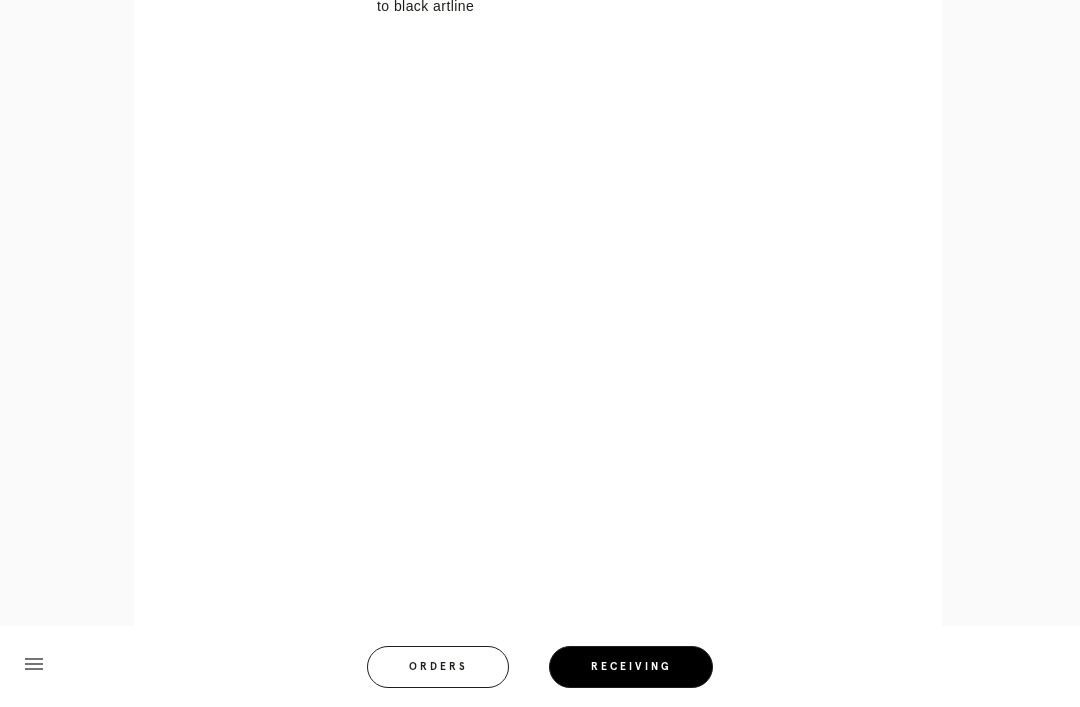 scroll, scrollTop: 882, scrollLeft: 0, axis: vertical 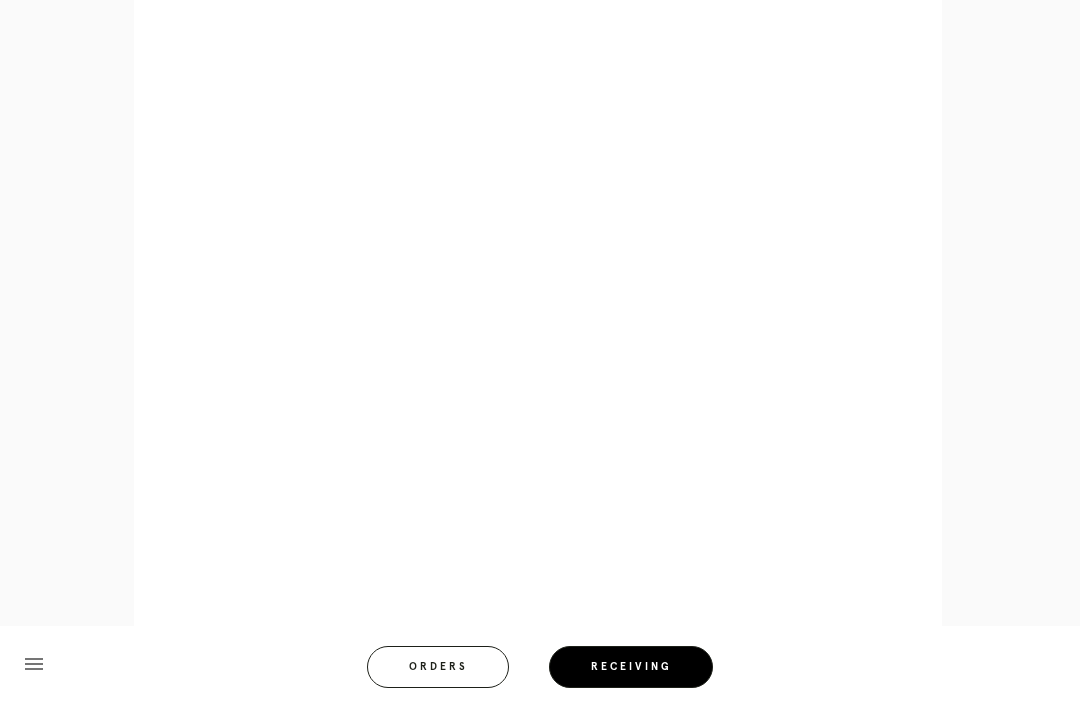 click on "menu
Orders
Receiving" at bounding box center (540, 666) 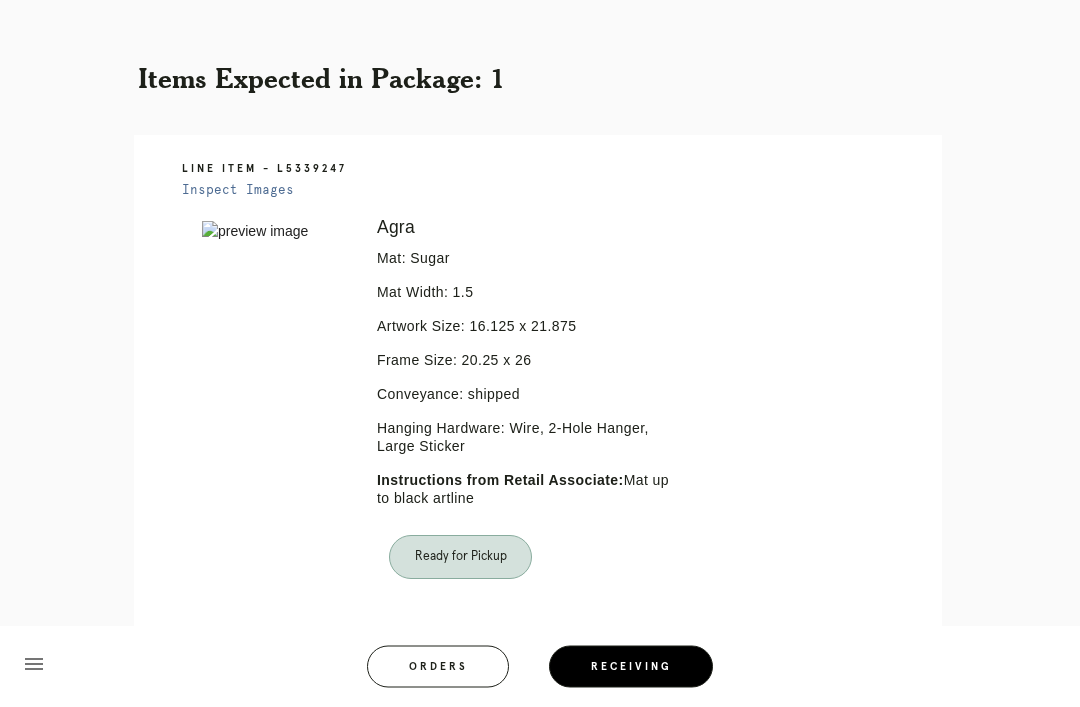scroll, scrollTop: 0, scrollLeft: 0, axis: both 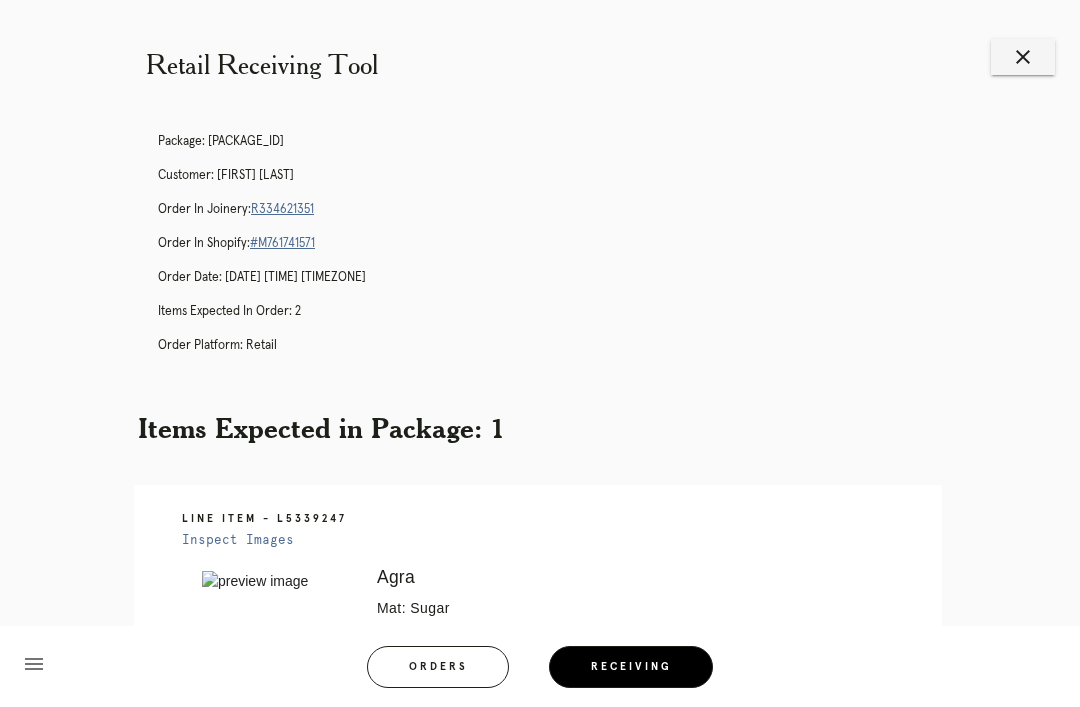 click on "Retail Receiving Tool   close   Package: P975112529712393   Customer: Tania Molina
Order in Joinery:
R334621351
Order in Shopify:
#M761741571
Order Date:
07/28/2025  1:24 PM EDT
Items Expected in Order: 2   Order Platform: retail     Items Expected in Package:  1
Line Item - L5339247
Inspect Images
Error retreiving frame spec #9787046
Agra
Mat: Sugar
Mat Width: 1.5
Artwork Size:
16.125
x
21.875
Frame Size:
20.25
x
26
Conveyance: shipped
Hanging Hardware: Wire, 2-Hole Hanger, Large Sticker
Instructions from Retail Associate:
Mat up to black artline
Ready for Pickup
menu
Orders
Logged in as:" at bounding box center [540, 572] 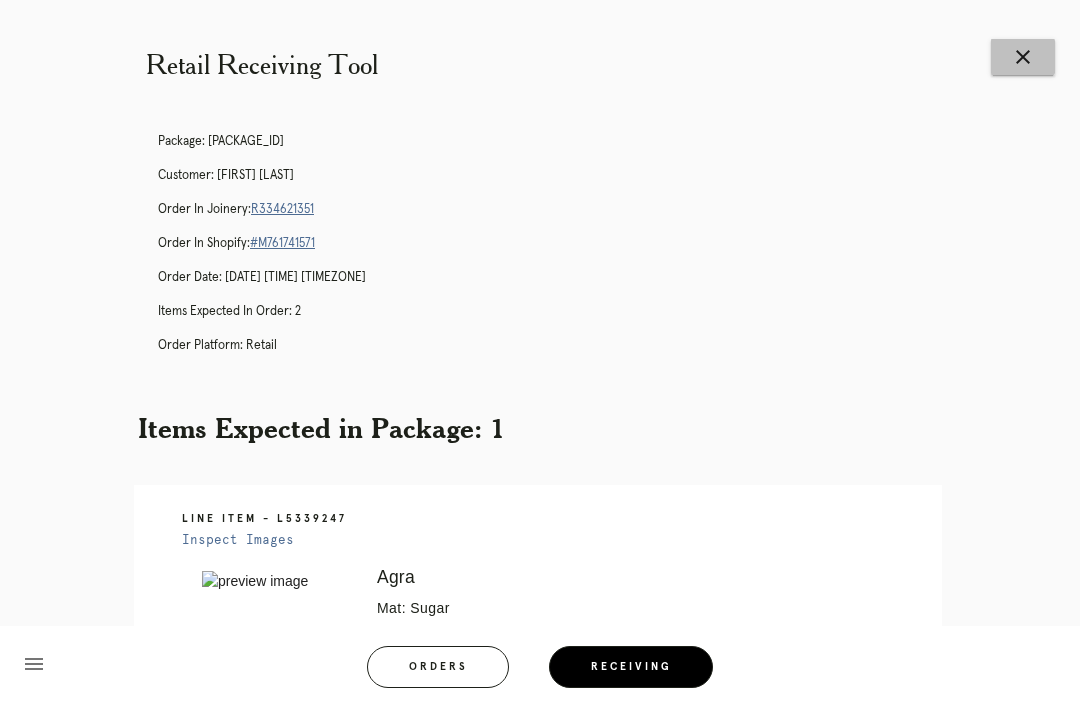 click on "close" at bounding box center (1023, 57) 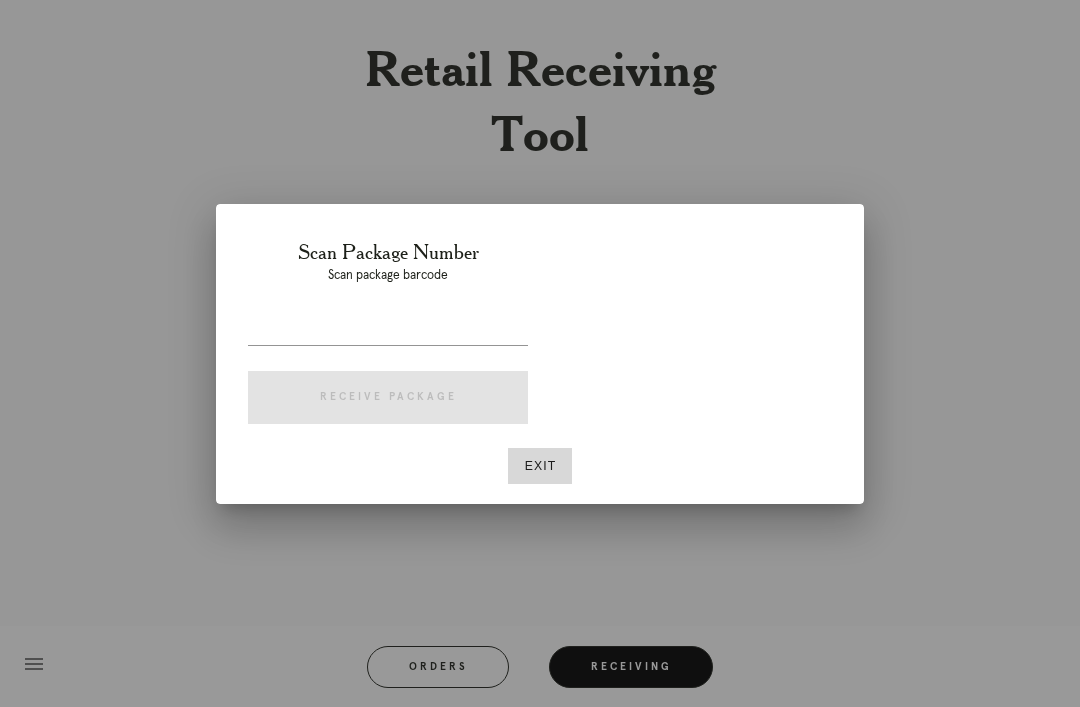 scroll, scrollTop: 0, scrollLeft: 0, axis: both 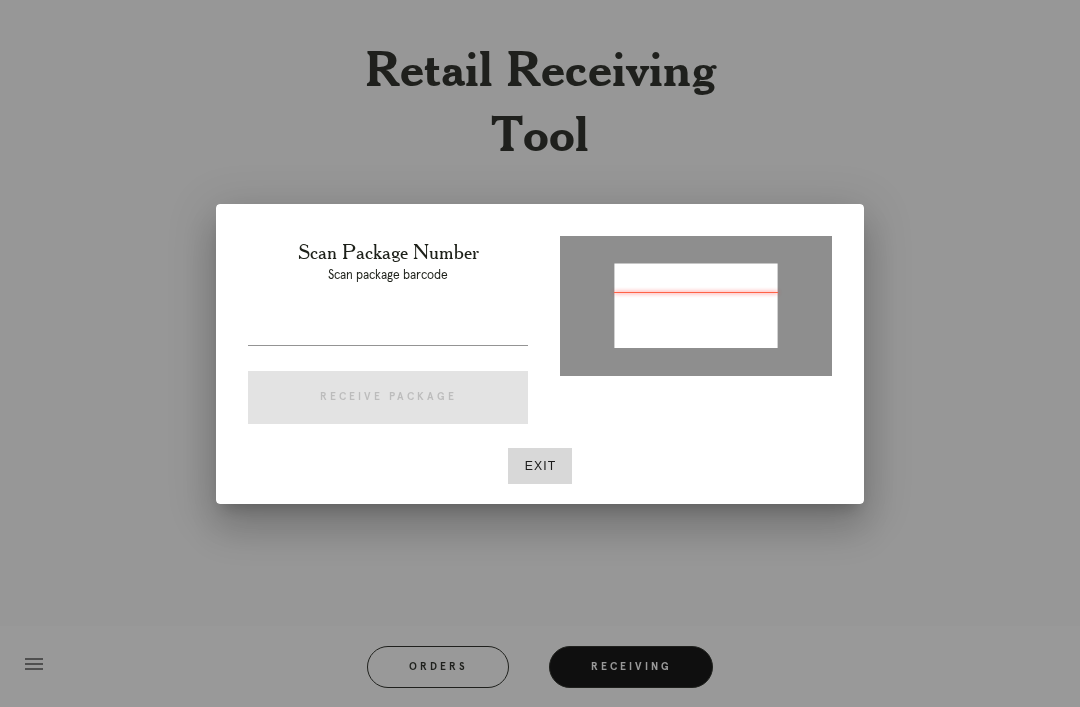 type on "P107683351681372" 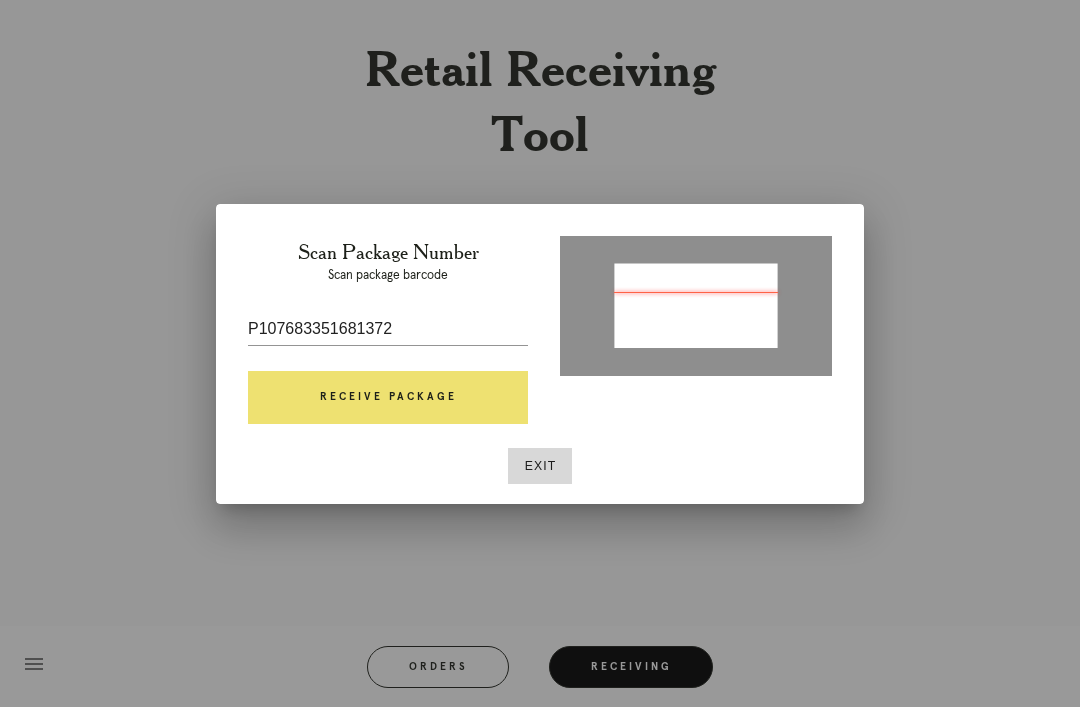 click on "Receive Package" at bounding box center [388, 398] 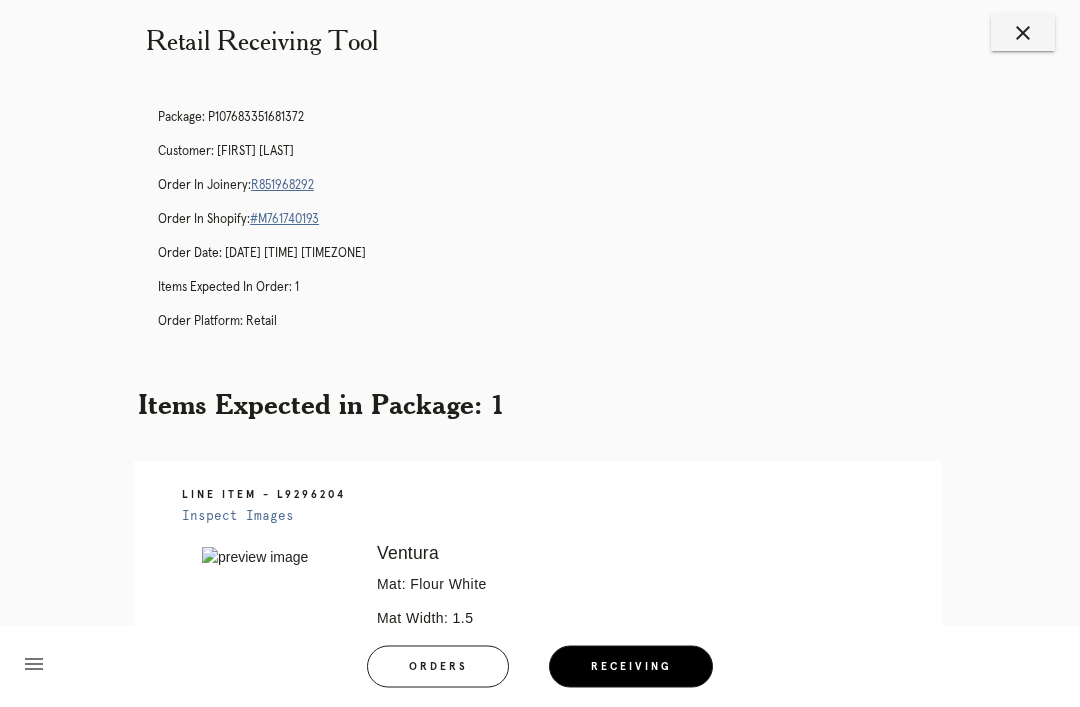 scroll, scrollTop: 0, scrollLeft: 0, axis: both 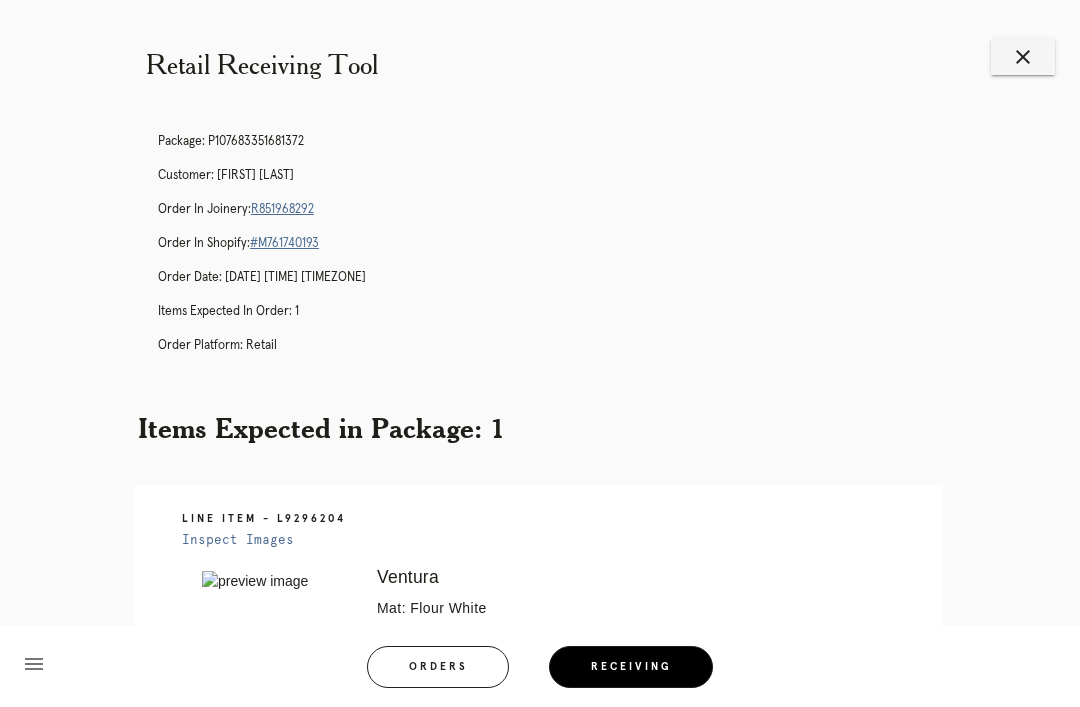 click on "close" at bounding box center [1023, 57] 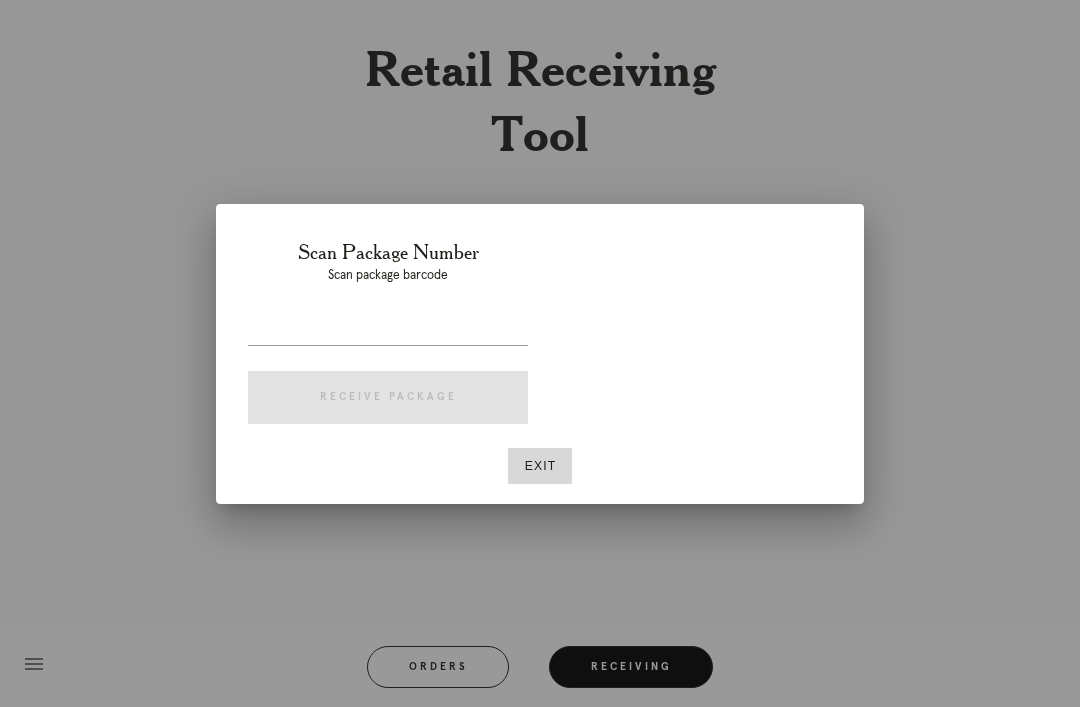 scroll, scrollTop: 0, scrollLeft: 0, axis: both 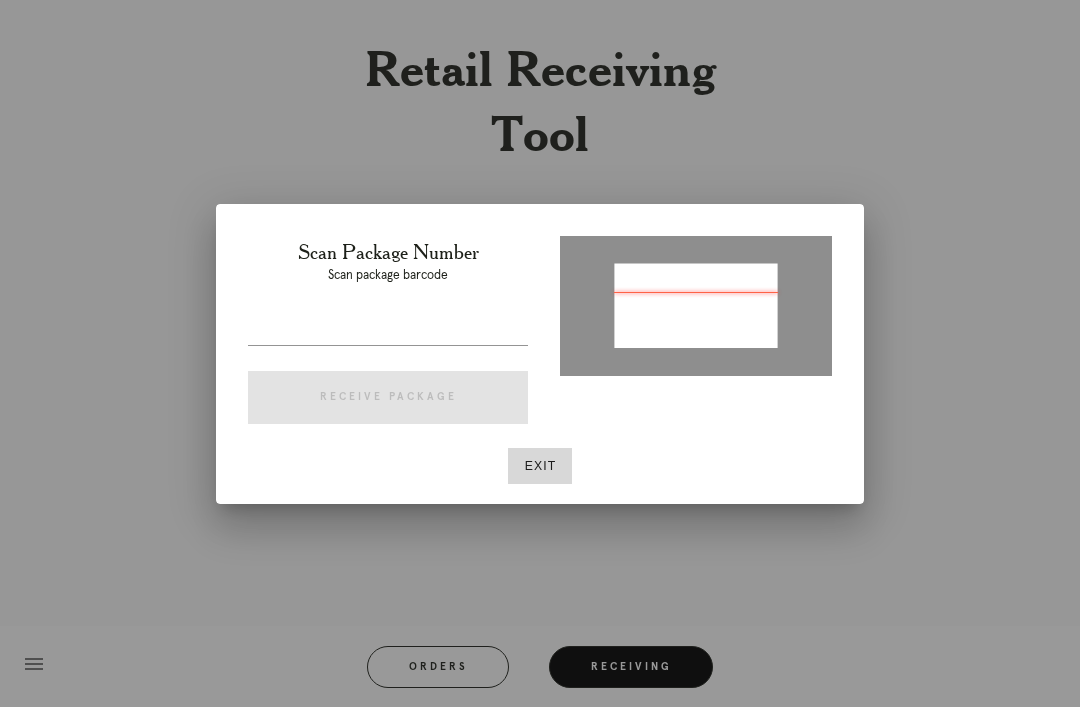 click on "Exit" at bounding box center (540, 466) 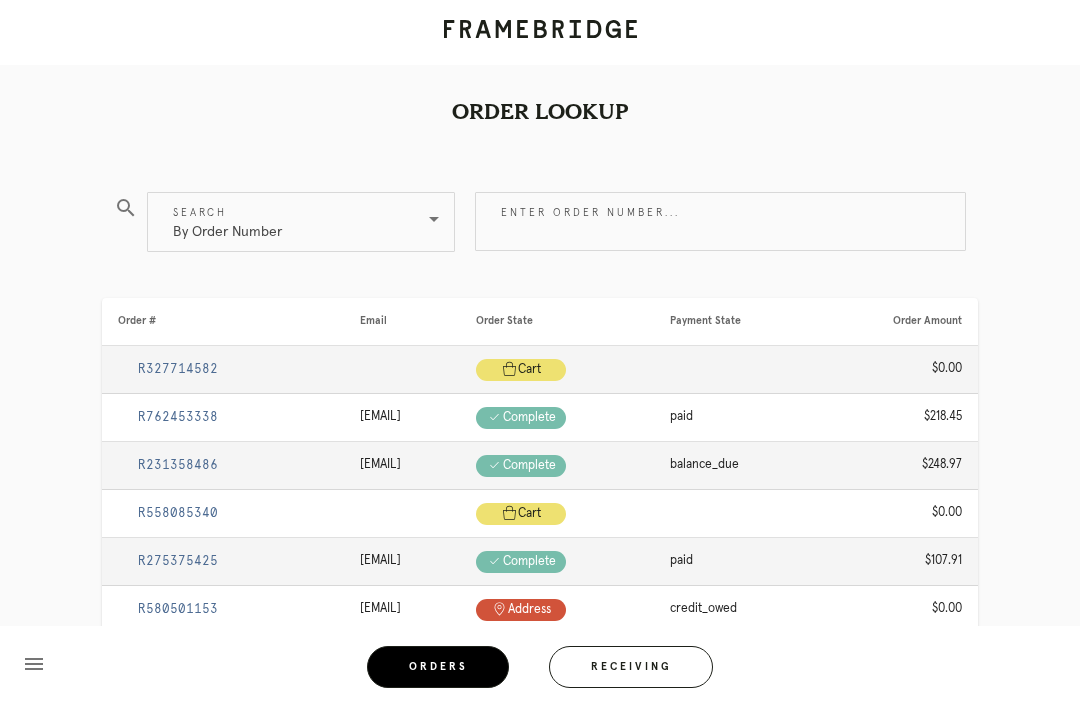 click on "Enter order number..." at bounding box center (720, 221) 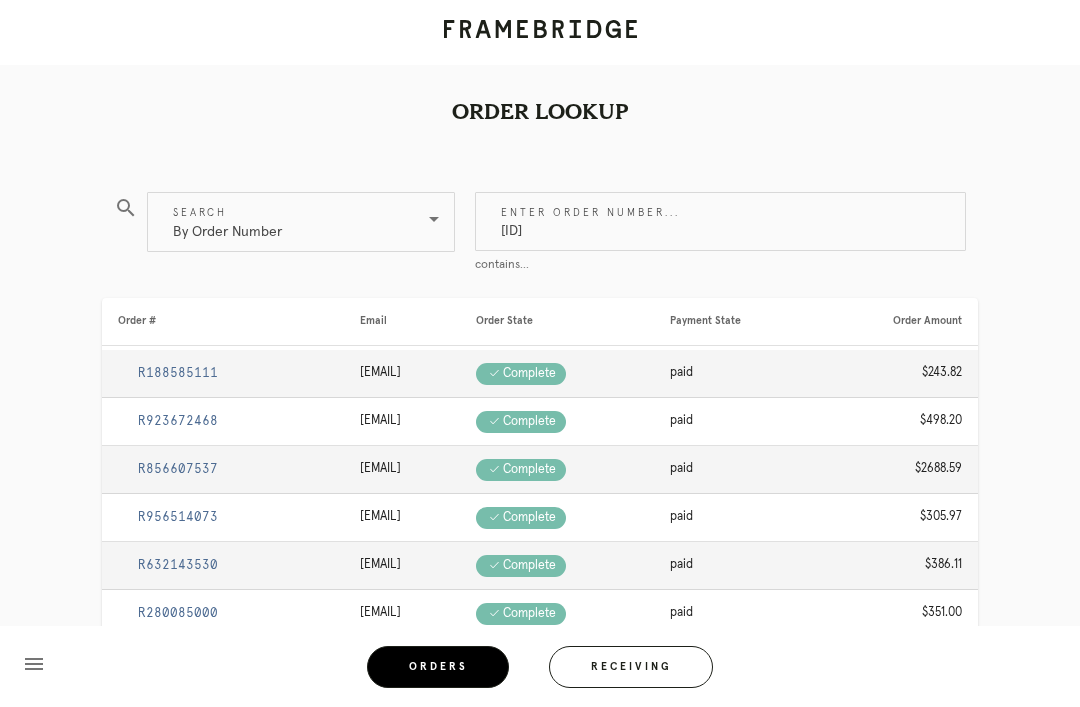 type on "[ID]" 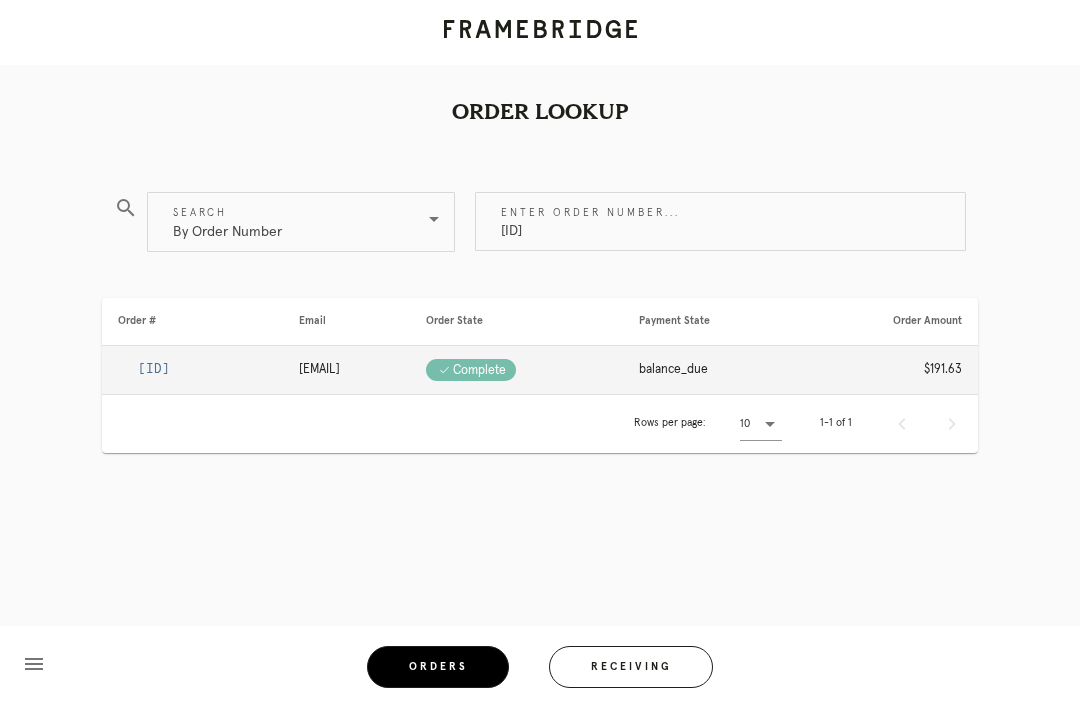 click on "[ID]" at bounding box center [154, 369] 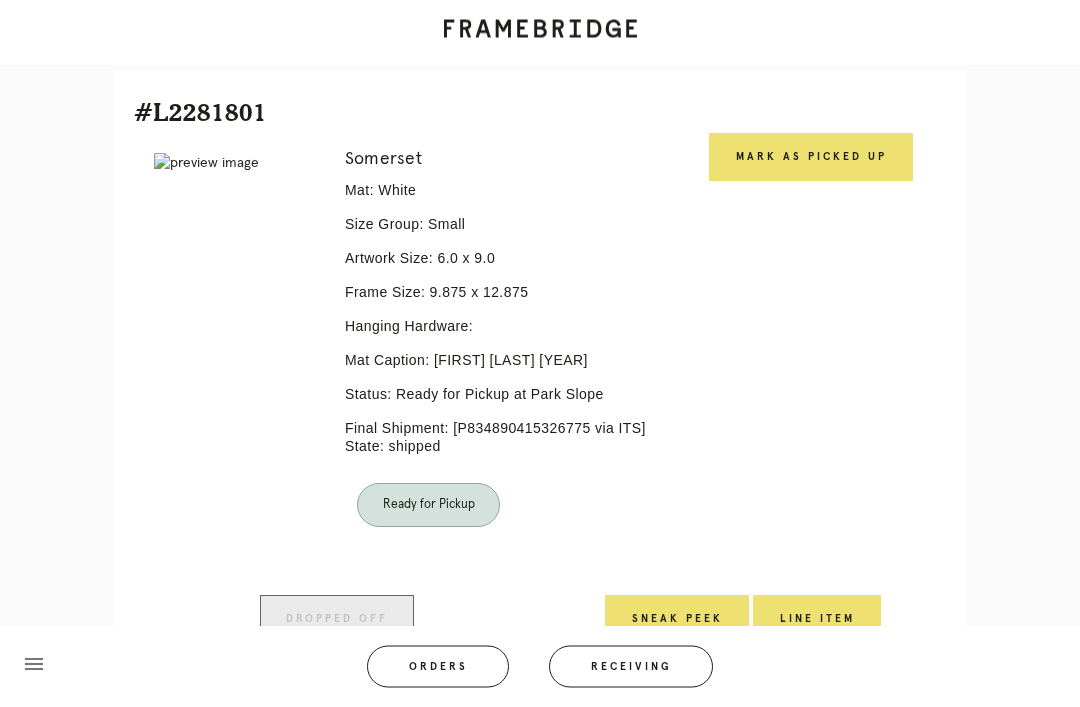 scroll, scrollTop: 462, scrollLeft: 0, axis: vertical 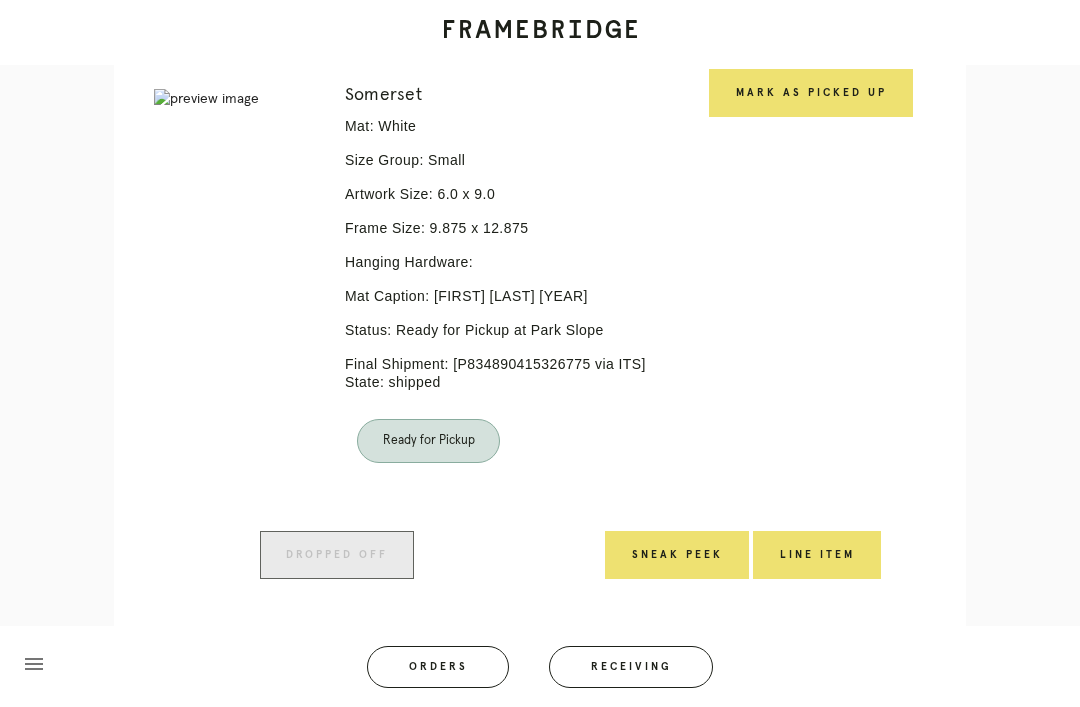 click on "Receiving" at bounding box center [631, 667] 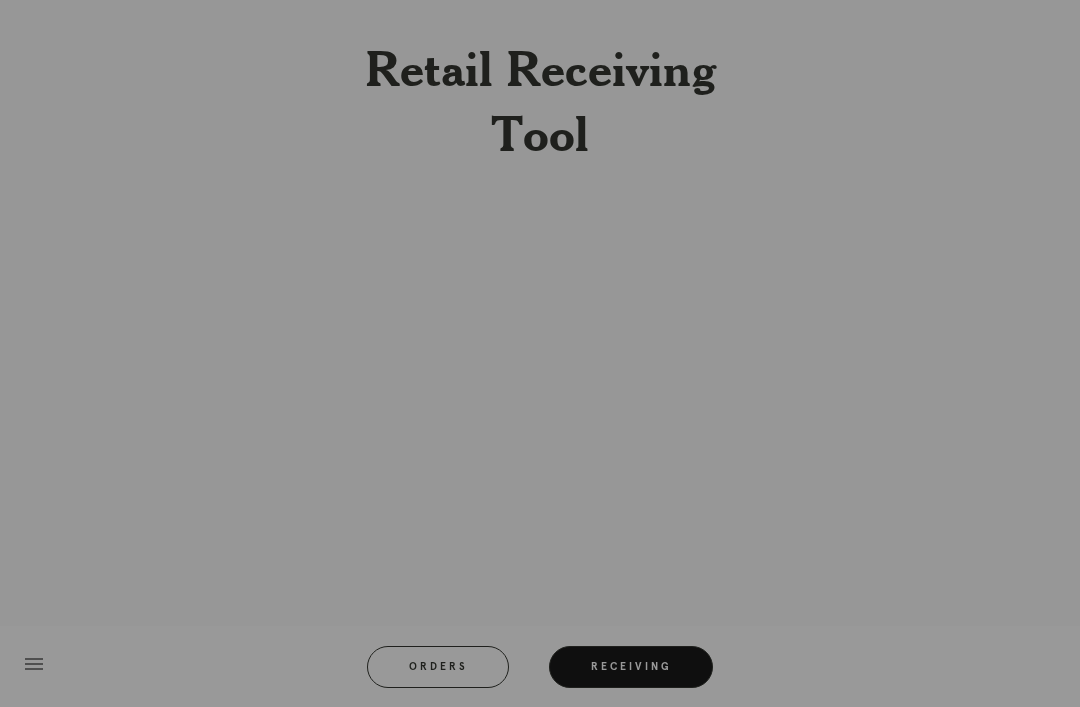 scroll, scrollTop: 64, scrollLeft: 0, axis: vertical 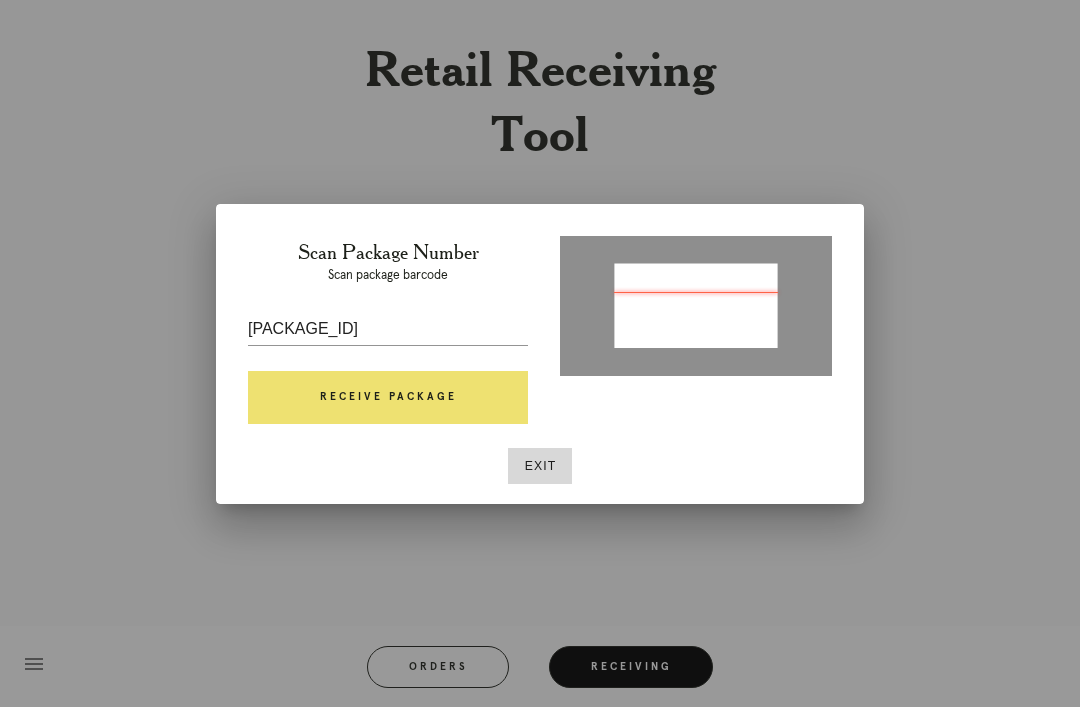 click on "[PACKAGE_ID]" at bounding box center (388, 329) 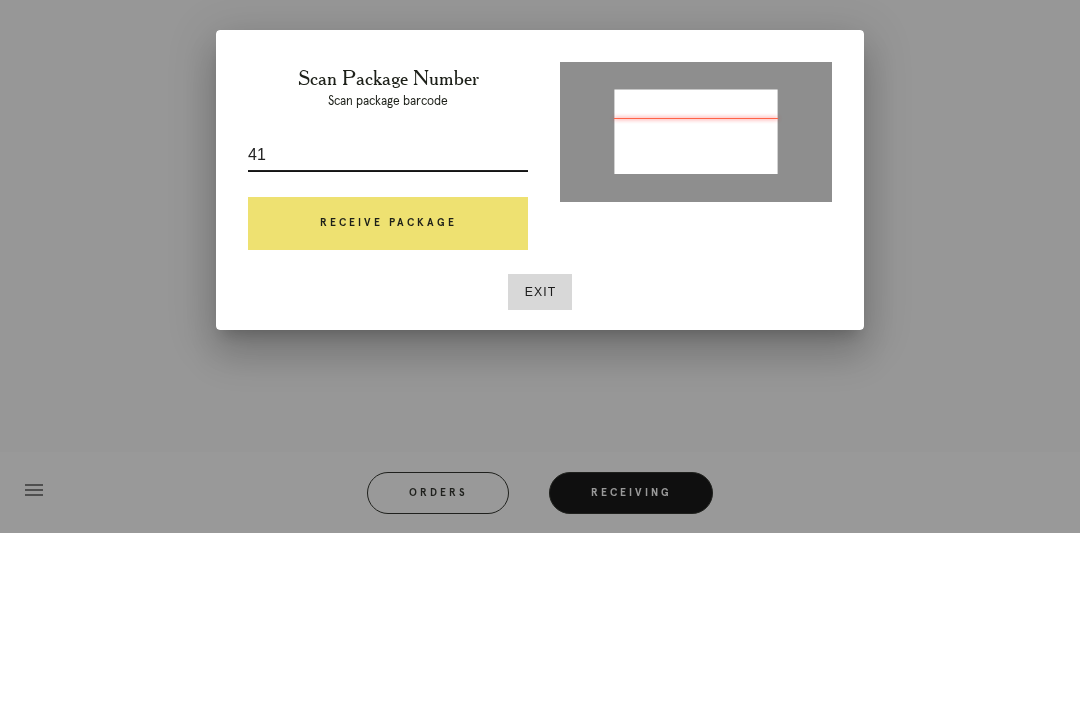 type on "4" 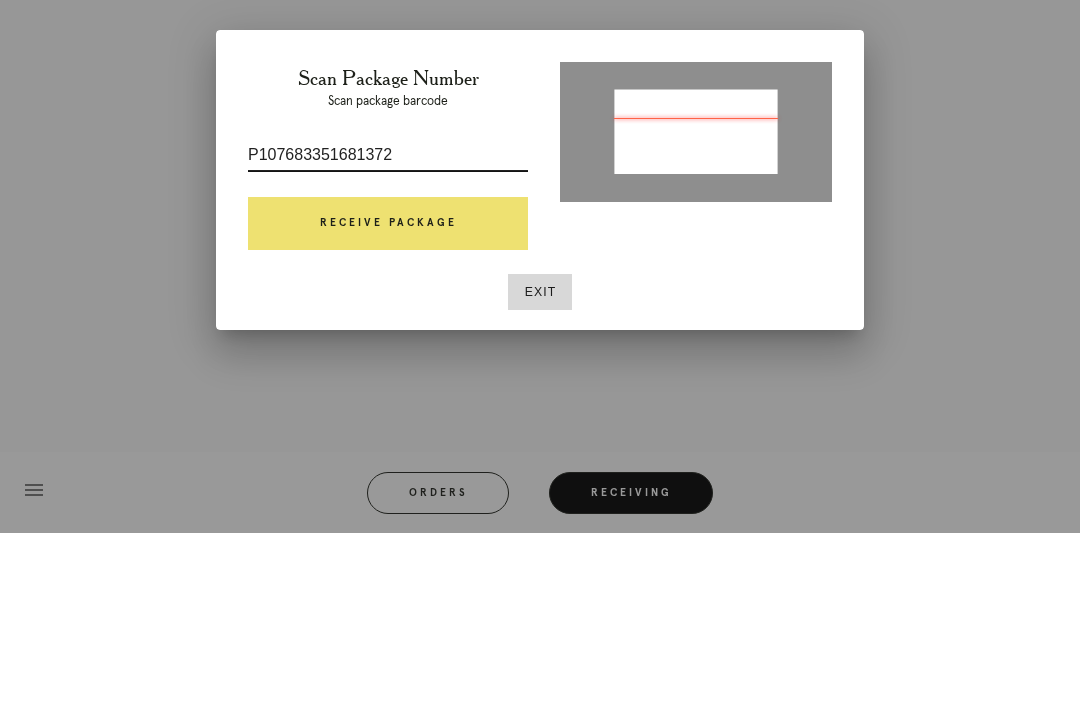 scroll, scrollTop: 64, scrollLeft: 0, axis: vertical 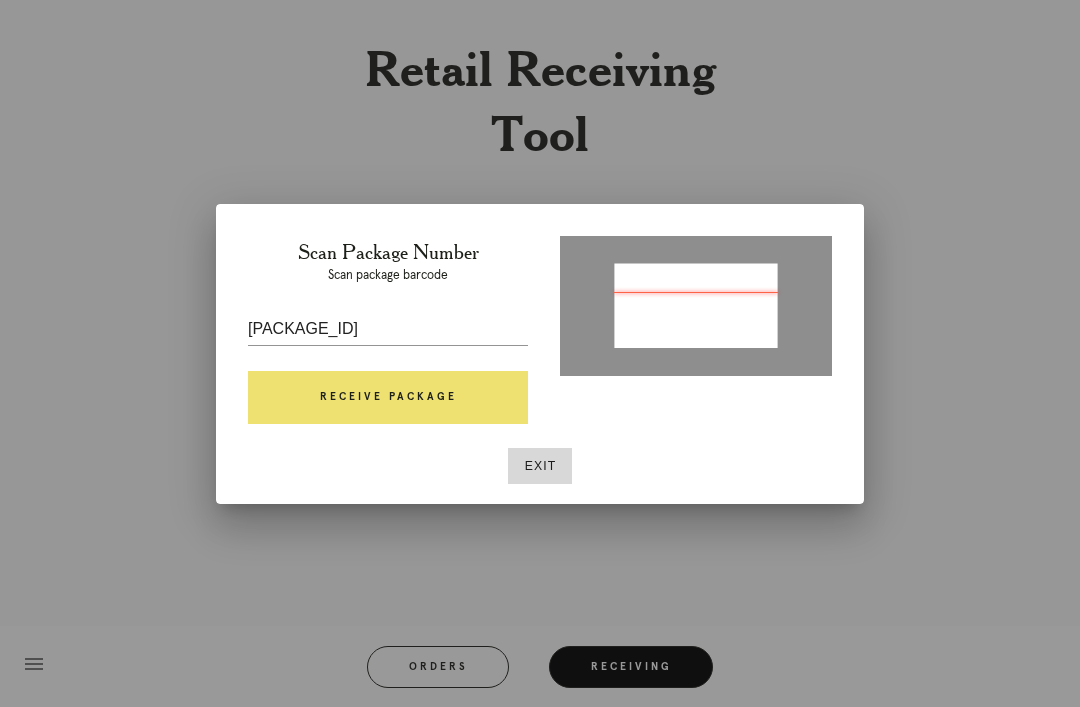 click on "Receive Package" at bounding box center [388, 398] 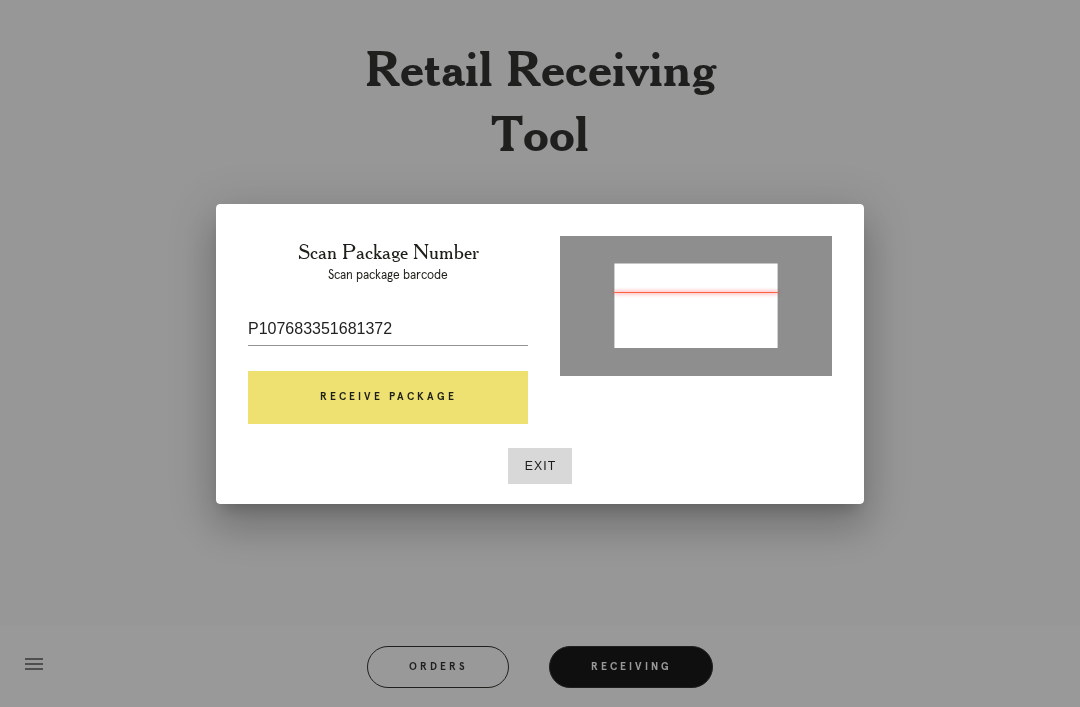 click on "Receive Package" at bounding box center [388, 398] 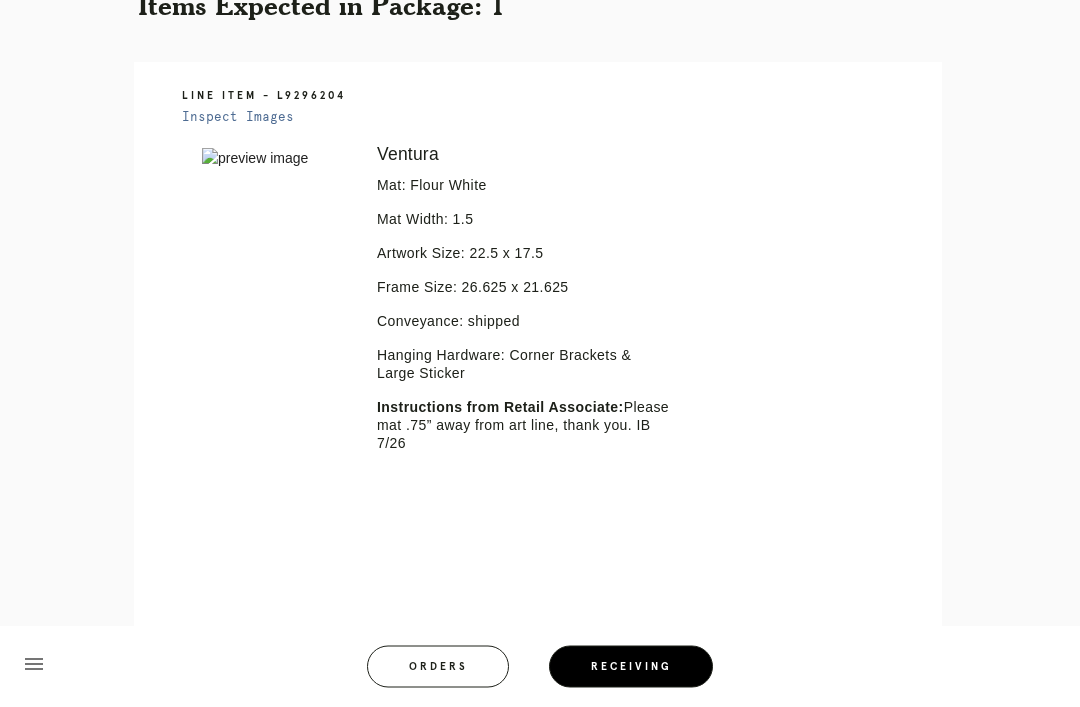 scroll, scrollTop: 428, scrollLeft: 0, axis: vertical 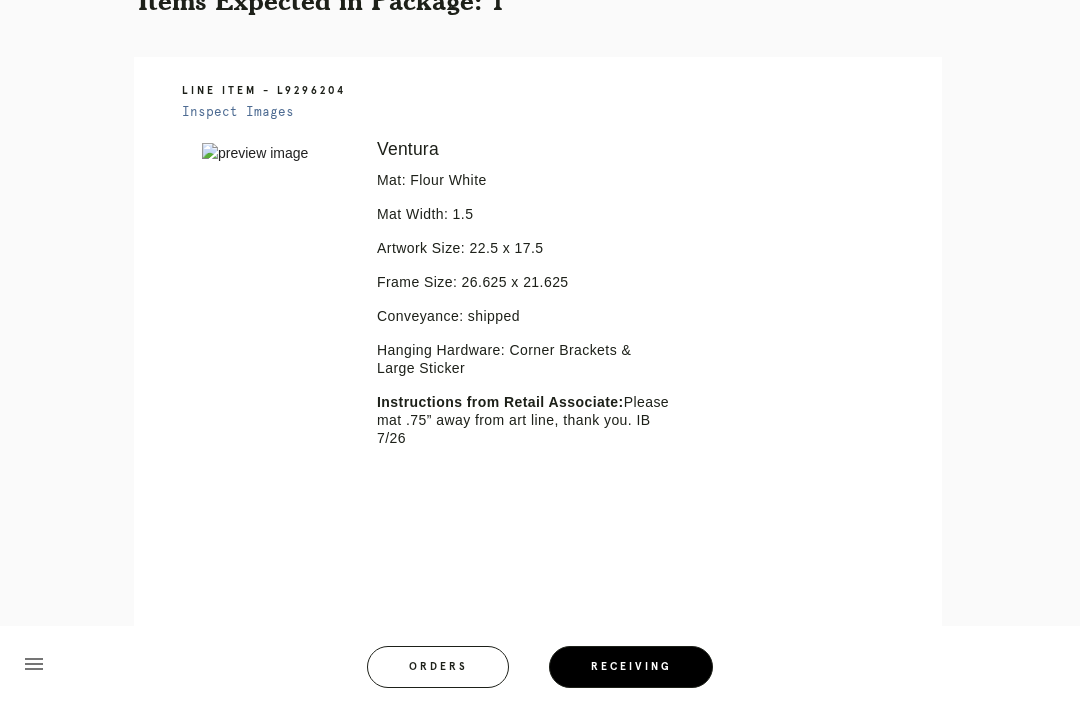 click at bounding box center (532, 583) 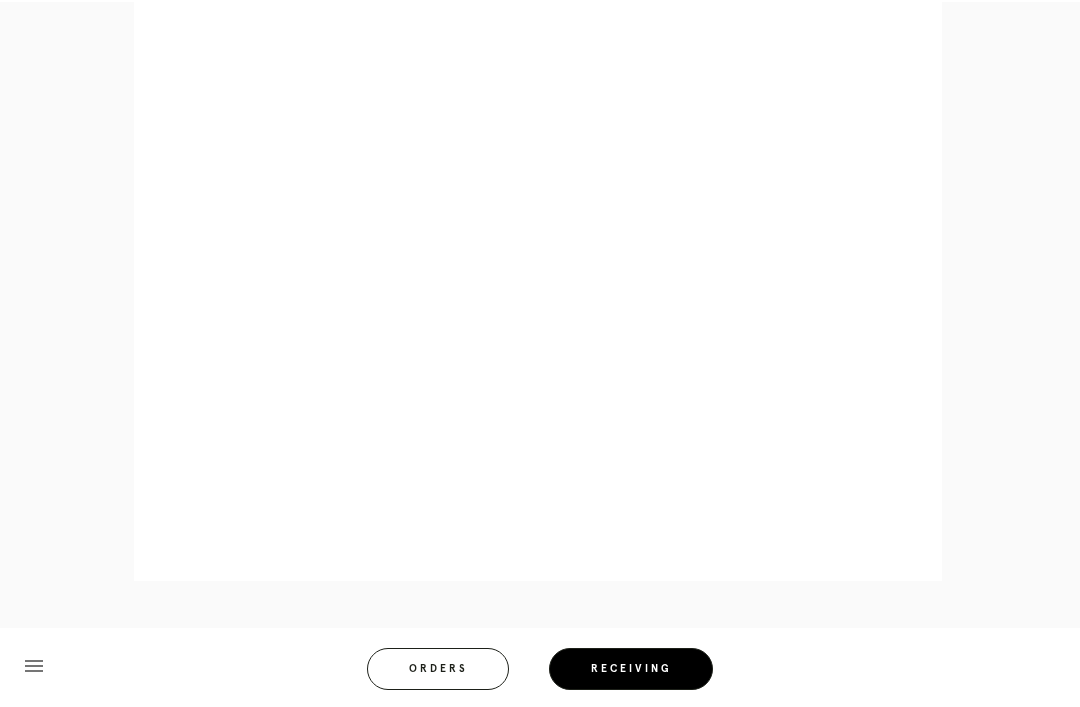scroll, scrollTop: 928, scrollLeft: 0, axis: vertical 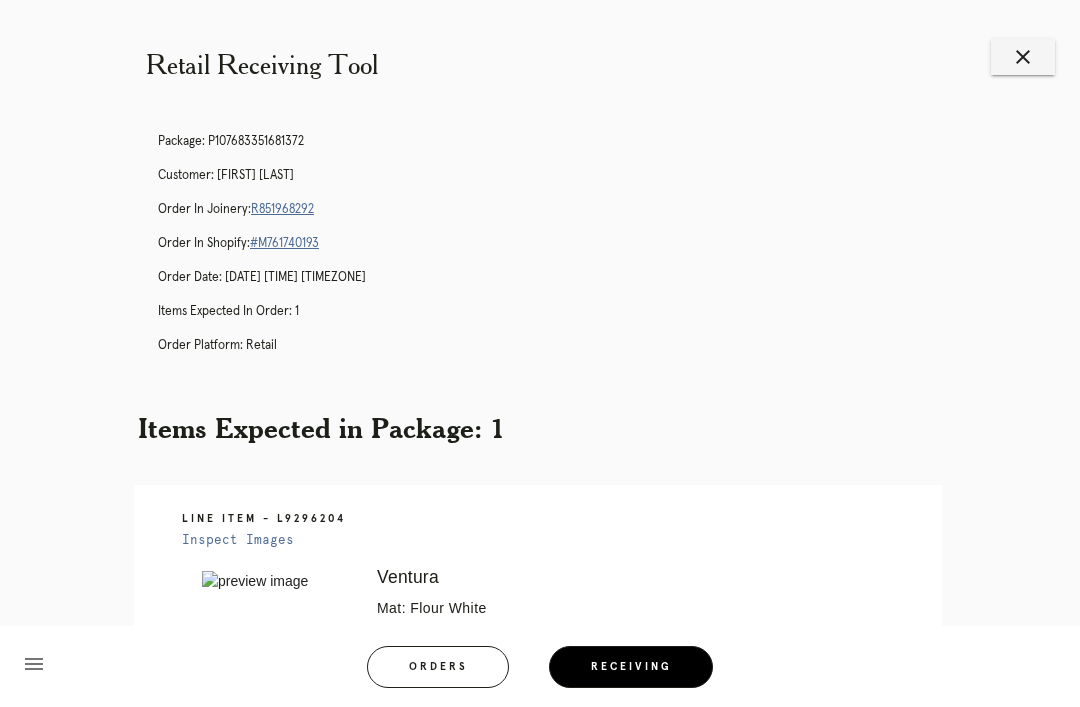 click on "close" at bounding box center [1023, 57] 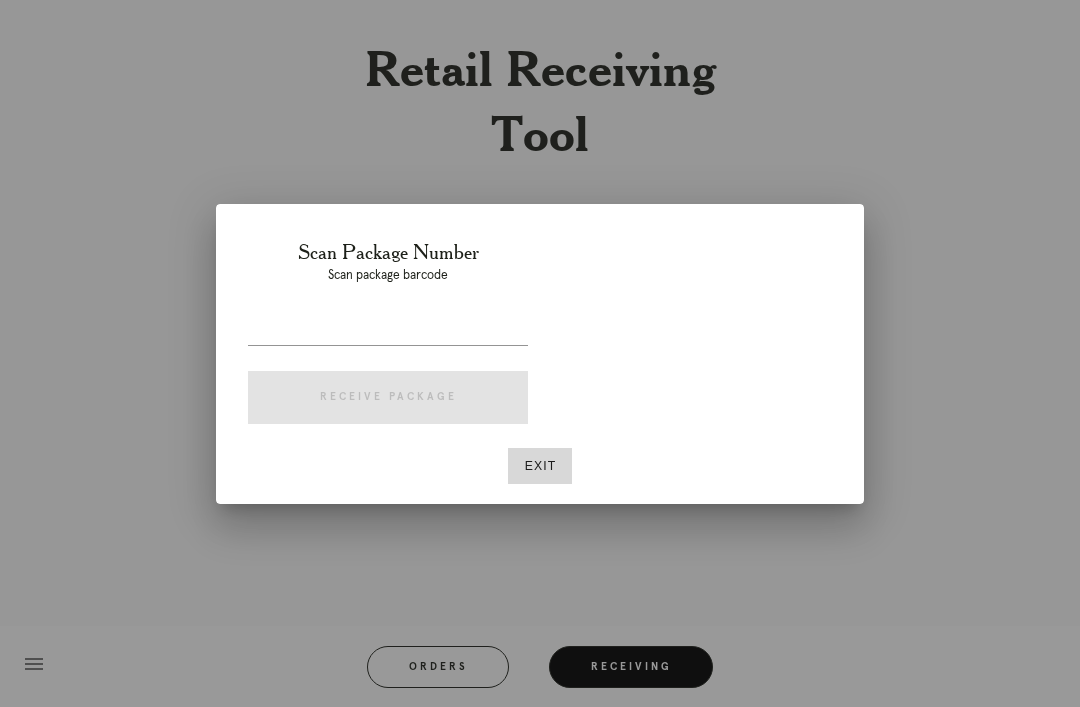scroll, scrollTop: 0, scrollLeft: 0, axis: both 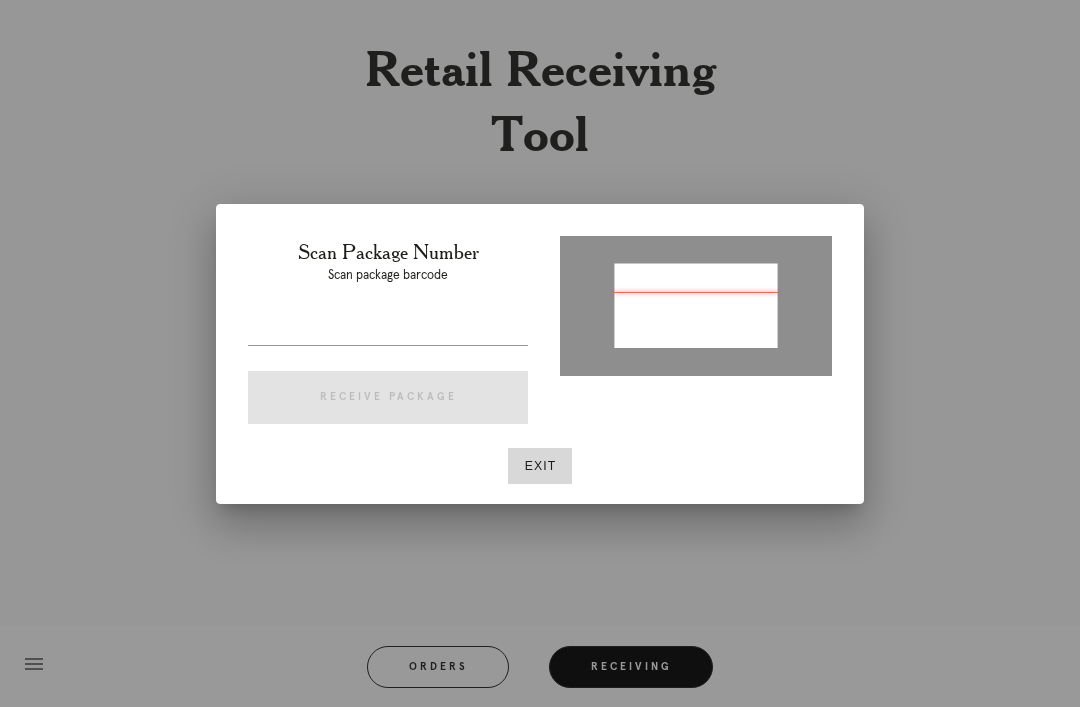 type on "[PHONE]" 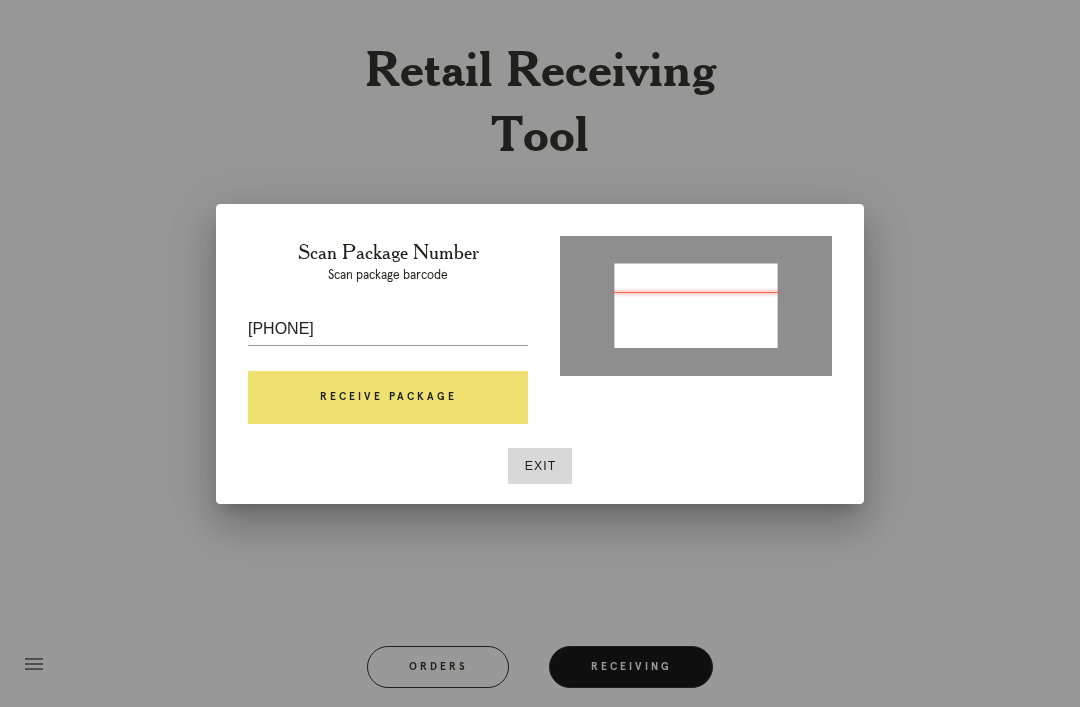 click on "Receive Package" at bounding box center (388, 398) 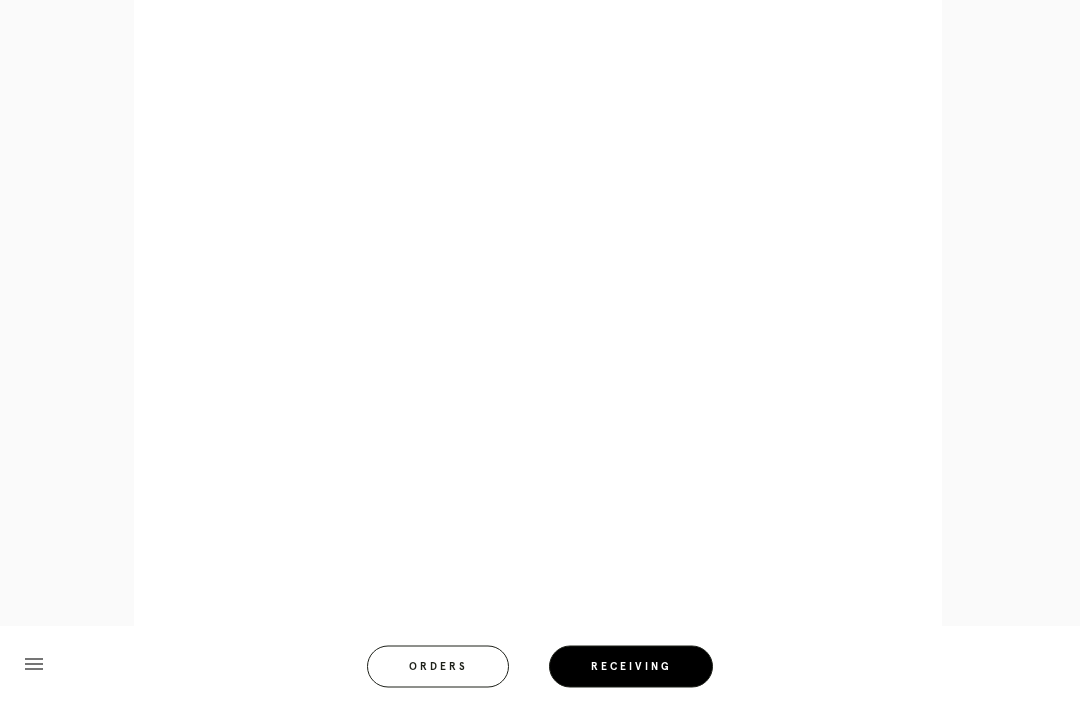 scroll, scrollTop: 924, scrollLeft: 0, axis: vertical 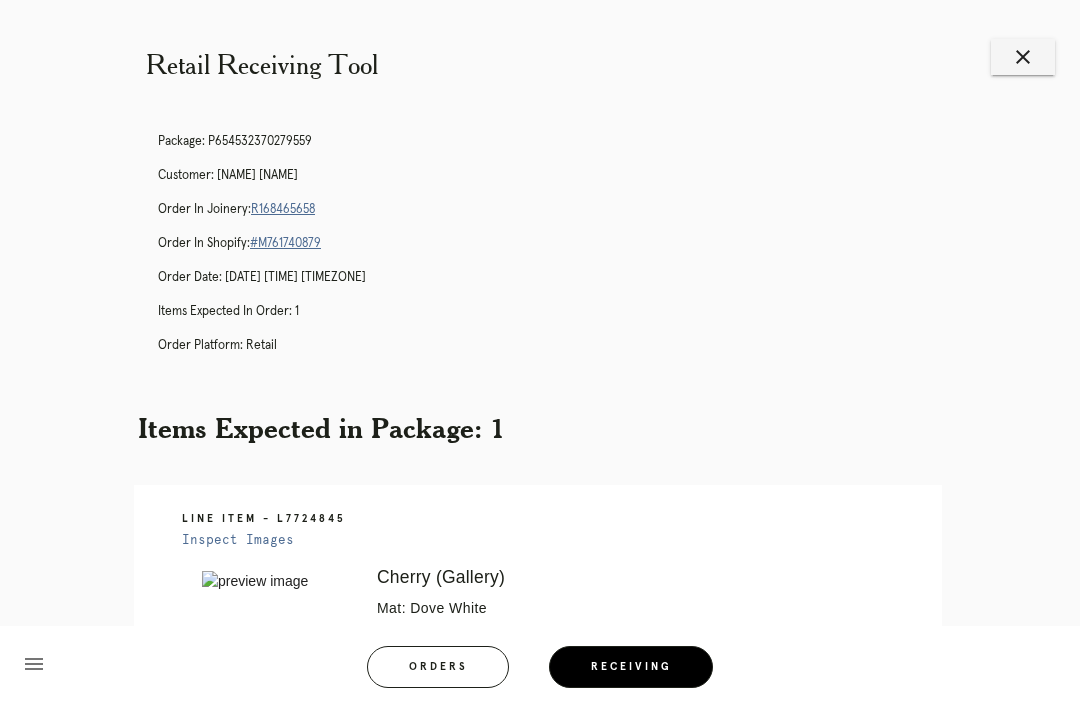 click on "close" at bounding box center [1023, 57] 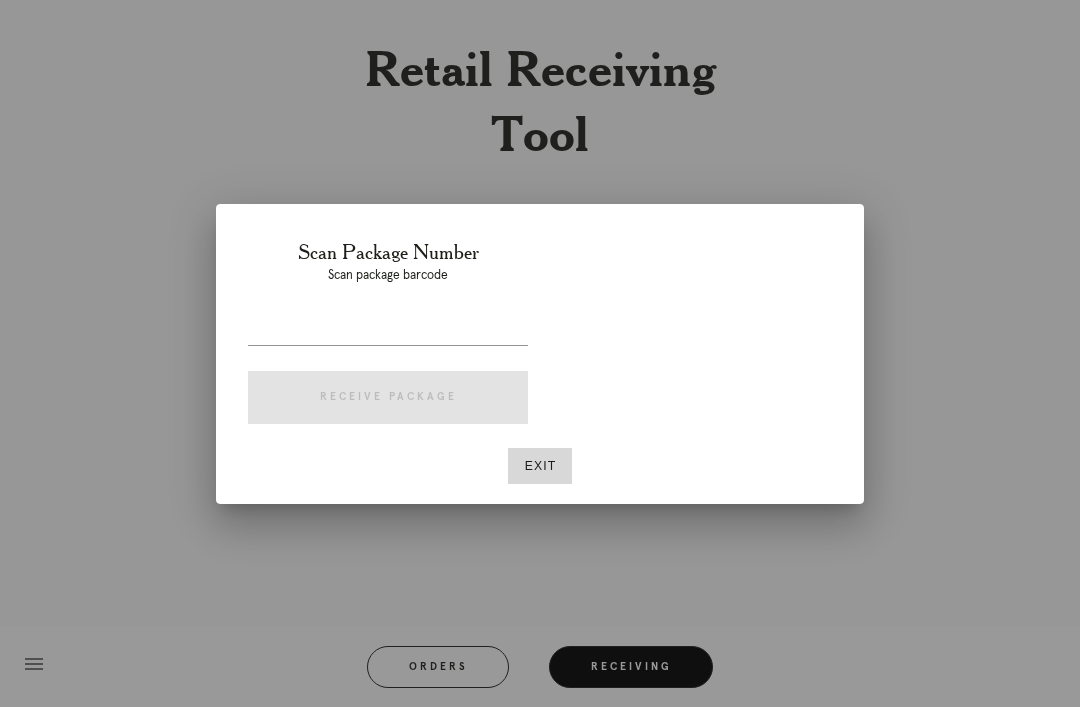 scroll, scrollTop: 0, scrollLeft: 0, axis: both 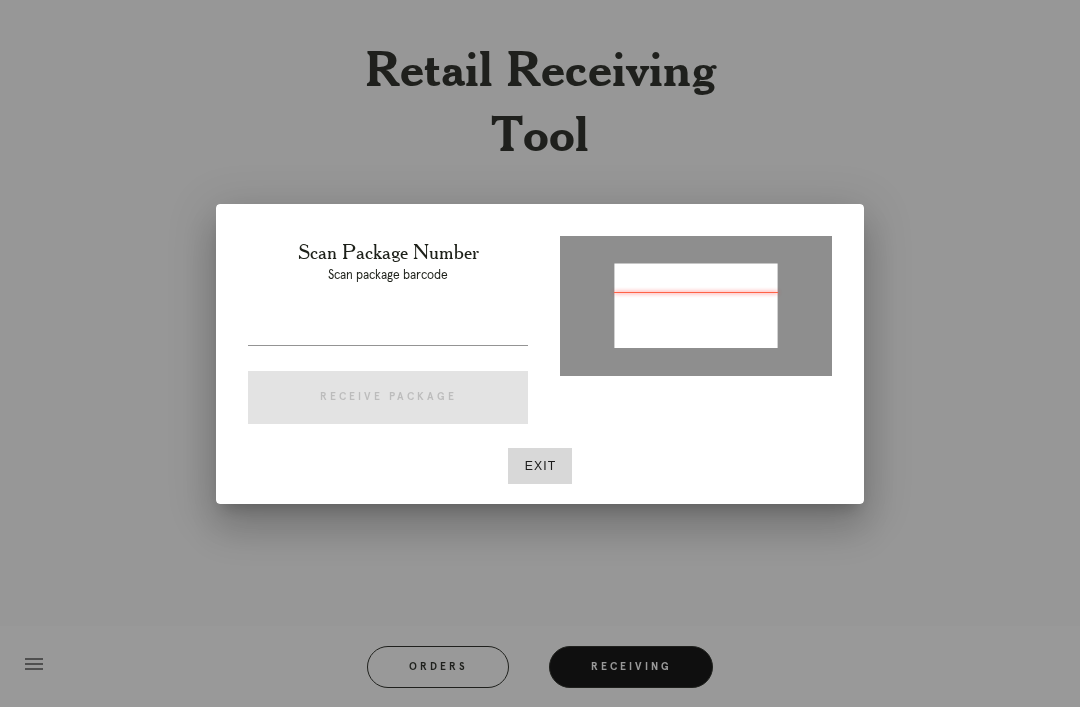 type on "P535281876140857" 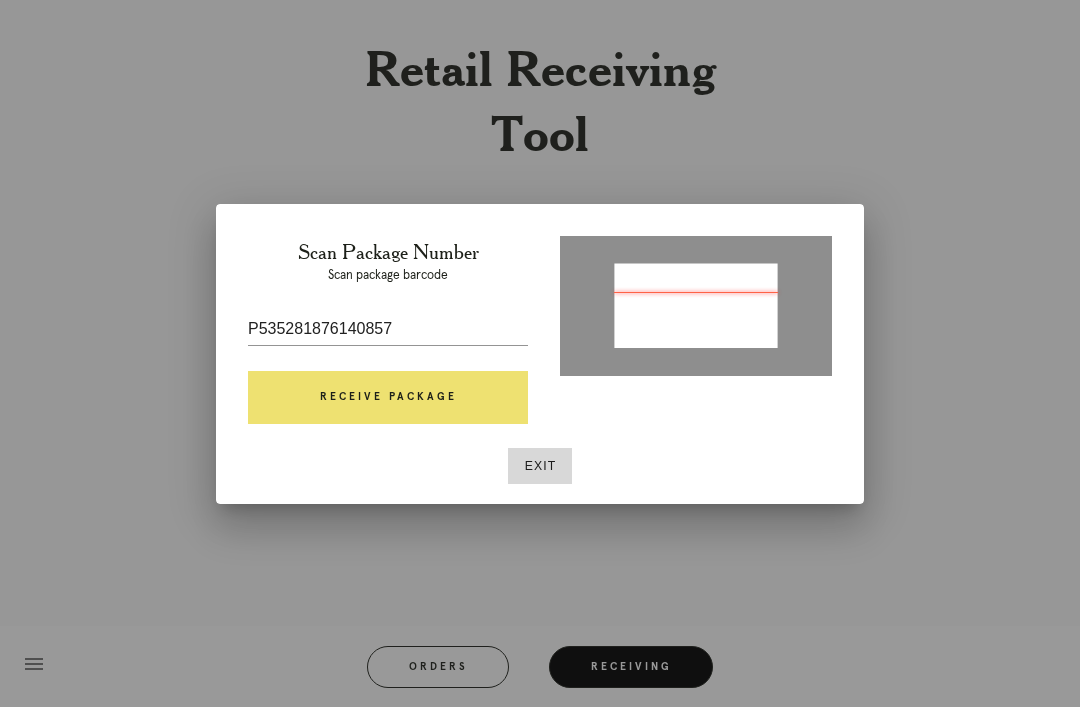 click on "Receive Package" at bounding box center [388, 398] 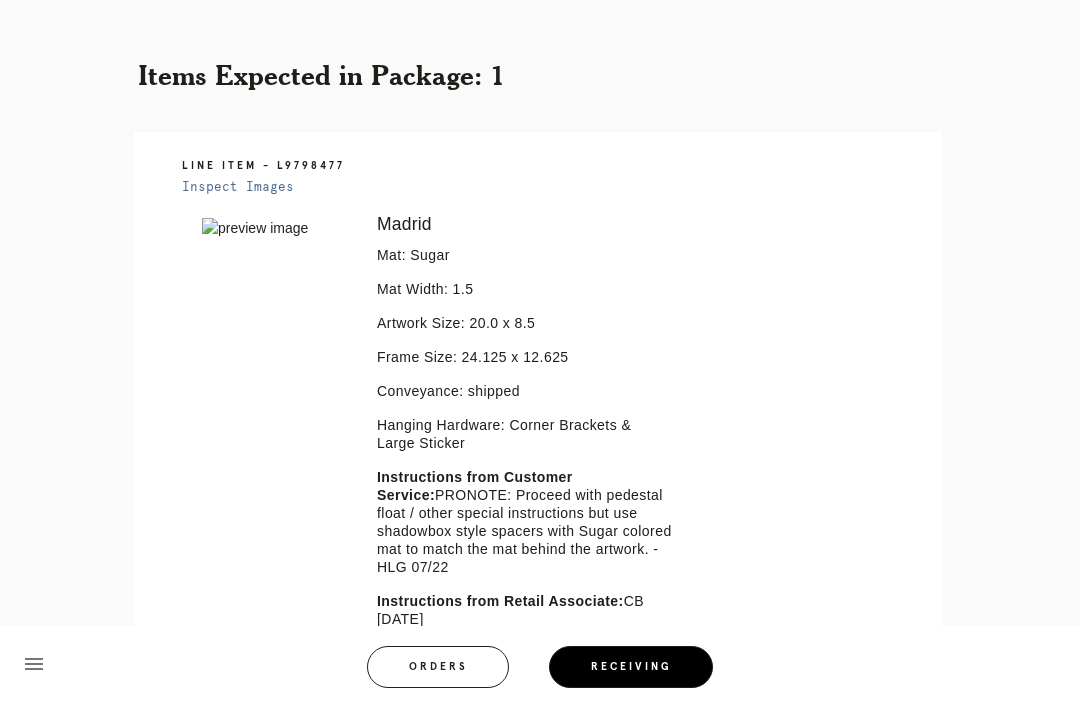 scroll, scrollTop: 448, scrollLeft: 0, axis: vertical 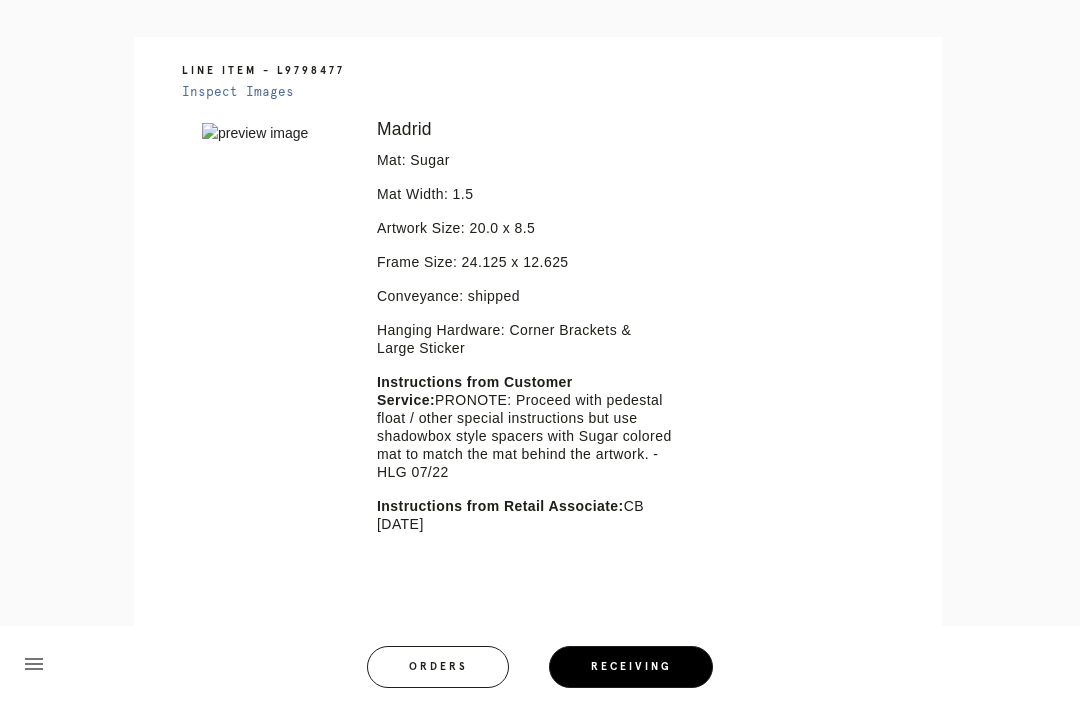 click on "Receiving" at bounding box center [631, 667] 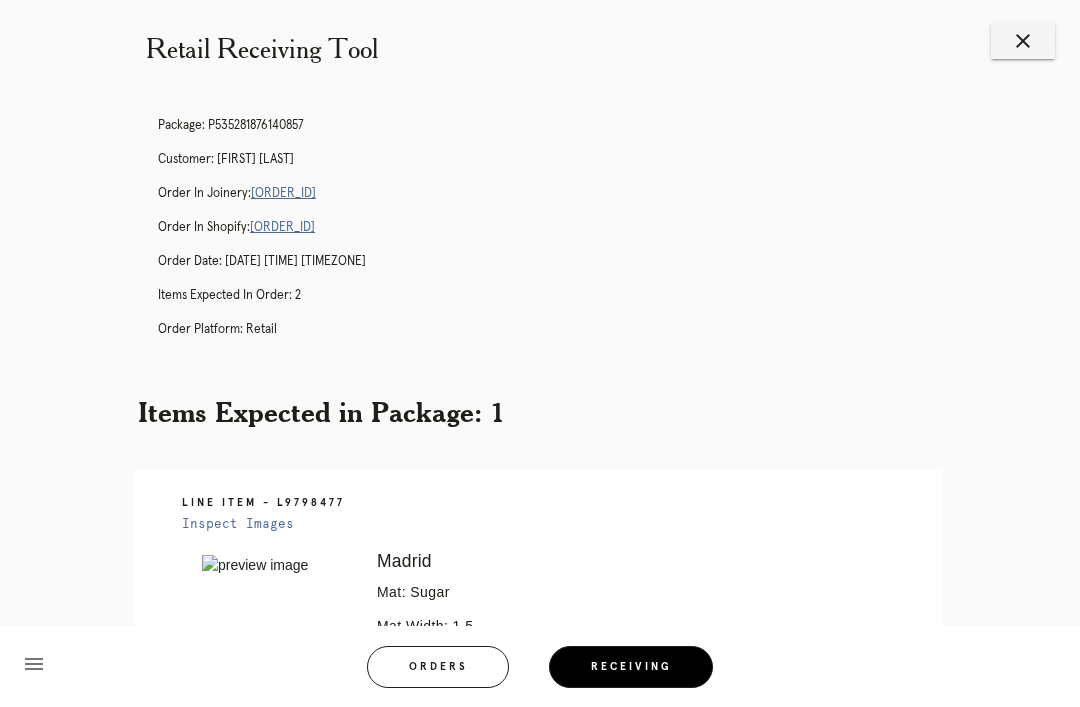 scroll, scrollTop: 0, scrollLeft: 0, axis: both 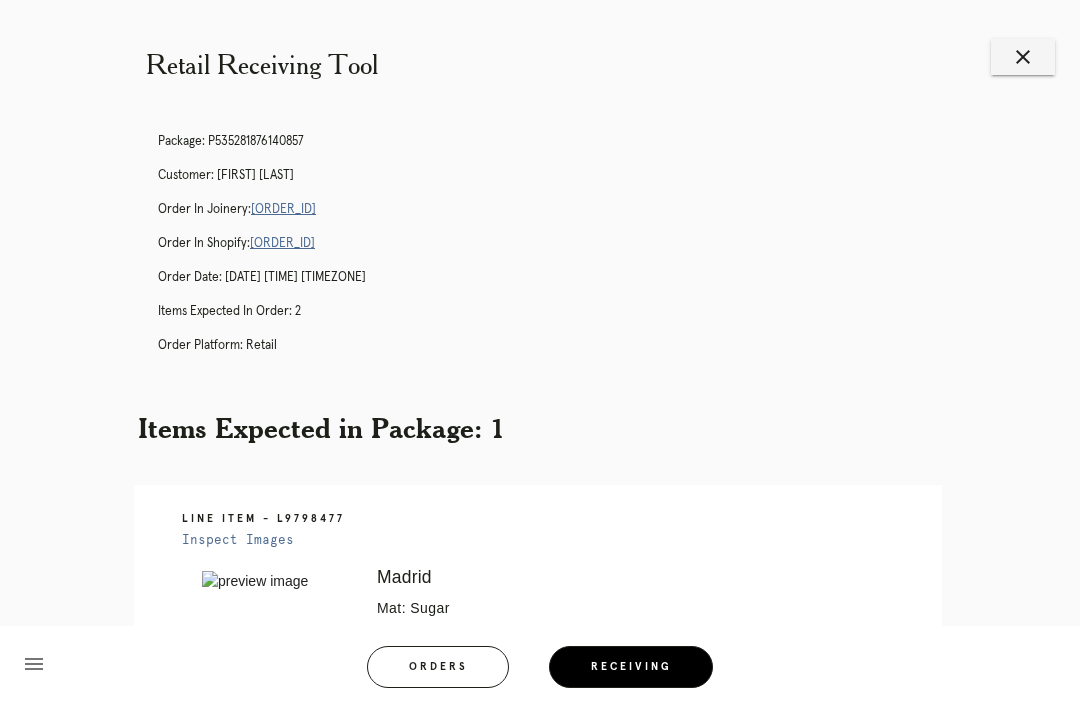 click on "Retail Receiving Tool   close   Package: P535281876140857   Customer: Elizabeth Williams
Order in Joinery:
R374833547
Order in Shopify:
#M761734634
Order Date:
07/18/2025  4:36 PM EDT
Items Expected in Order: 2   Order Platform: retail     Items Expected in Package:  1
Line Item - L9798477
Inspect Images
Error retreiving frame spec #9745960
Madrid
Mat: Sugar
Mat Width: 1.5
Artwork Size:
20.0
x
8.5
Frame Size:
24.125
x
12.625
Conveyance: shipped
Hanging Hardware: Corner Brackets & Large Sticker
Instructions from Customer Service: Instructions from Retail Associate:
menu
Orders
Receiving
Logged in as:     Park Slope" at bounding box center (540, 664) 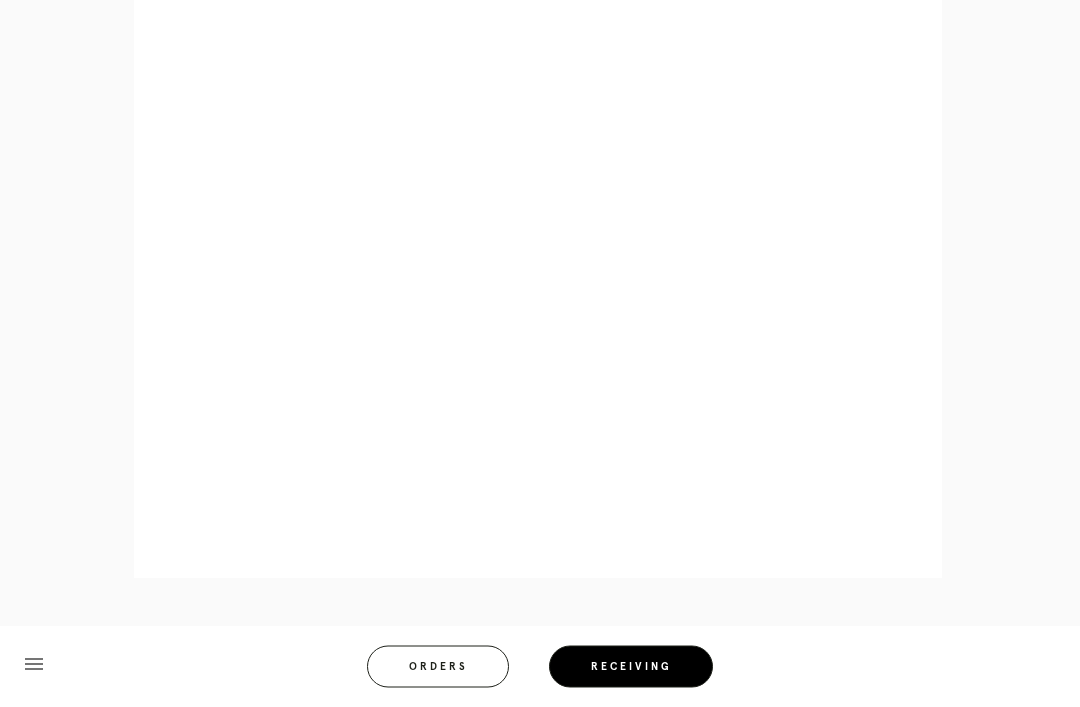 scroll, scrollTop: 1124, scrollLeft: 0, axis: vertical 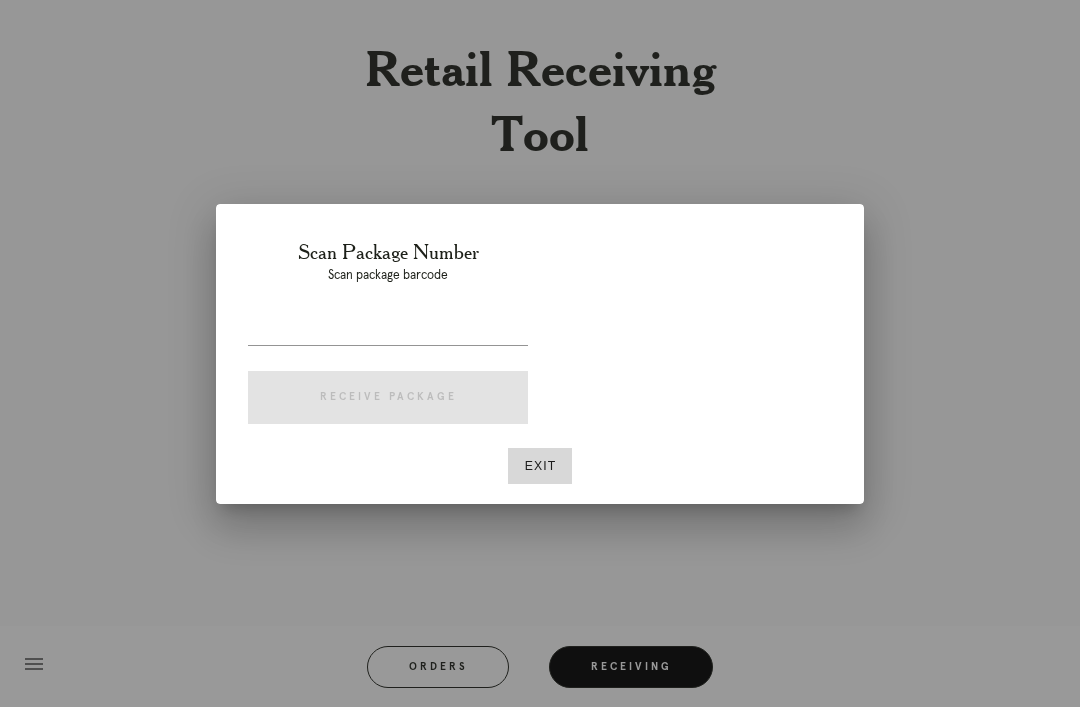 click on "Exit" at bounding box center [540, 466] 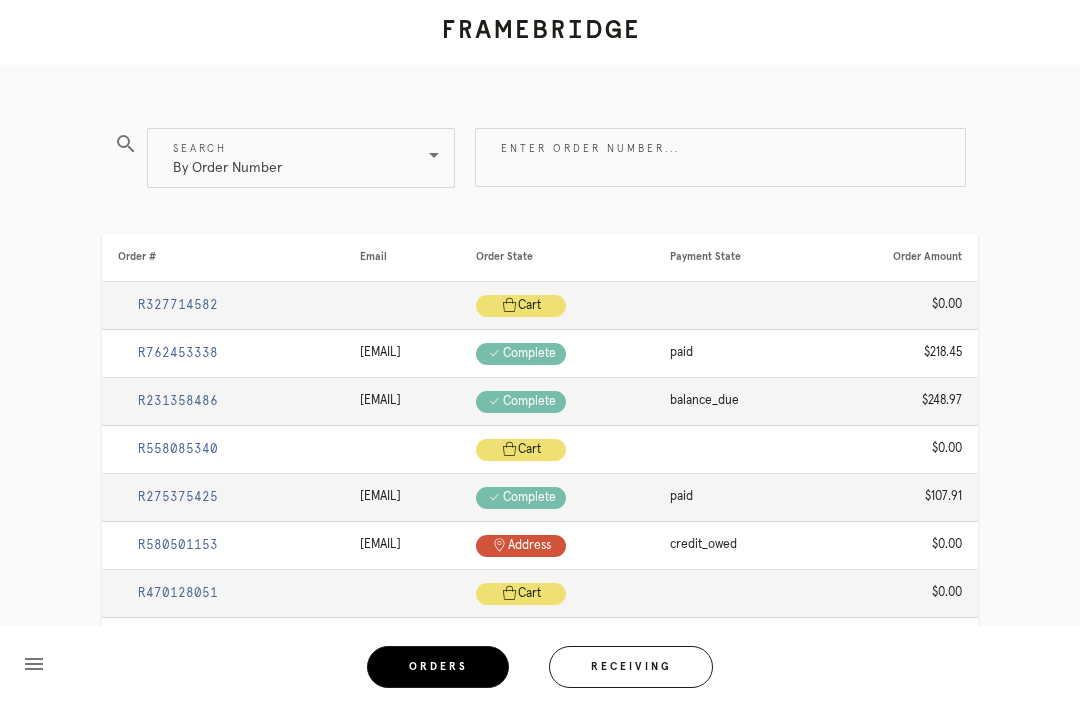 click on "Enter order number..." at bounding box center [720, 157] 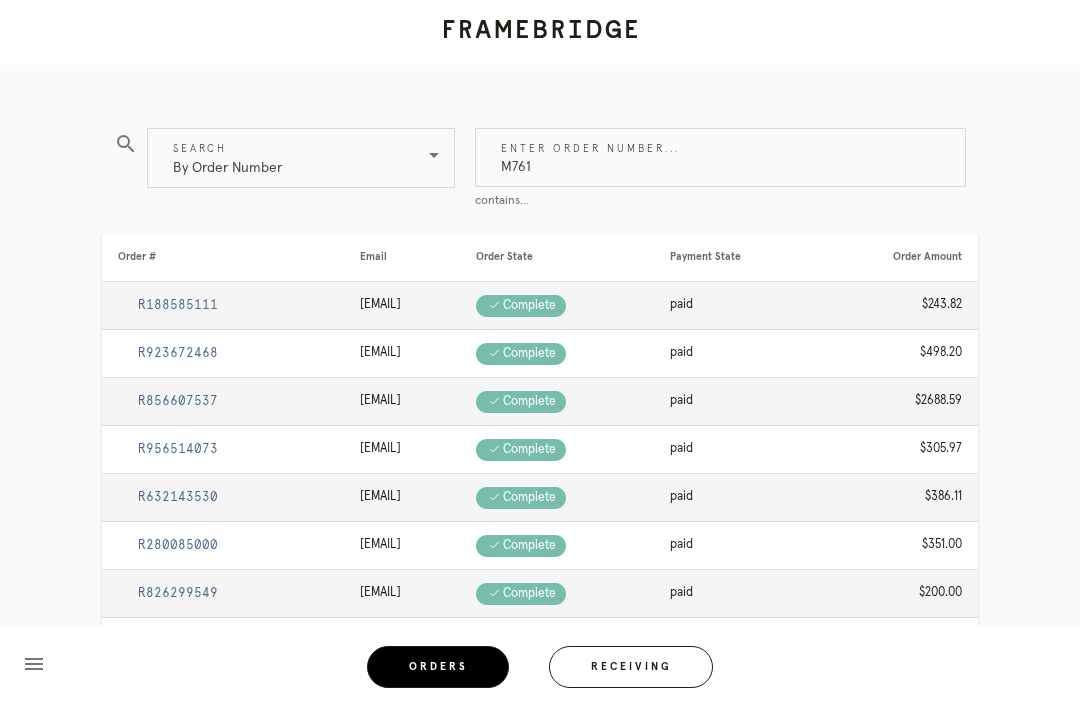 click on "M761" at bounding box center (720, 157) 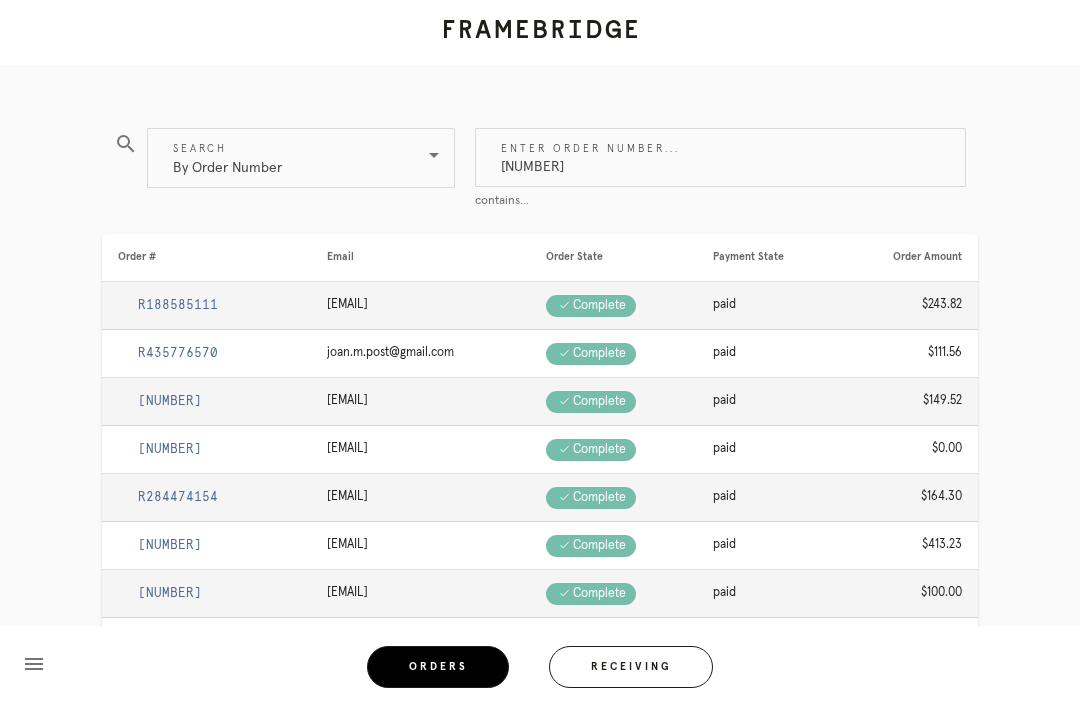 type on "[NUMBER]" 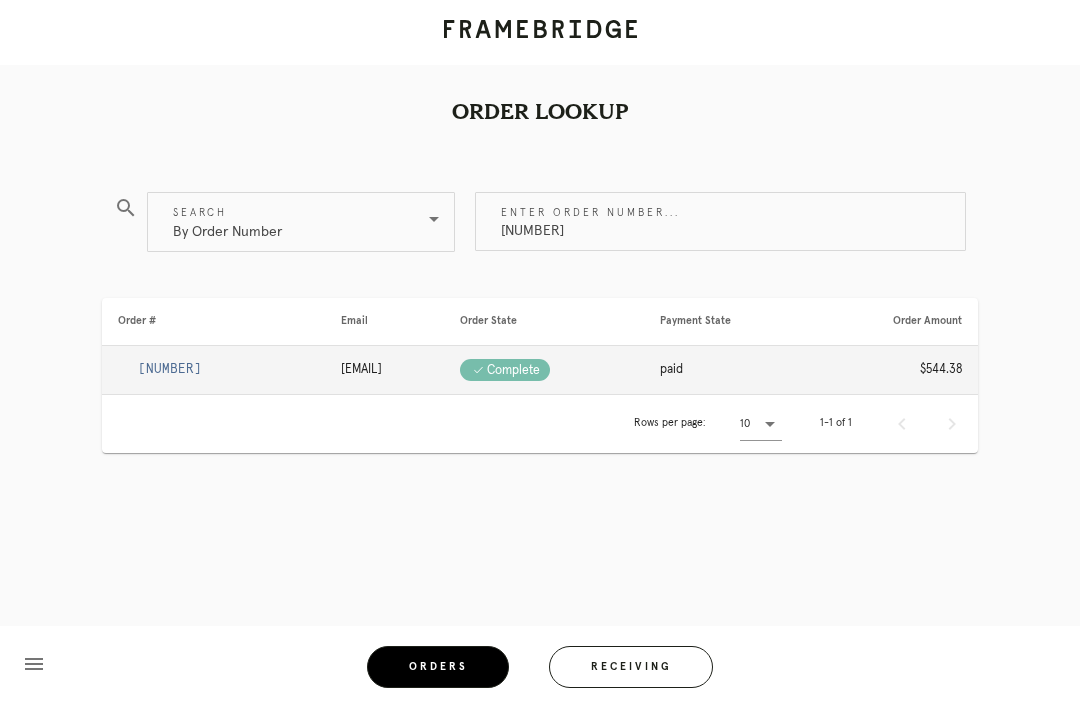 click on "R446818096" at bounding box center (170, 369) 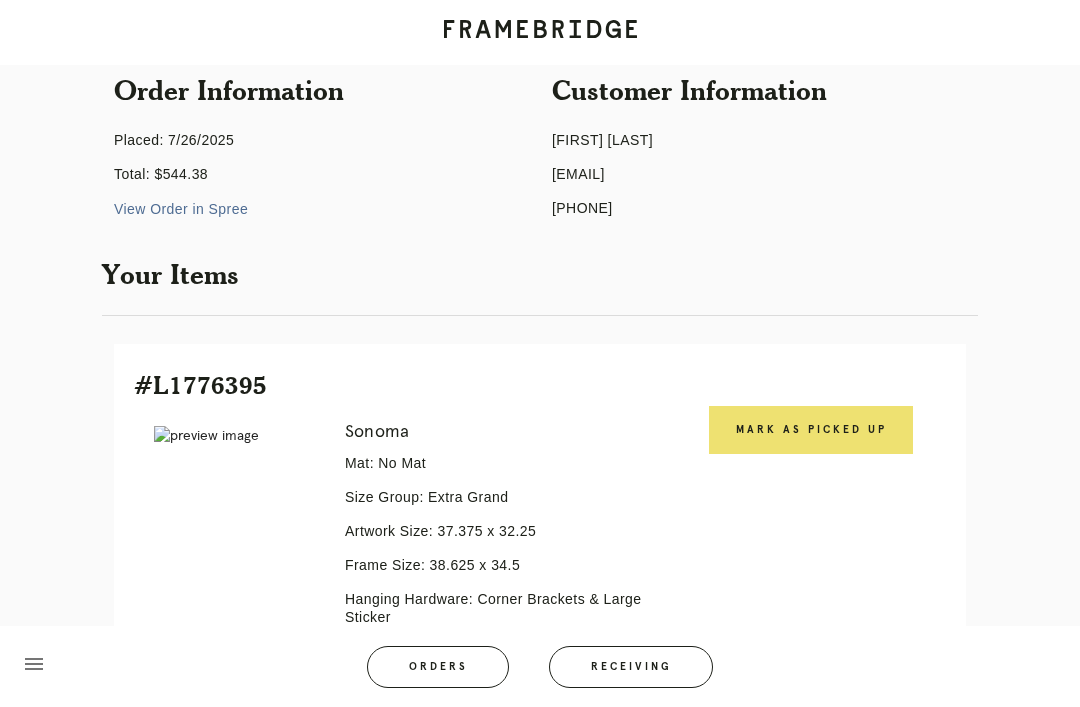 scroll, scrollTop: 174, scrollLeft: 0, axis: vertical 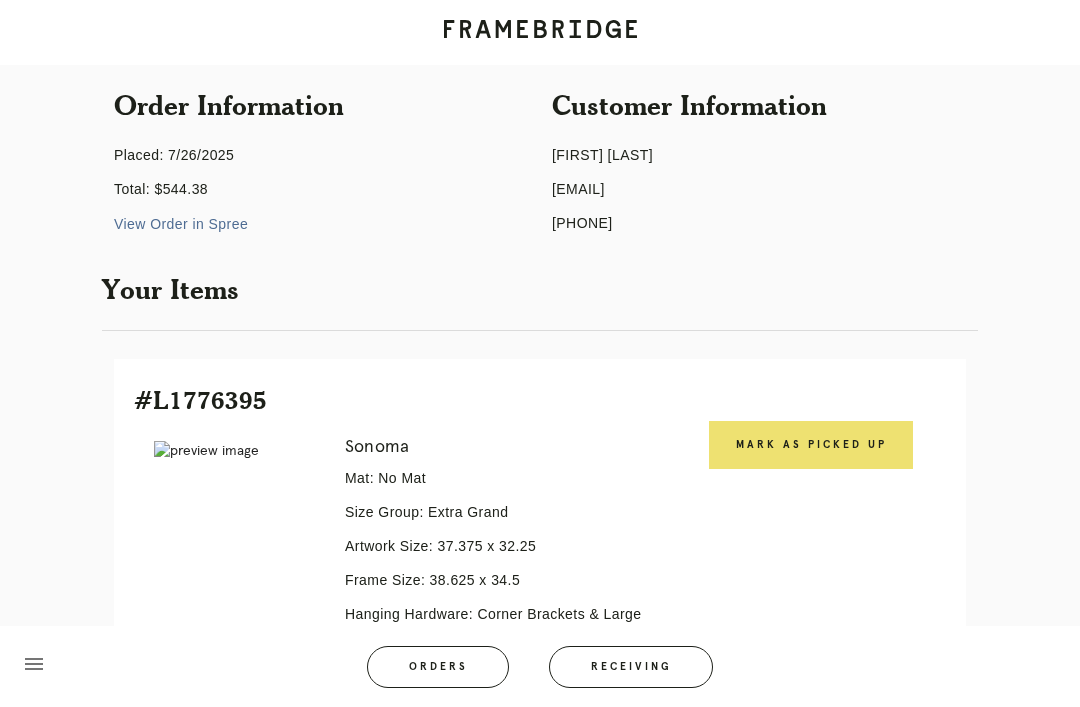 click on "Mark as Picked Up" at bounding box center (811, 445) 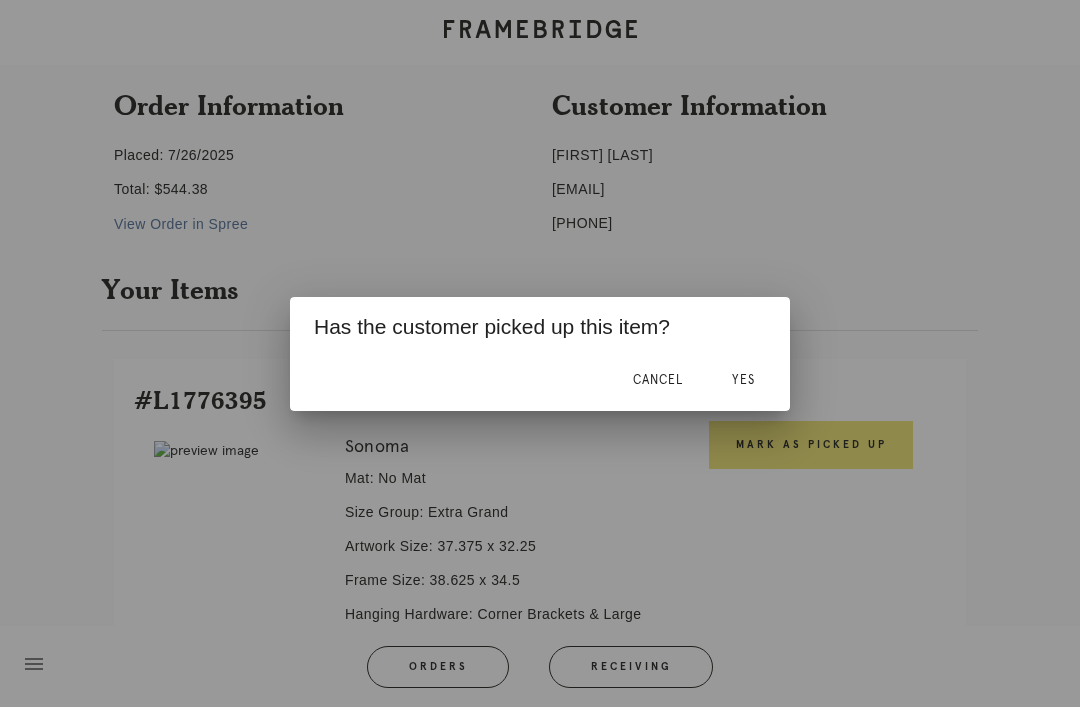 click on "Yes" at bounding box center [743, 381] 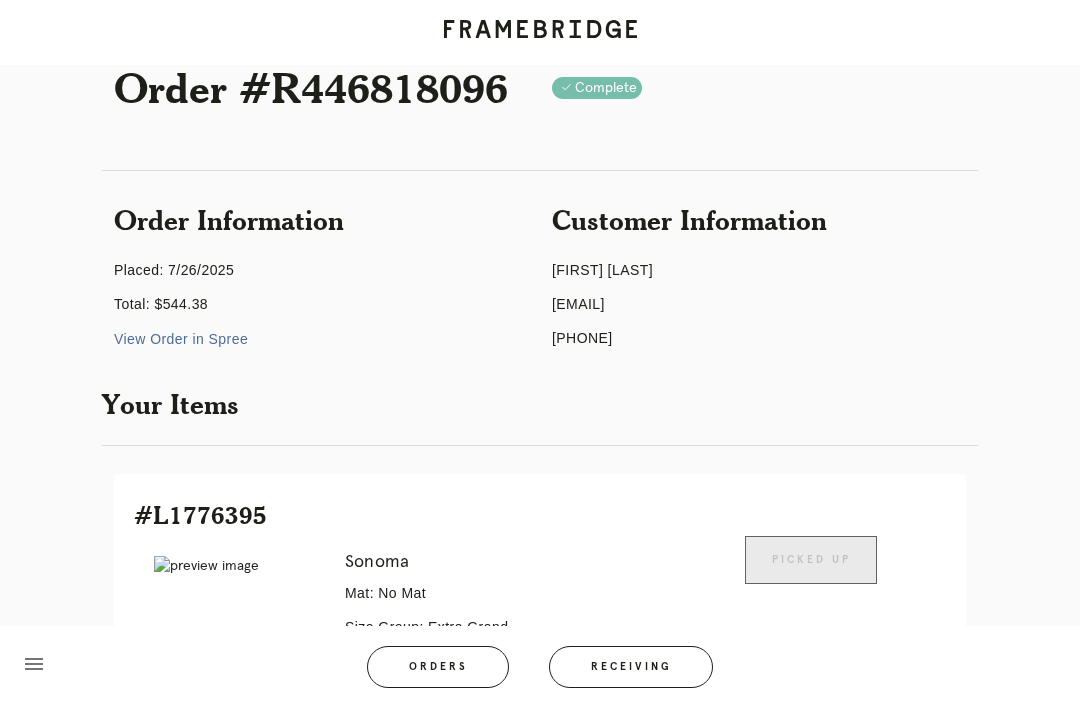 scroll, scrollTop: 0, scrollLeft: 0, axis: both 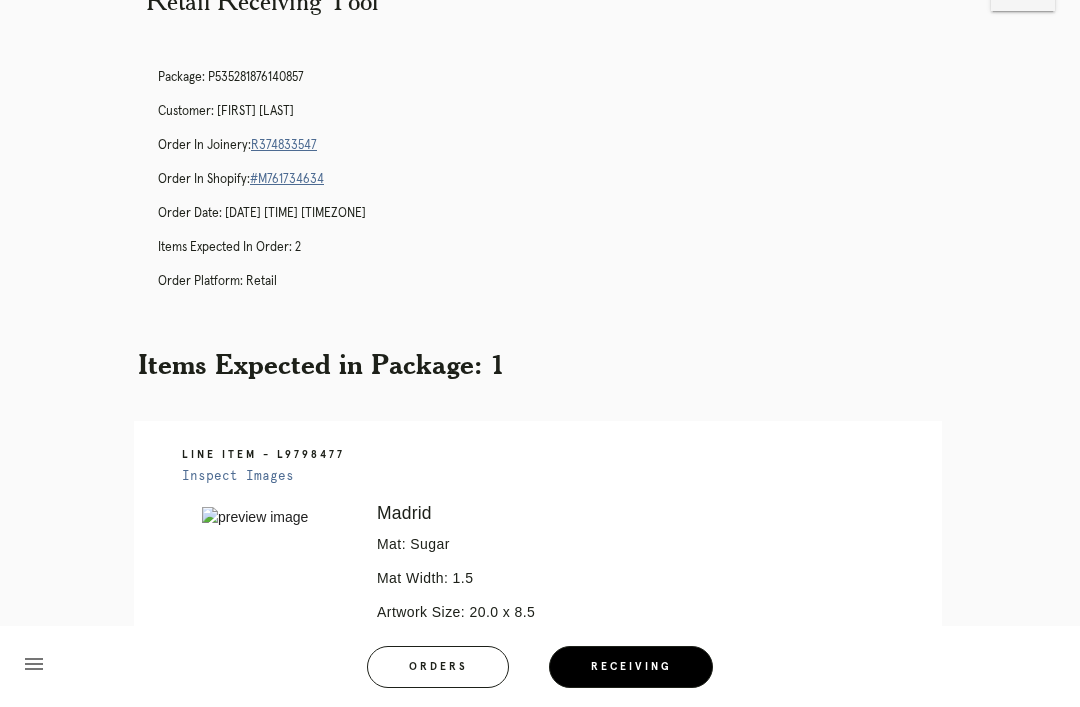 click on "Orders" at bounding box center (438, 667) 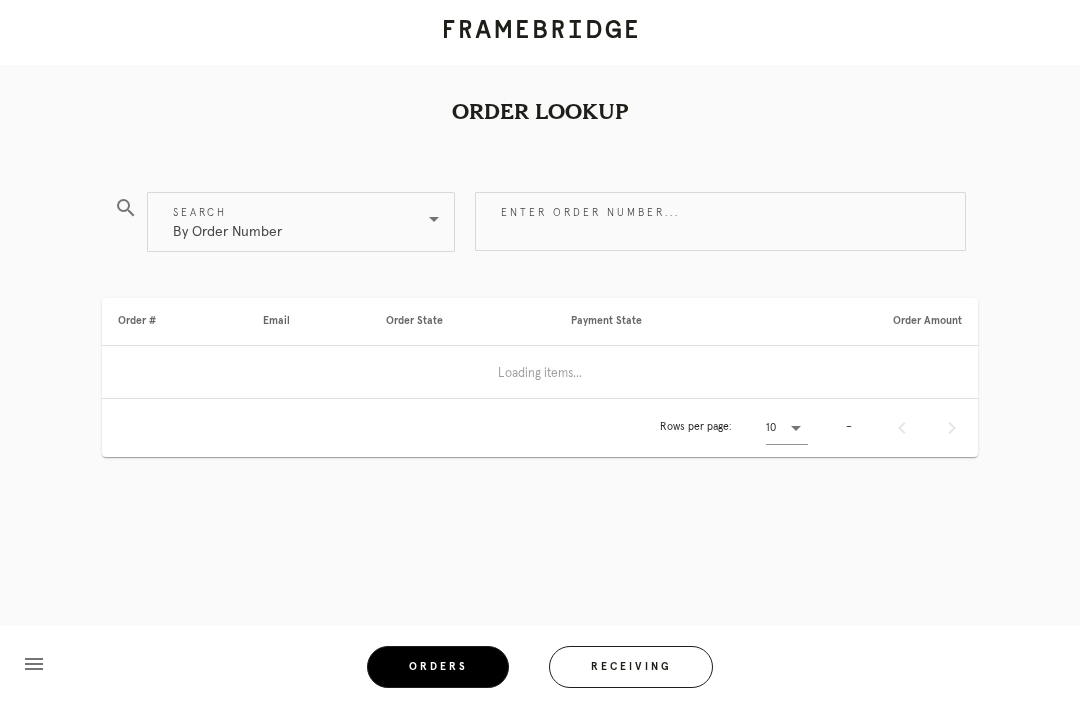 scroll, scrollTop: 64, scrollLeft: 0, axis: vertical 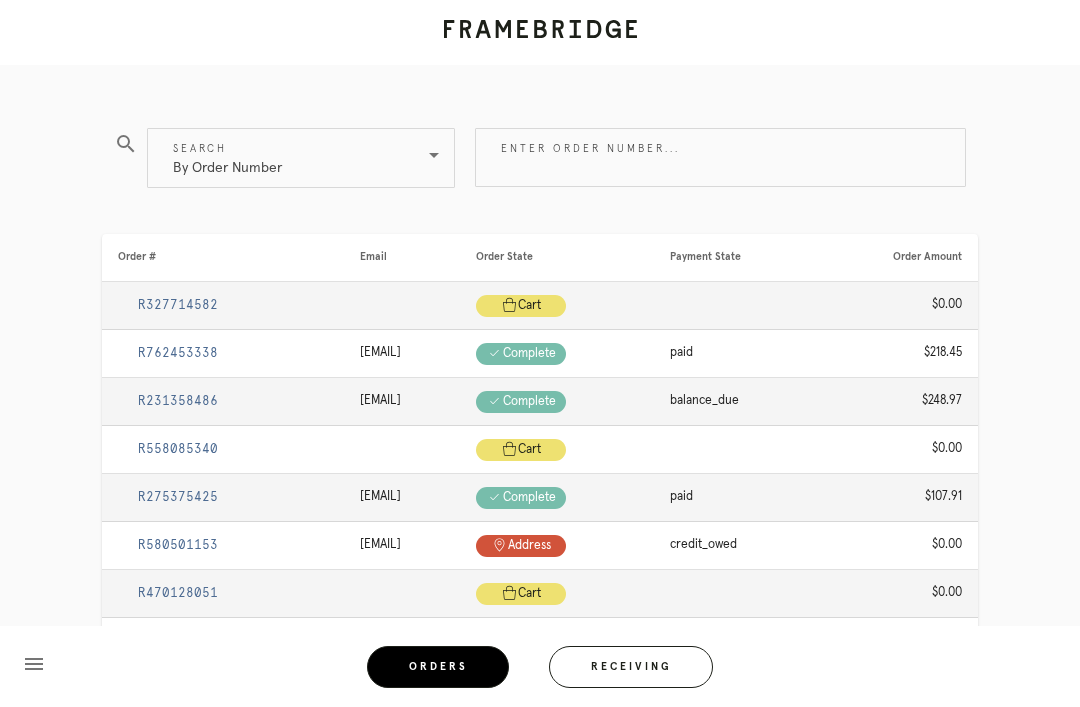 click on "Enter order number..." at bounding box center [720, 157] 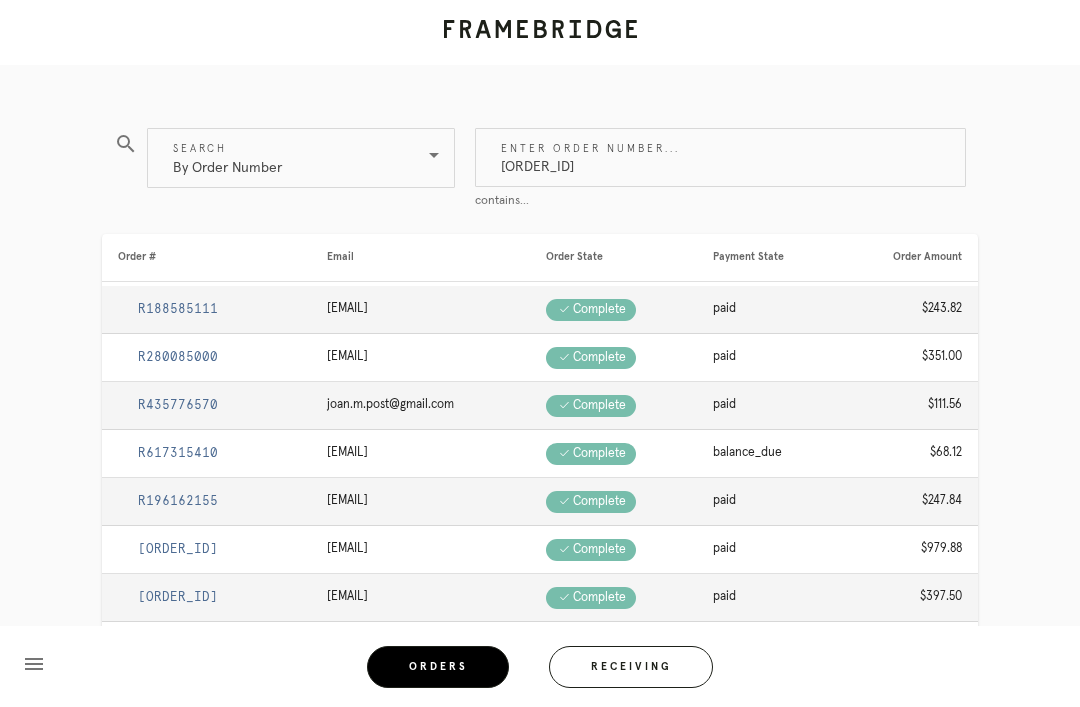type on "M761743100" 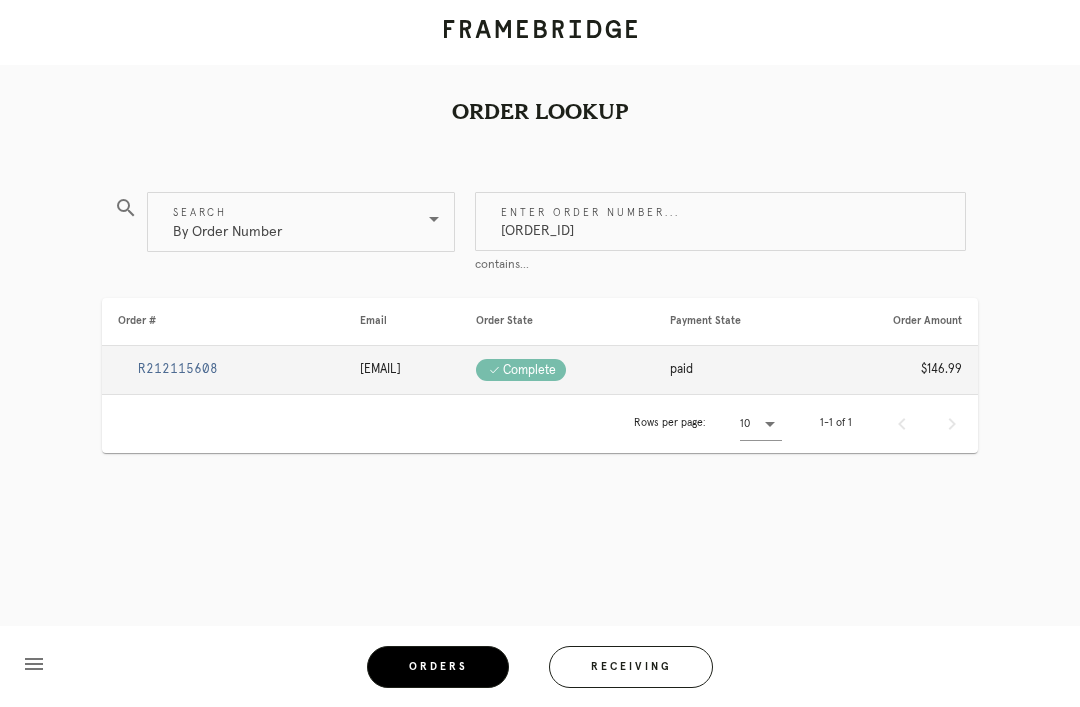 click on "R212115608" at bounding box center (178, 369) 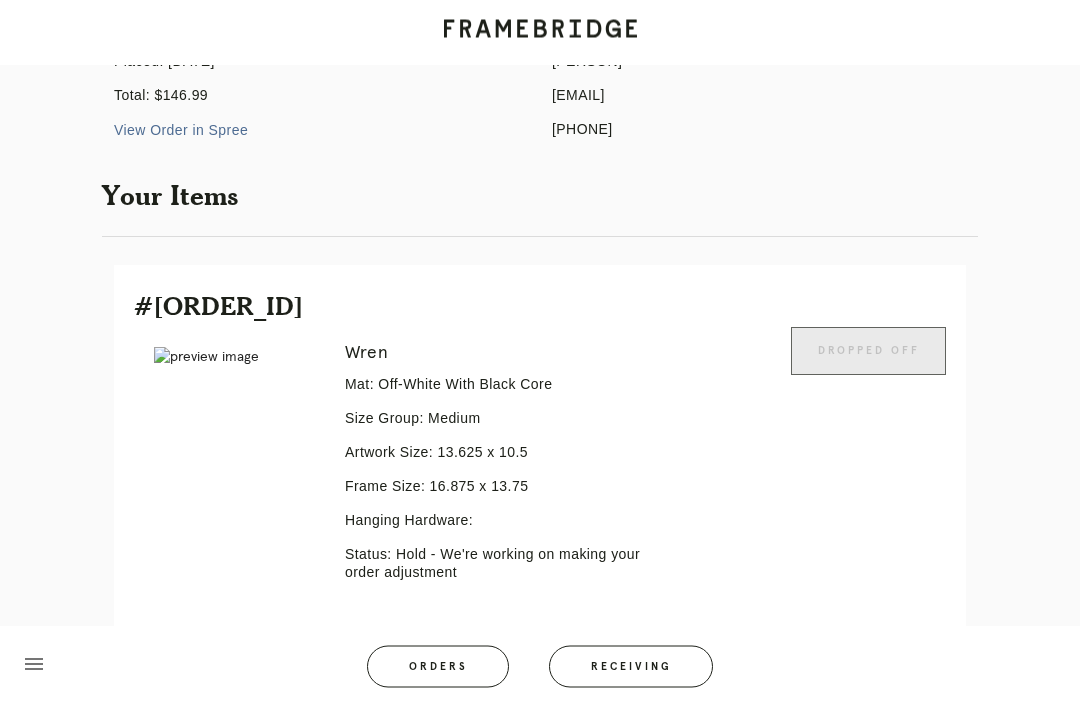 scroll, scrollTop: 264, scrollLeft: 0, axis: vertical 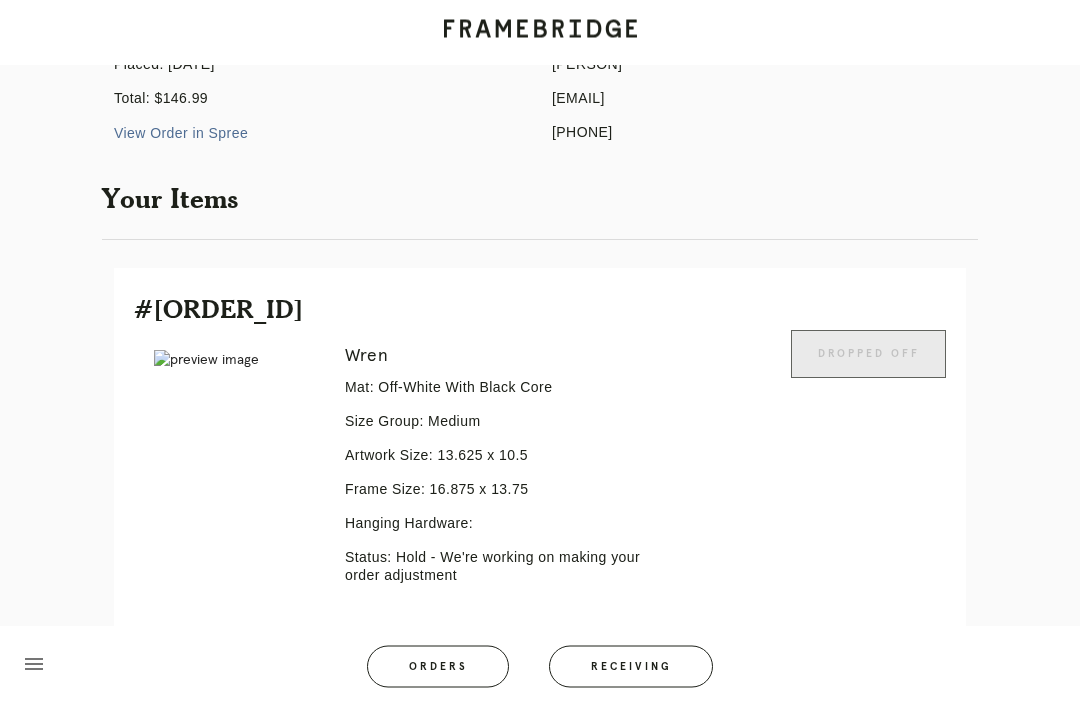 click on "+18054036007" at bounding box center (759, 133) 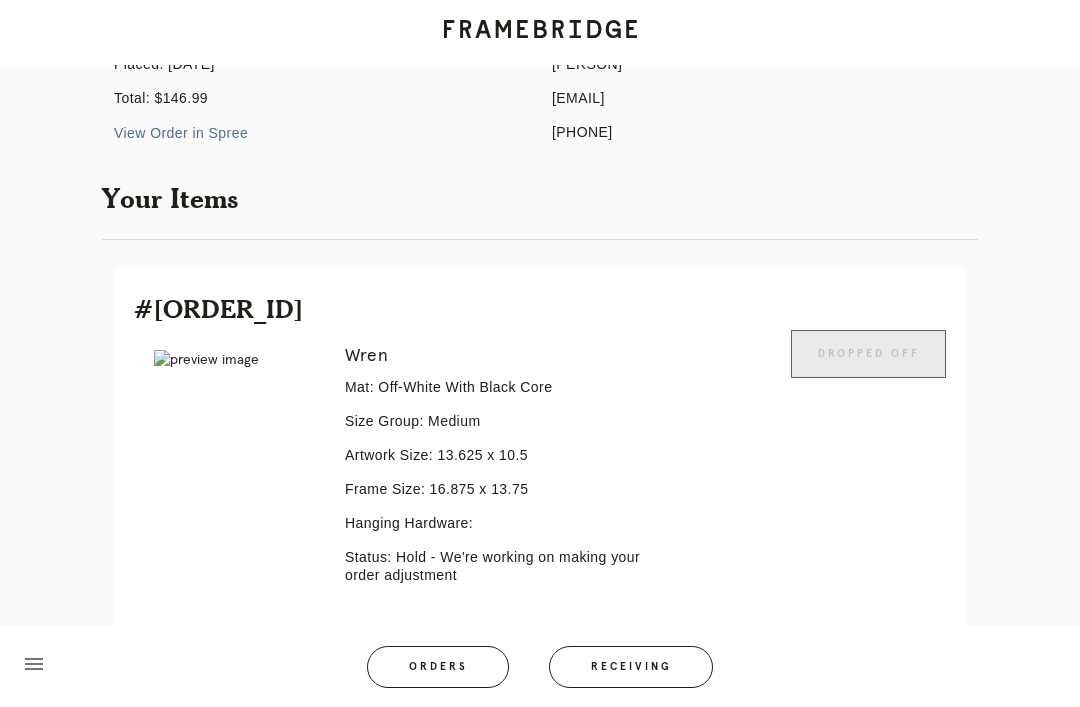 scroll, scrollTop: 297, scrollLeft: 0, axis: vertical 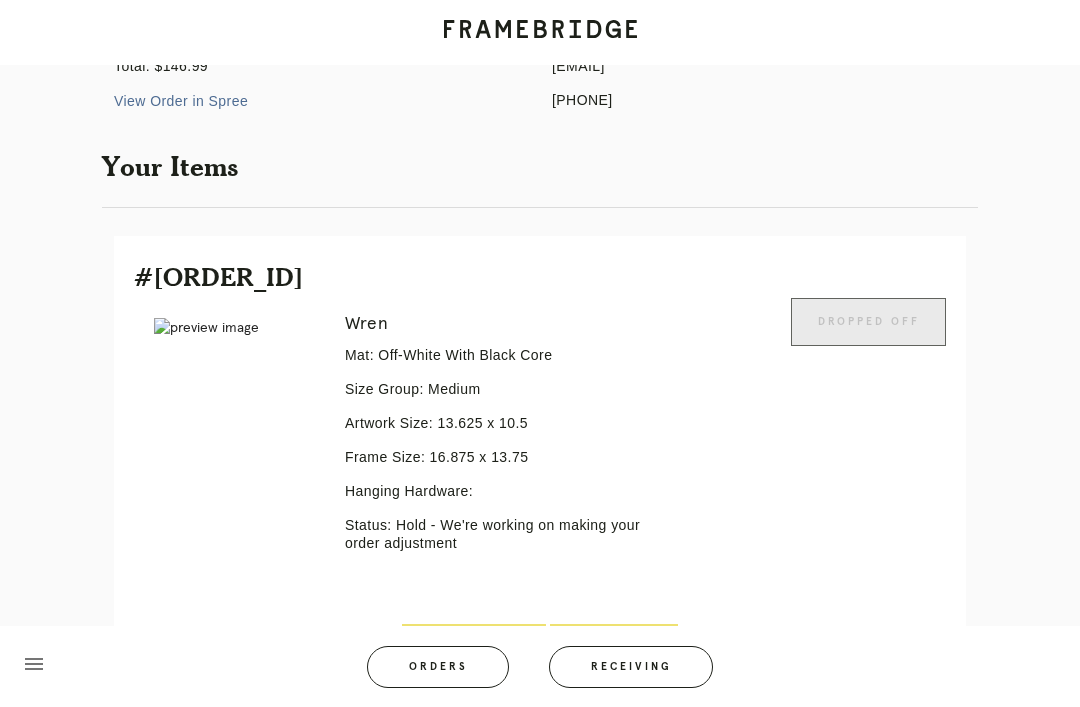 click on "Order Information
Placed: 7/30/2025
Total: $146.99
View Order in Spree
Customer Information
Cole Kronman
colekronman@gmail.com
+18054036007" at bounding box center [540, 39] 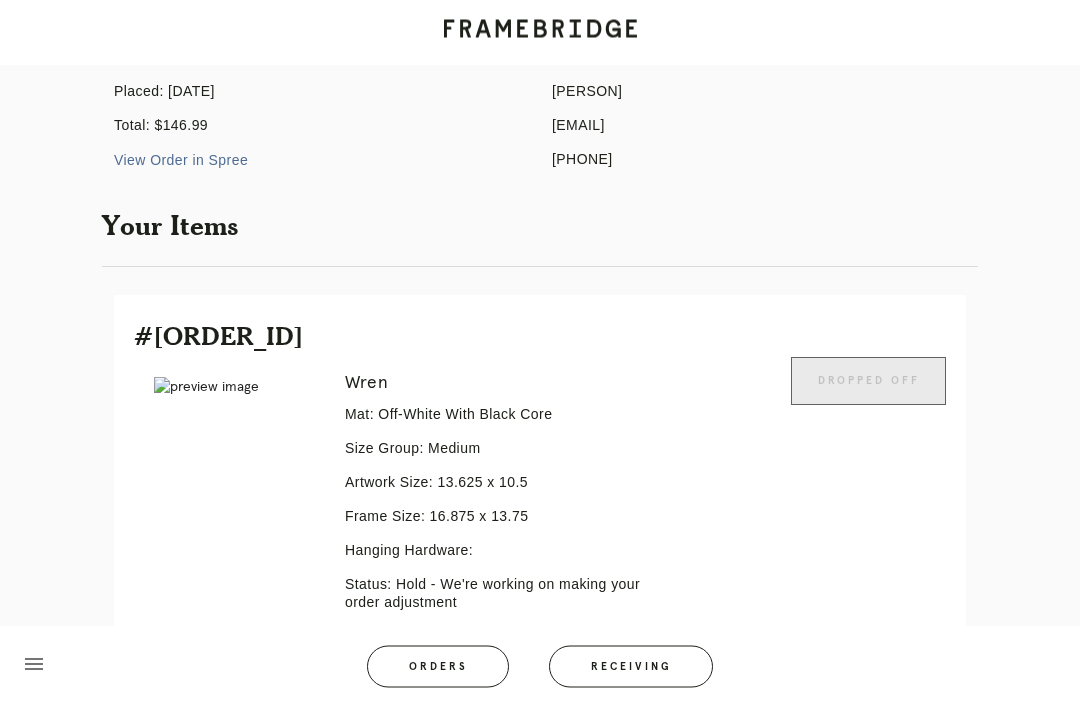 scroll, scrollTop: 85, scrollLeft: 0, axis: vertical 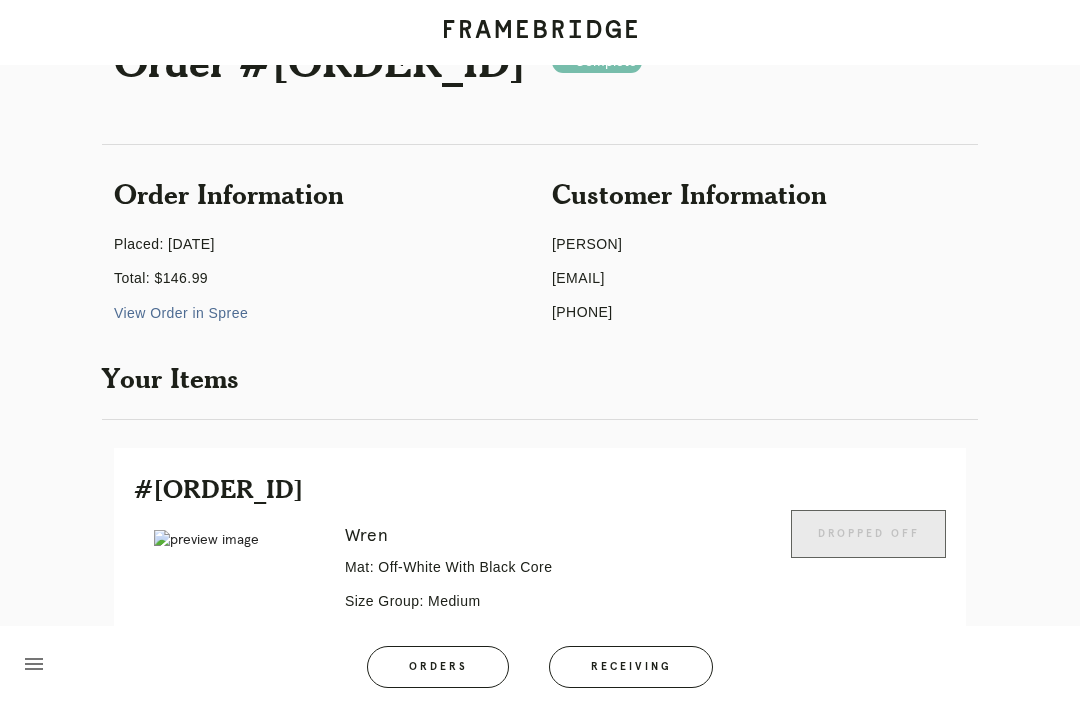 copy on "colekronman@gmail.com" 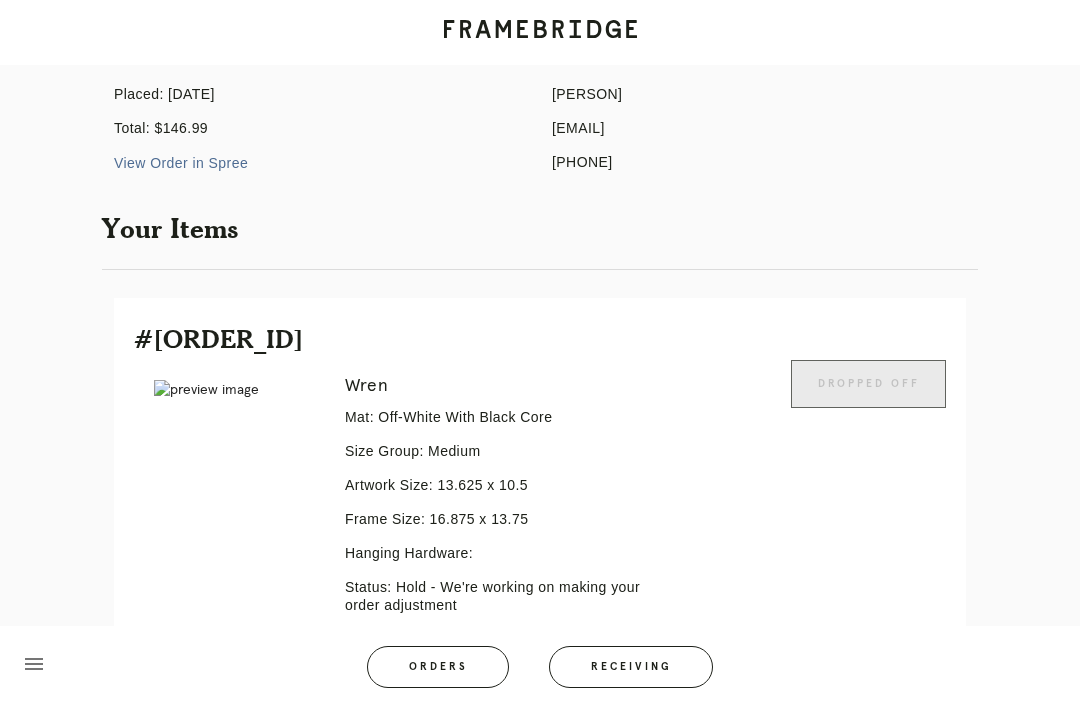 scroll, scrollTop: 344, scrollLeft: 0, axis: vertical 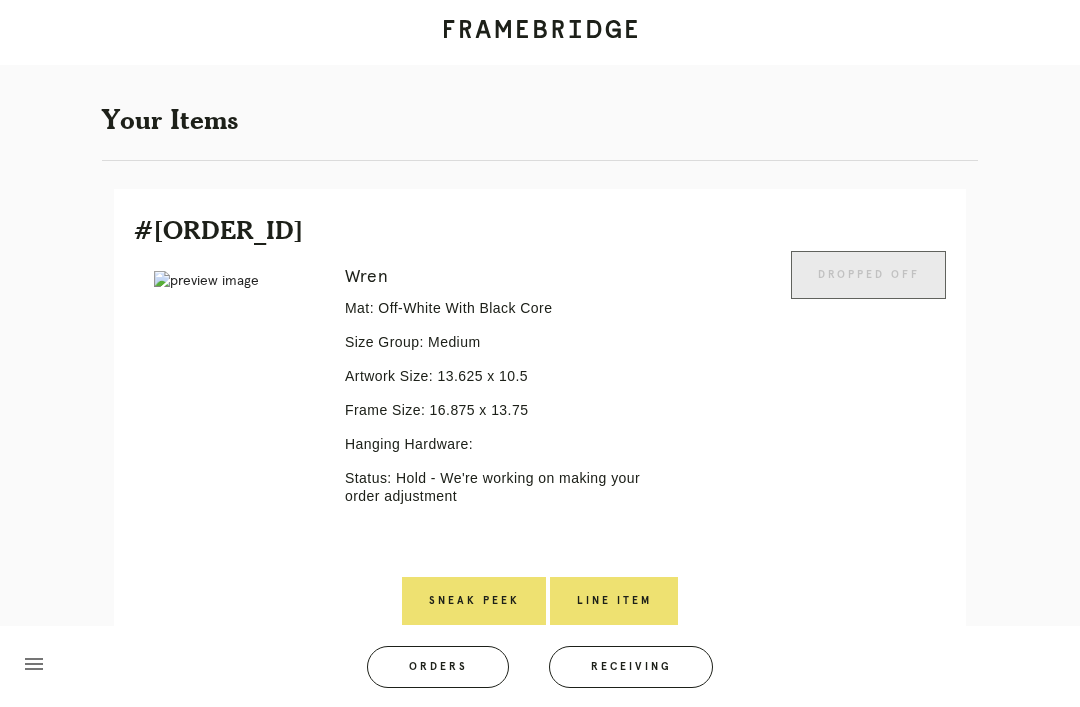 click on "menu
Orders
Receiving
Logged in as:   angela.dizon@framebridge.com   Park Slope
Logout" at bounding box center [540, 673] 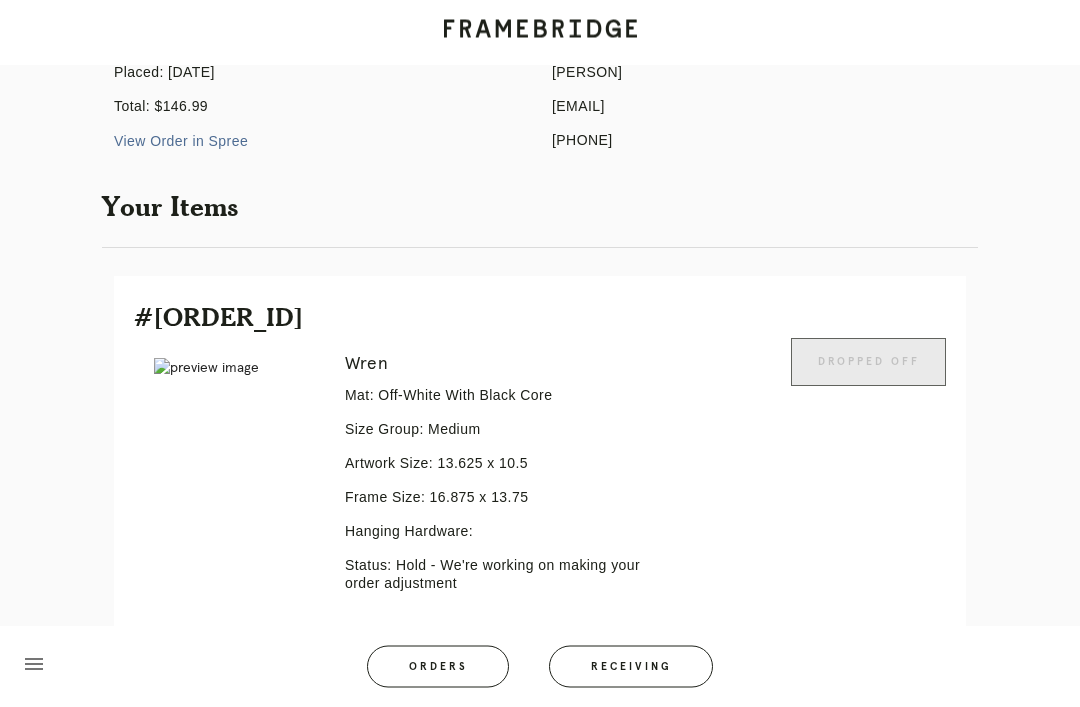 scroll, scrollTop: 265, scrollLeft: 0, axis: vertical 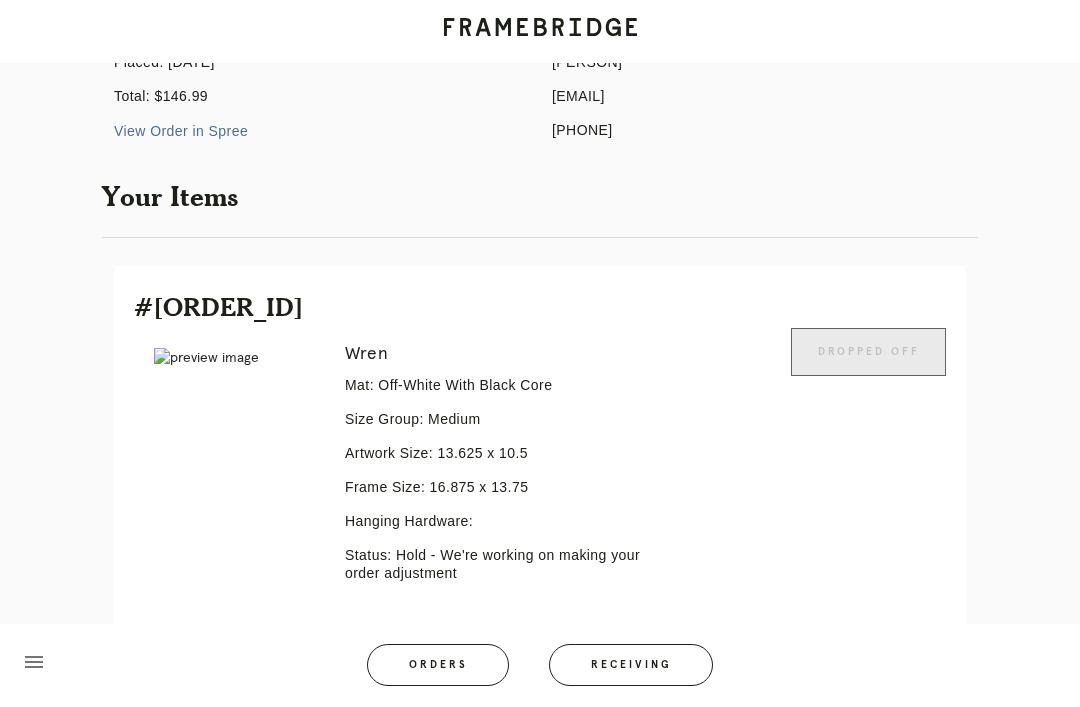 click on "Receiving" at bounding box center [631, 667] 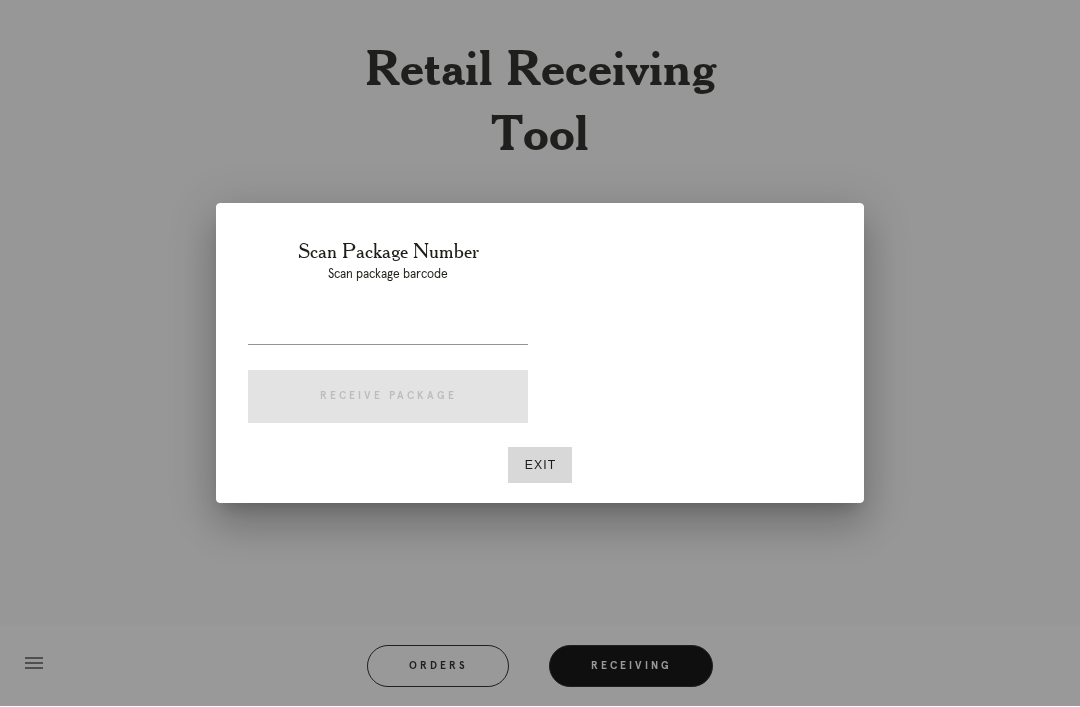 scroll, scrollTop: 64, scrollLeft: 0, axis: vertical 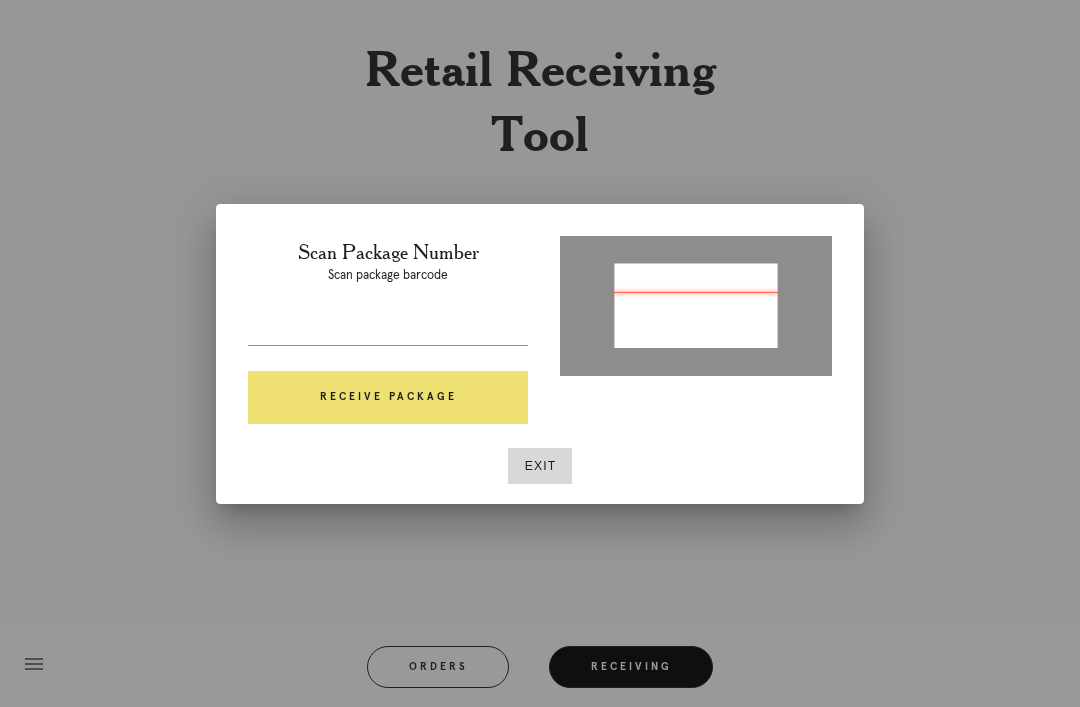 type on "P559893526317154" 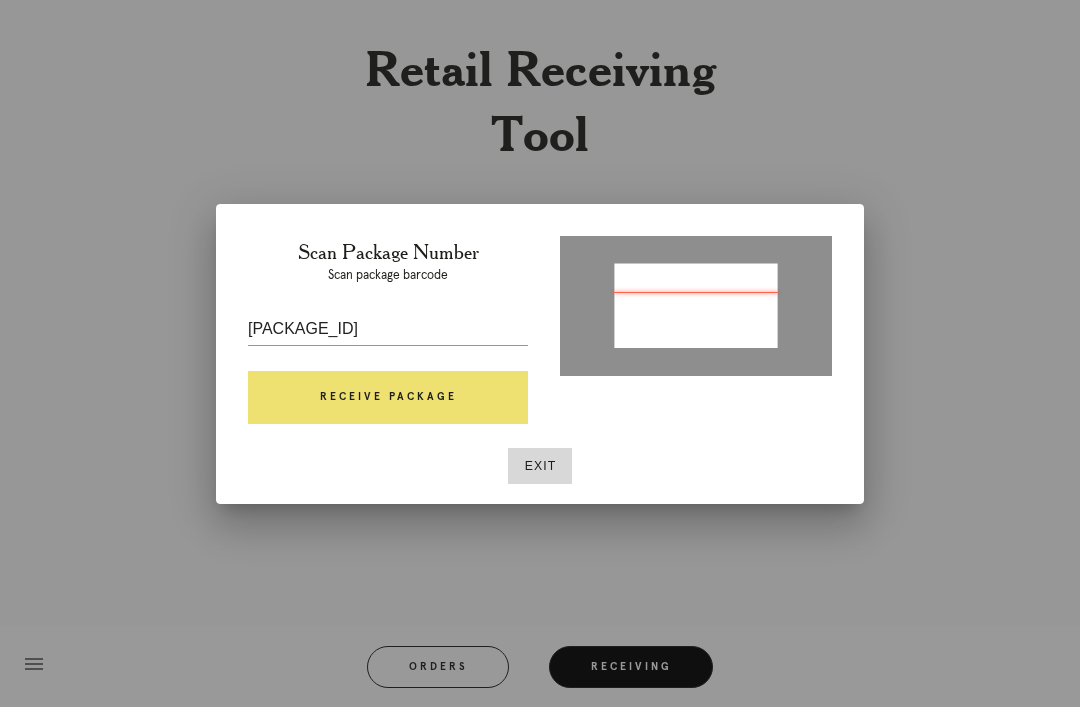 click on "Receive Package" at bounding box center [388, 398] 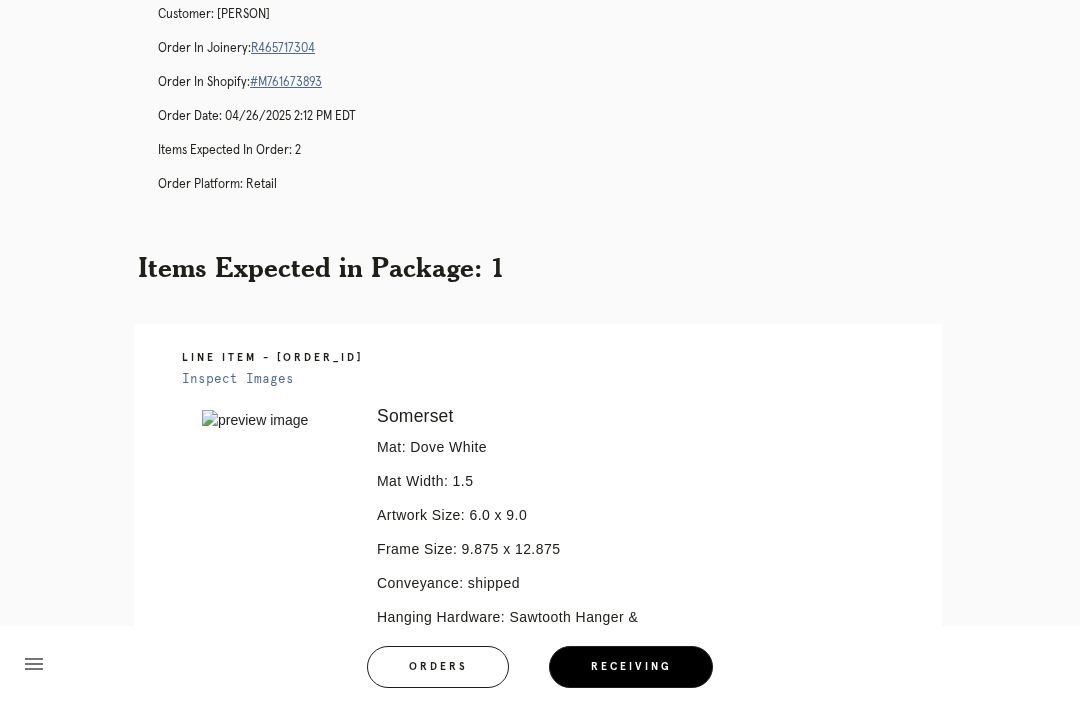 scroll, scrollTop: 0, scrollLeft: 0, axis: both 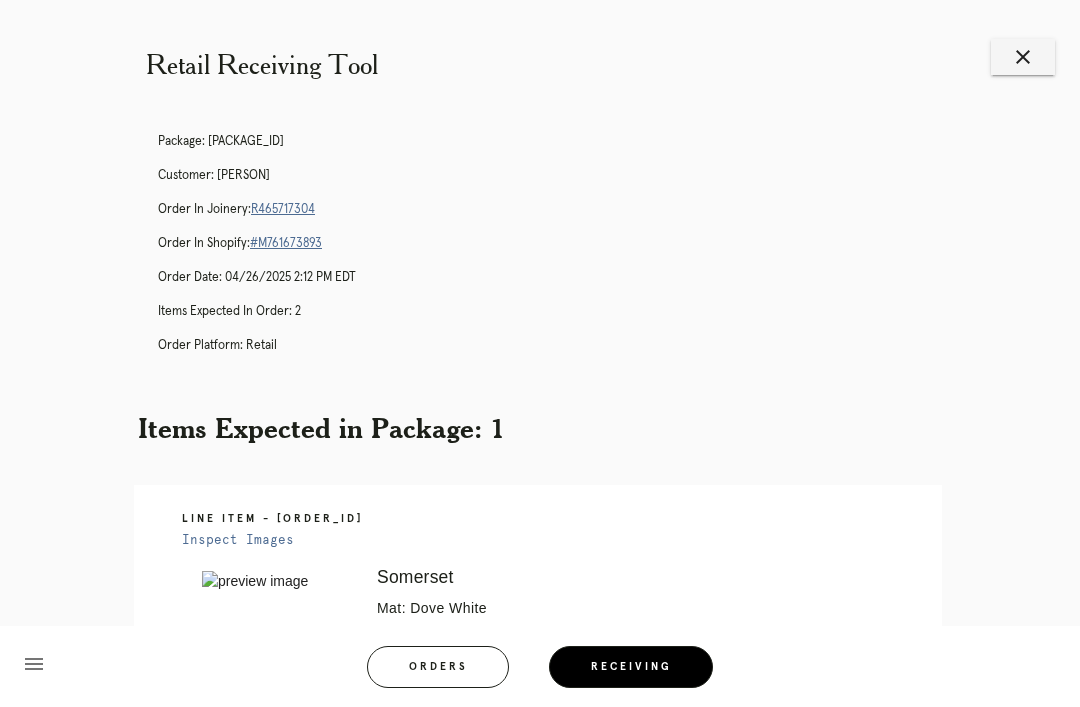click on "R465717304" at bounding box center (283, 209) 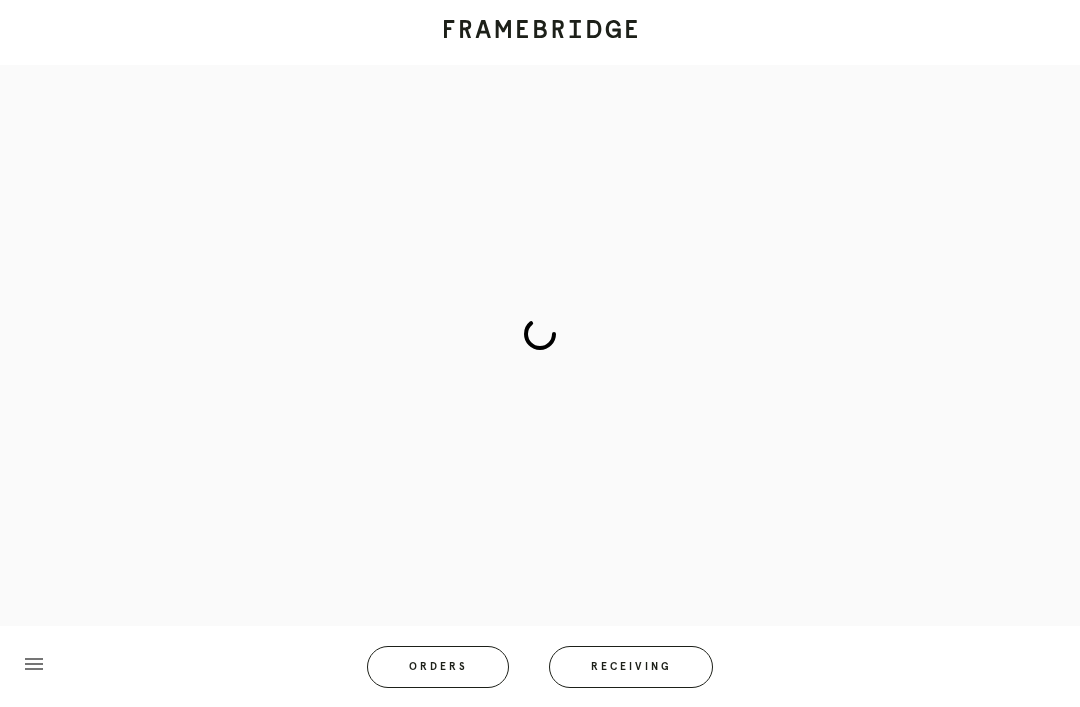 scroll, scrollTop: 0, scrollLeft: 0, axis: both 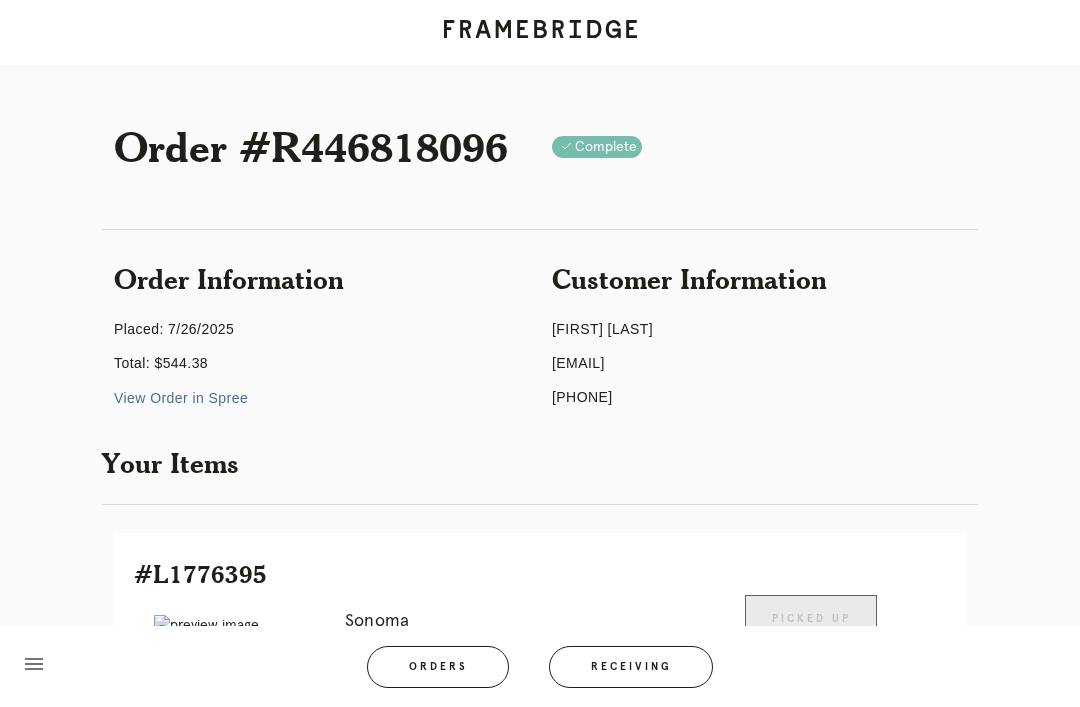 click at bounding box center [540, 32] 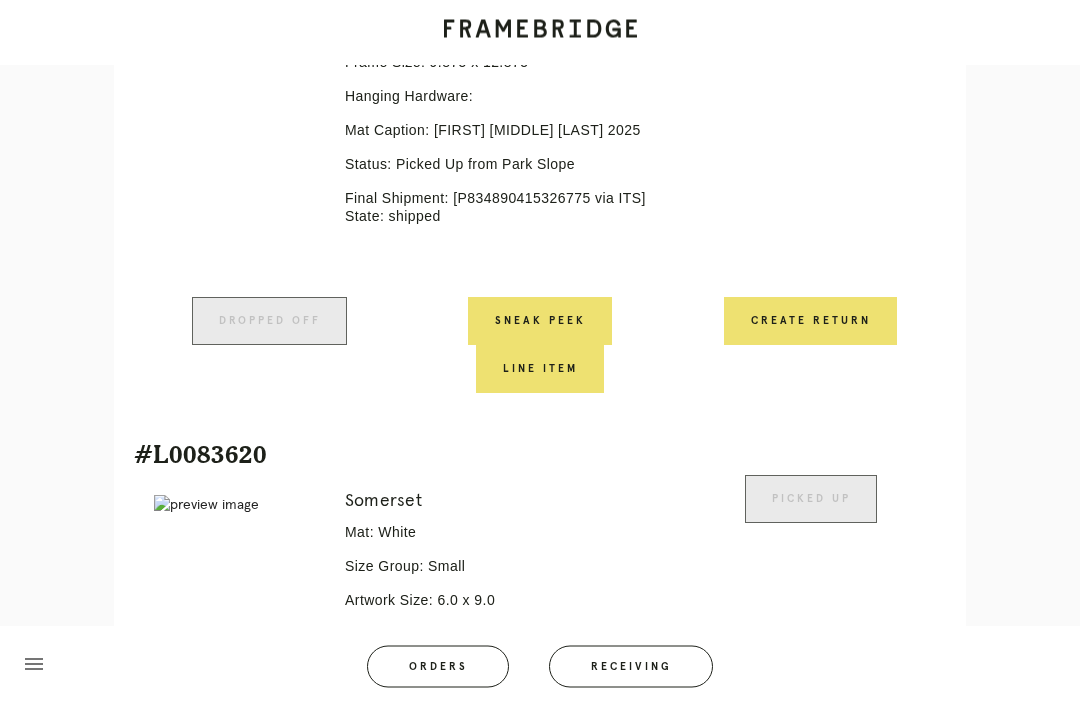 scroll, scrollTop: 1038, scrollLeft: 0, axis: vertical 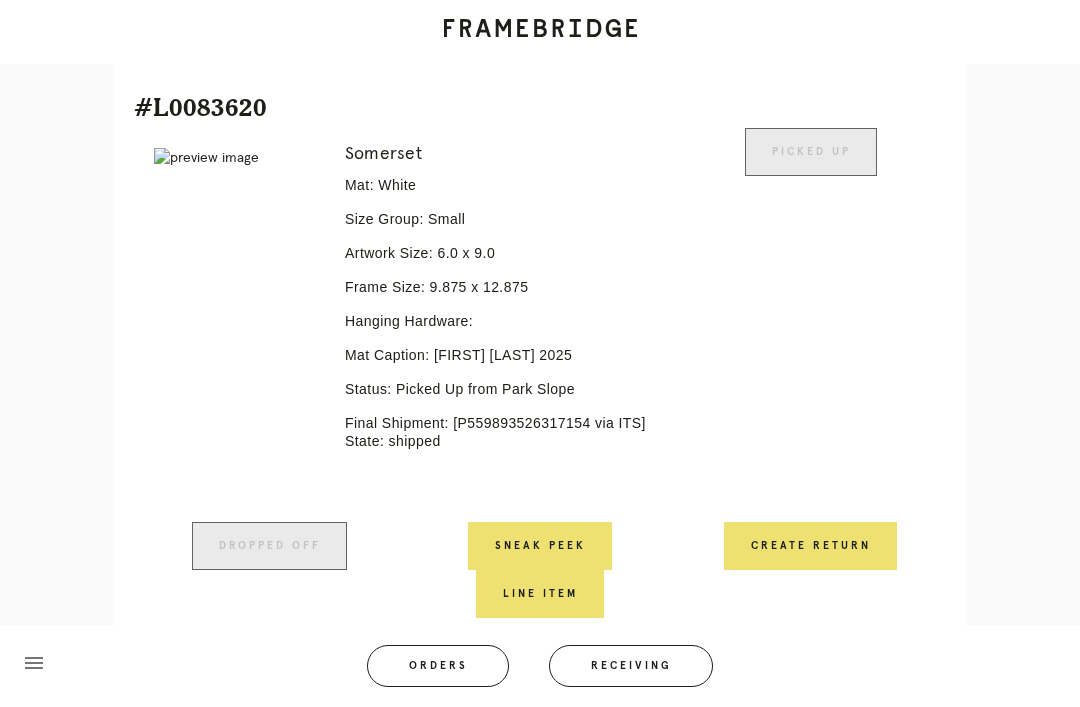 click on "Create Return" at bounding box center [810, 547] 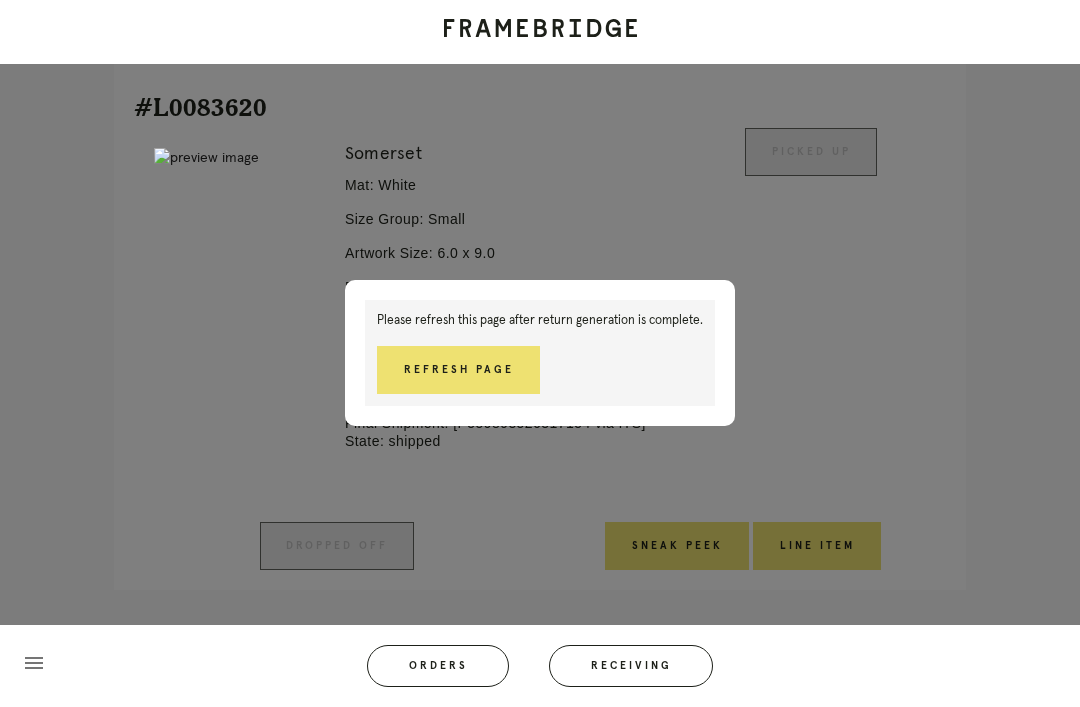 scroll, scrollTop: 1052, scrollLeft: 0, axis: vertical 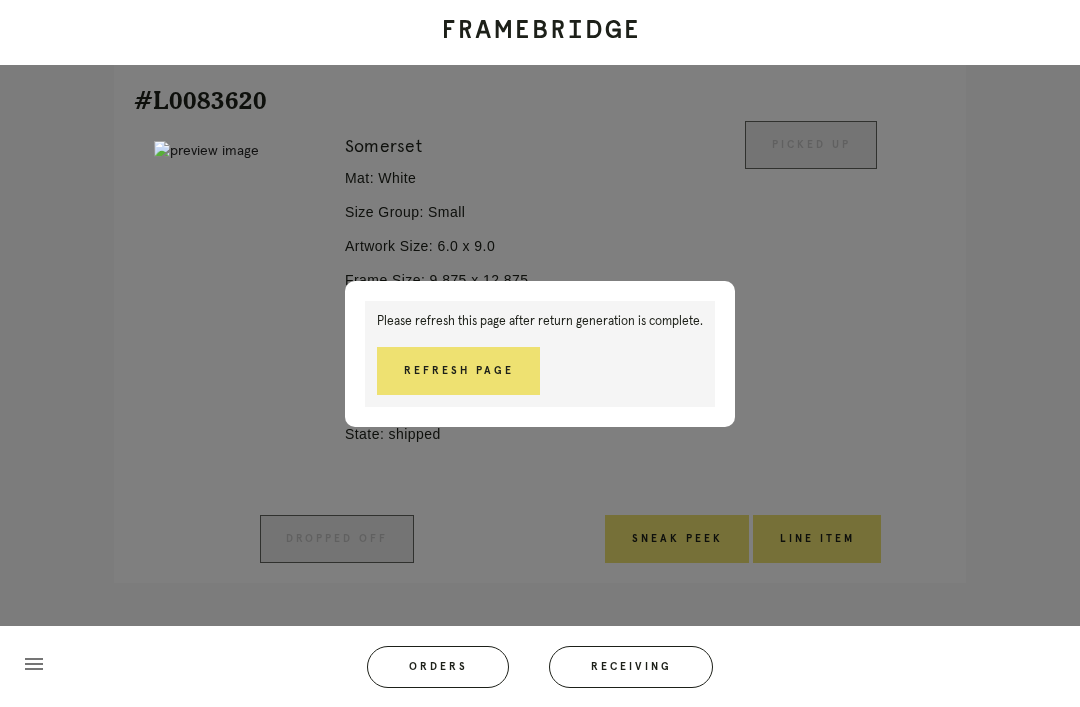 click on "Refresh Page" at bounding box center (458, 371) 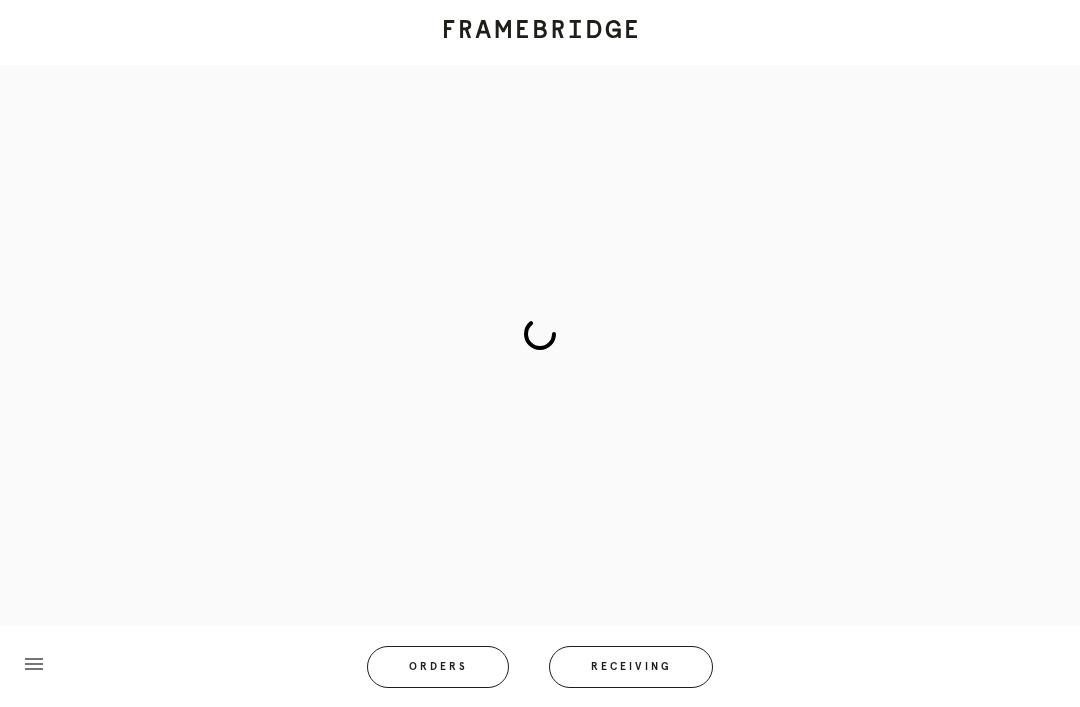 scroll, scrollTop: 83, scrollLeft: 0, axis: vertical 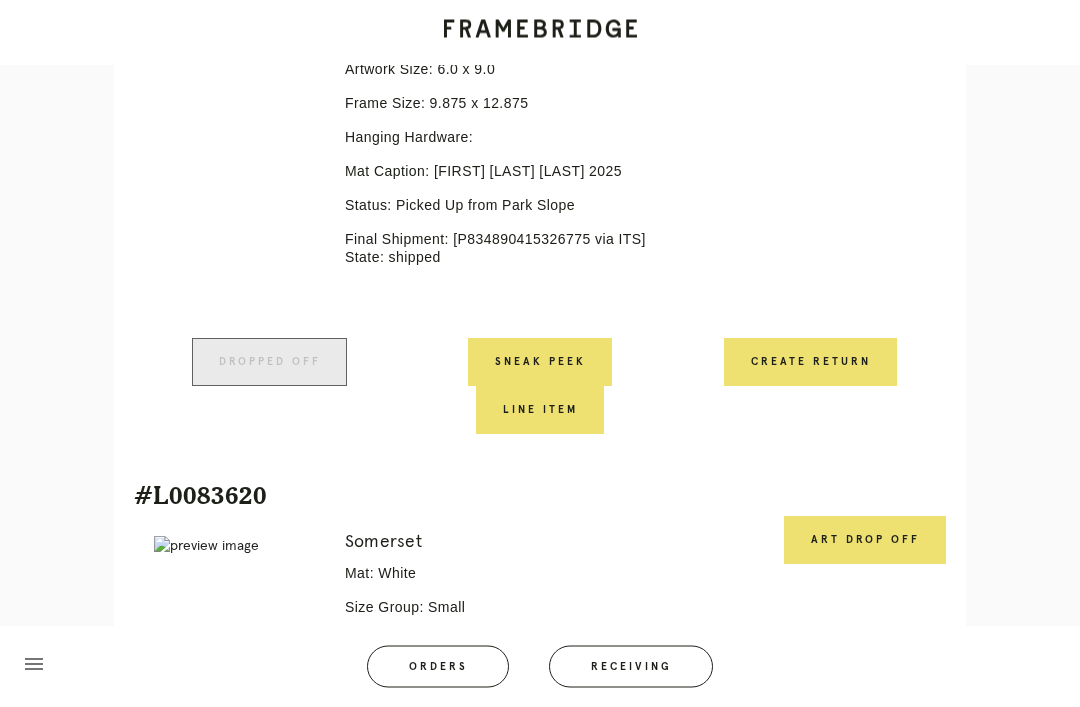 click on "Art drop off" at bounding box center [865, 541] 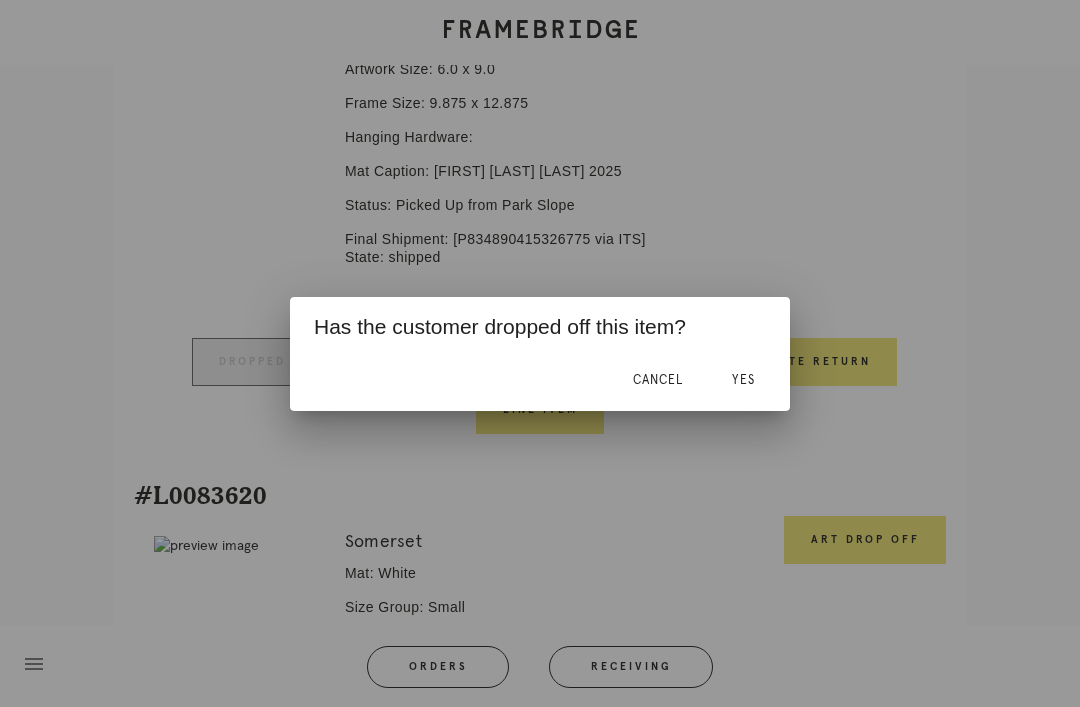 click on "Yes" at bounding box center [743, 381] 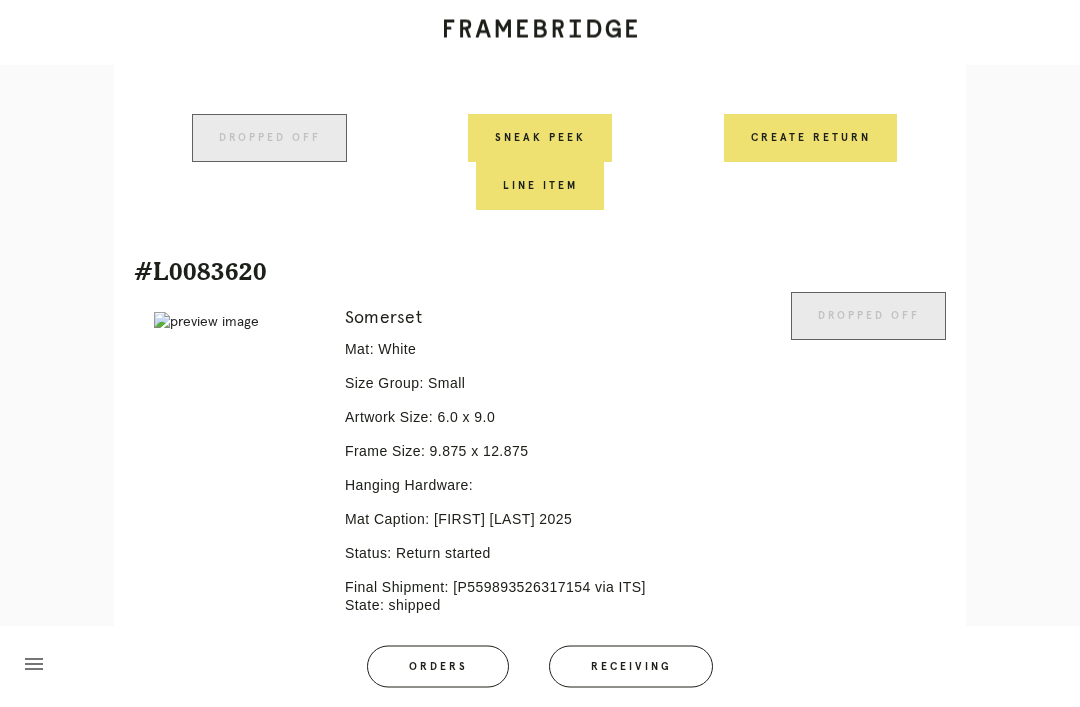 scroll, scrollTop: 988, scrollLeft: 0, axis: vertical 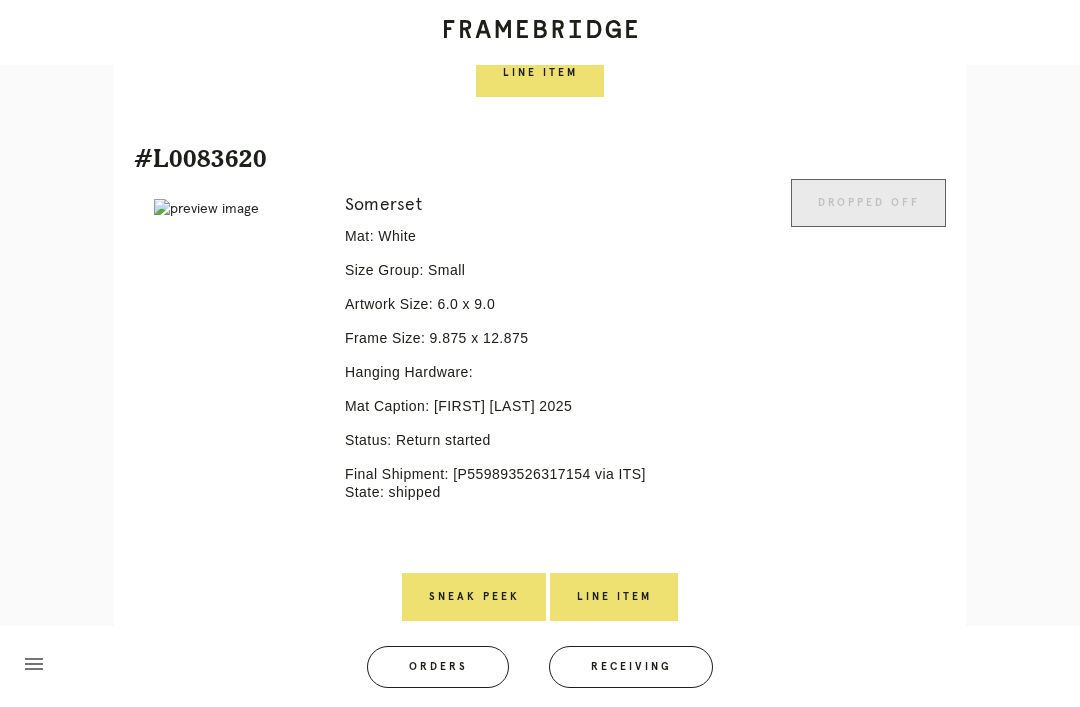 click on "Line Item" at bounding box center [614, 597] 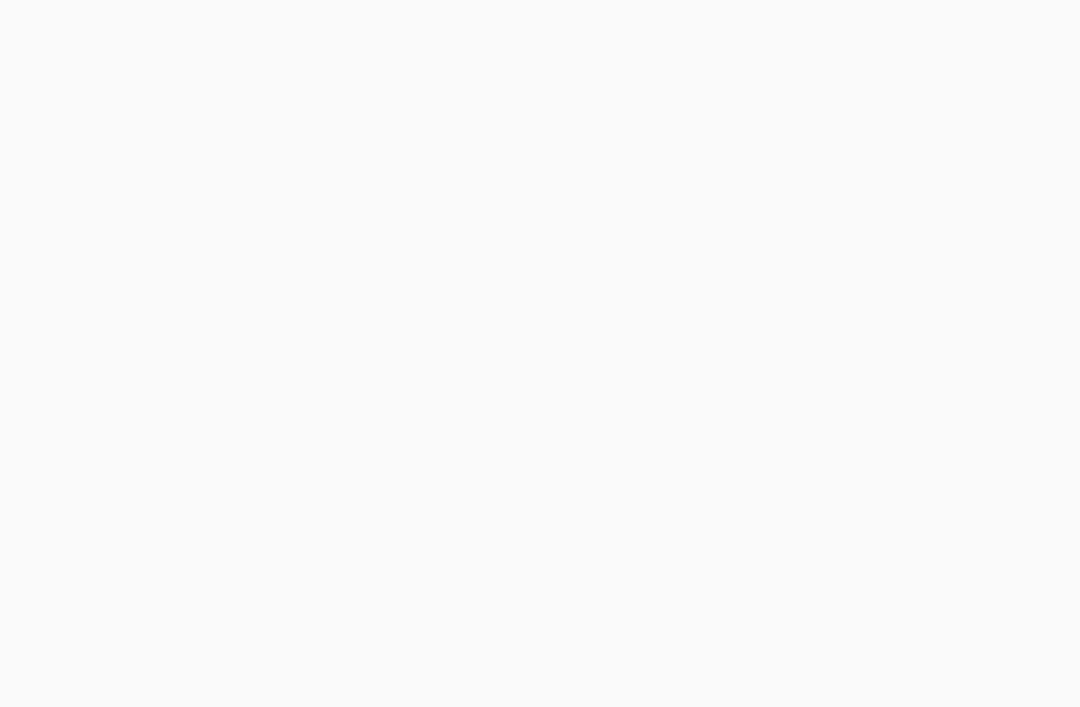 scroll, scrollTop: 0, scrollLeft: 0, axis: both 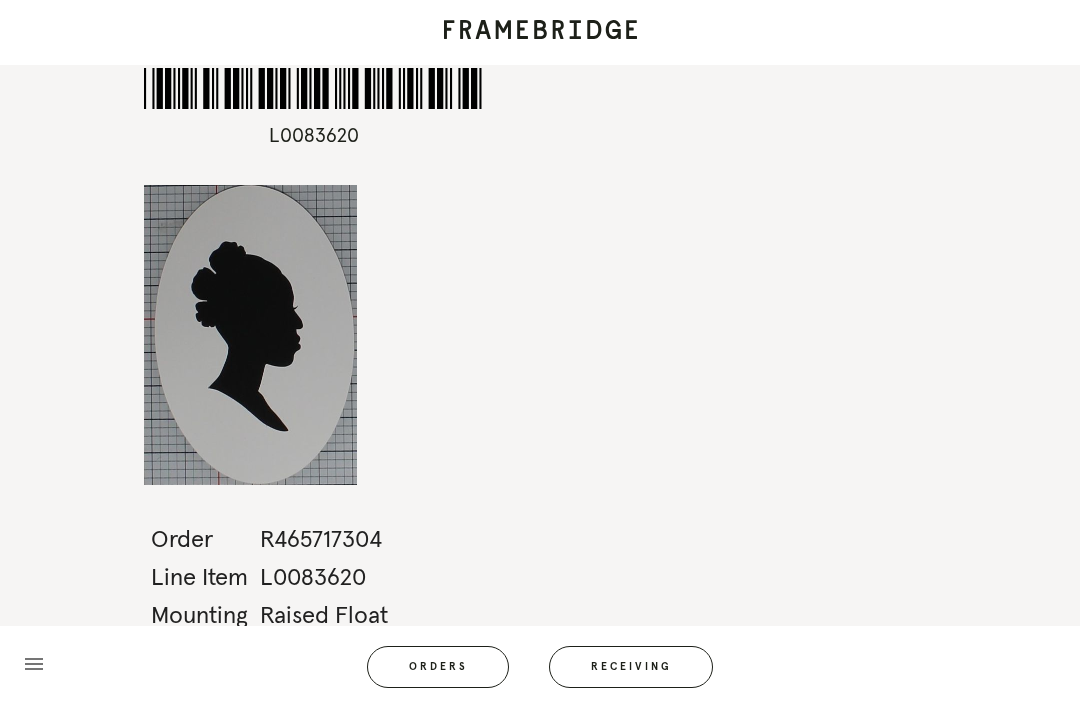 click on "Orders" at bounding box center [438, 667] 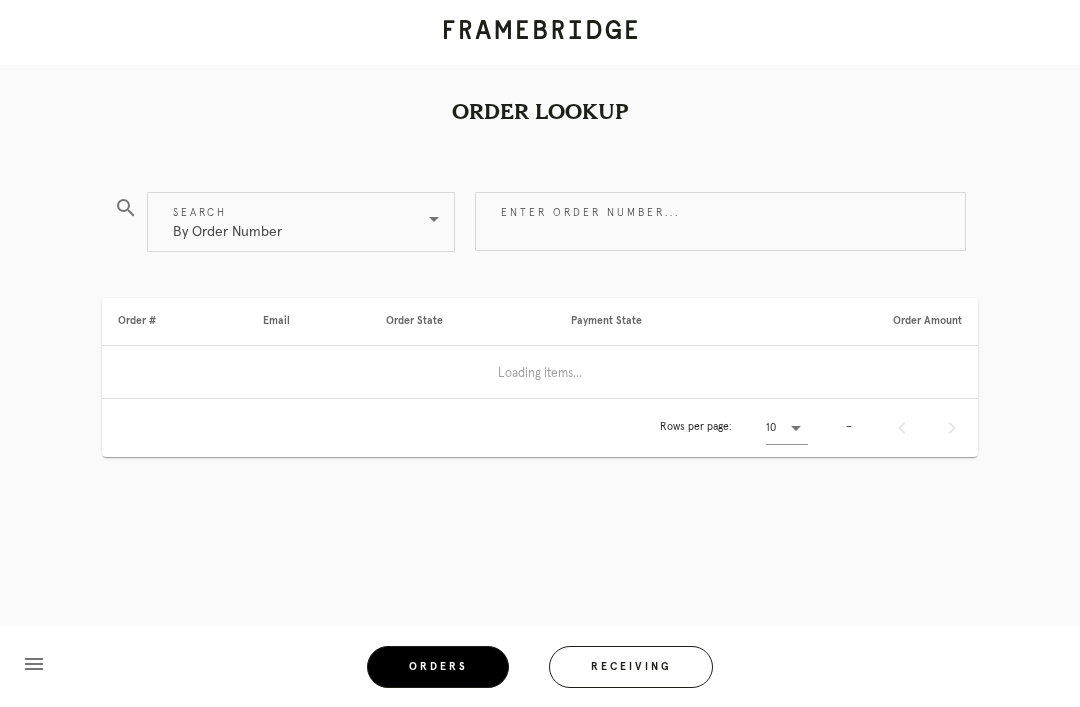 click on "Enter order number..." at bounding box center (720, 221) 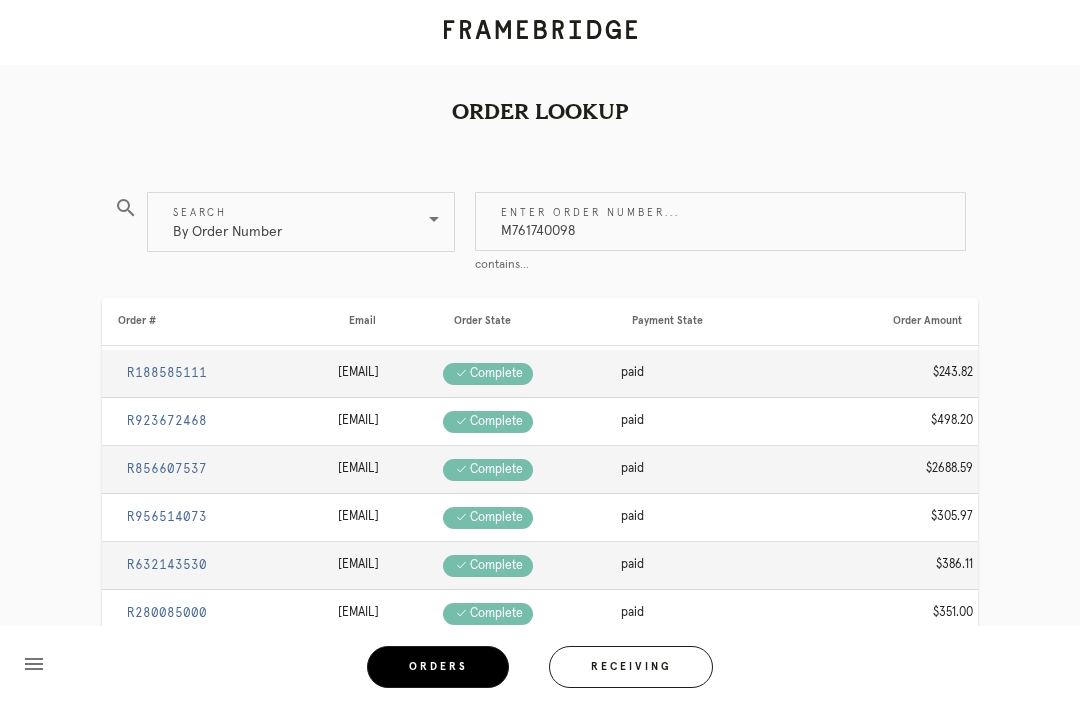 type on "M761740098" 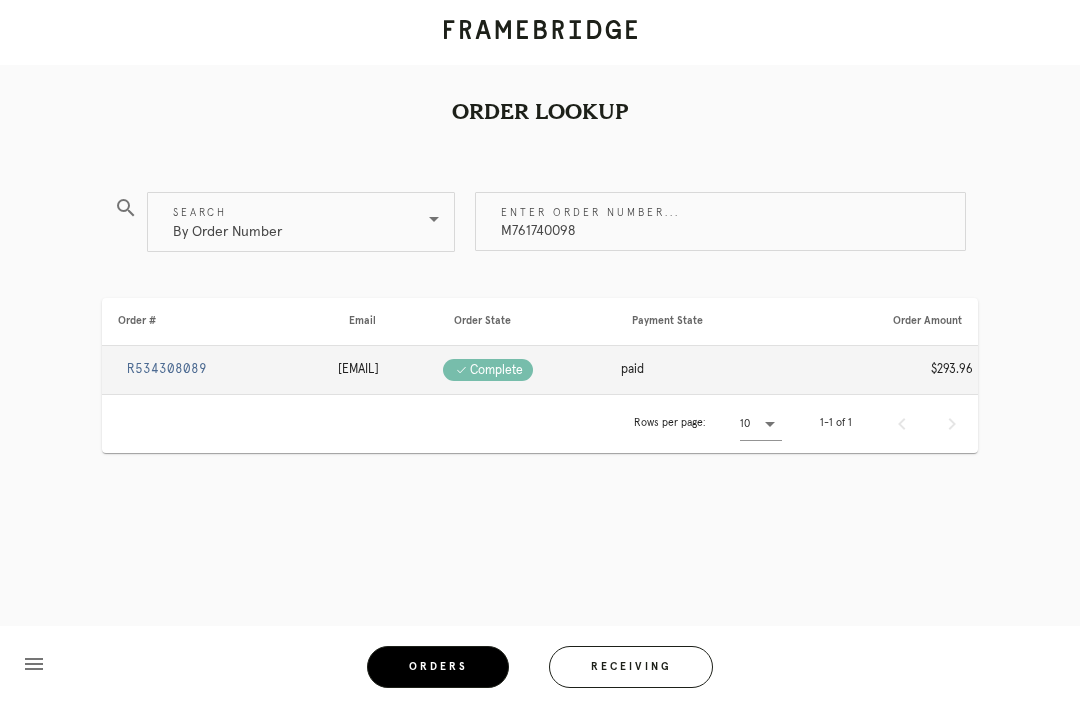 click on "R534308089" at bounding box center [167, 369] 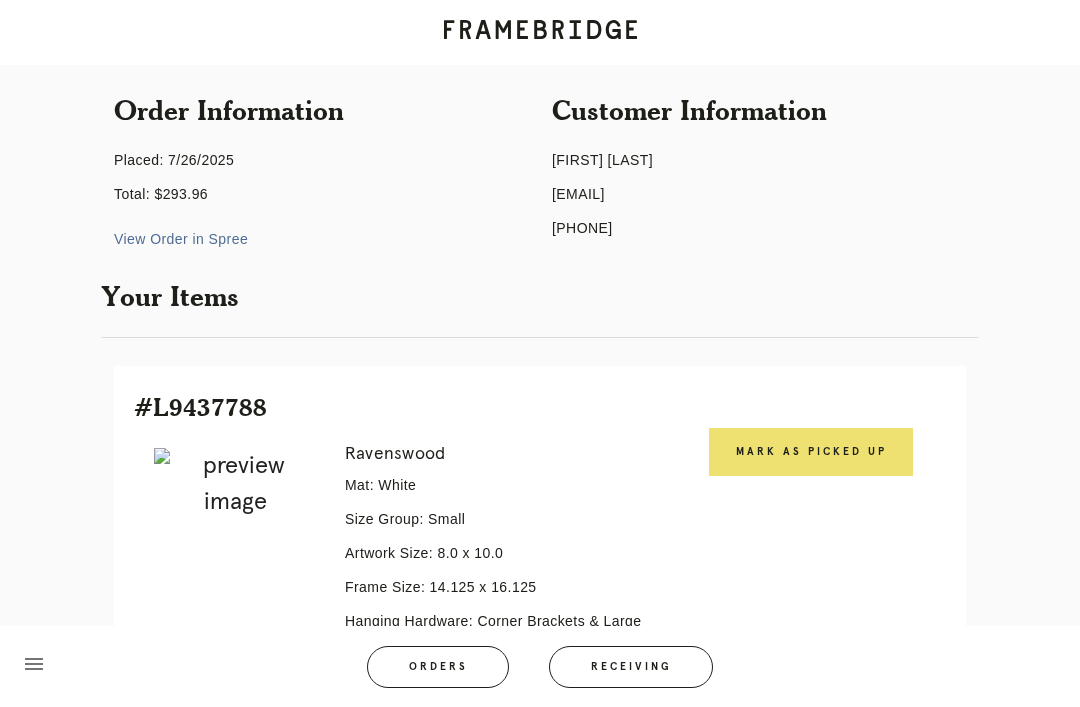 scroll, scrollTop: 384, scrollLeft: 0, axis: vertical 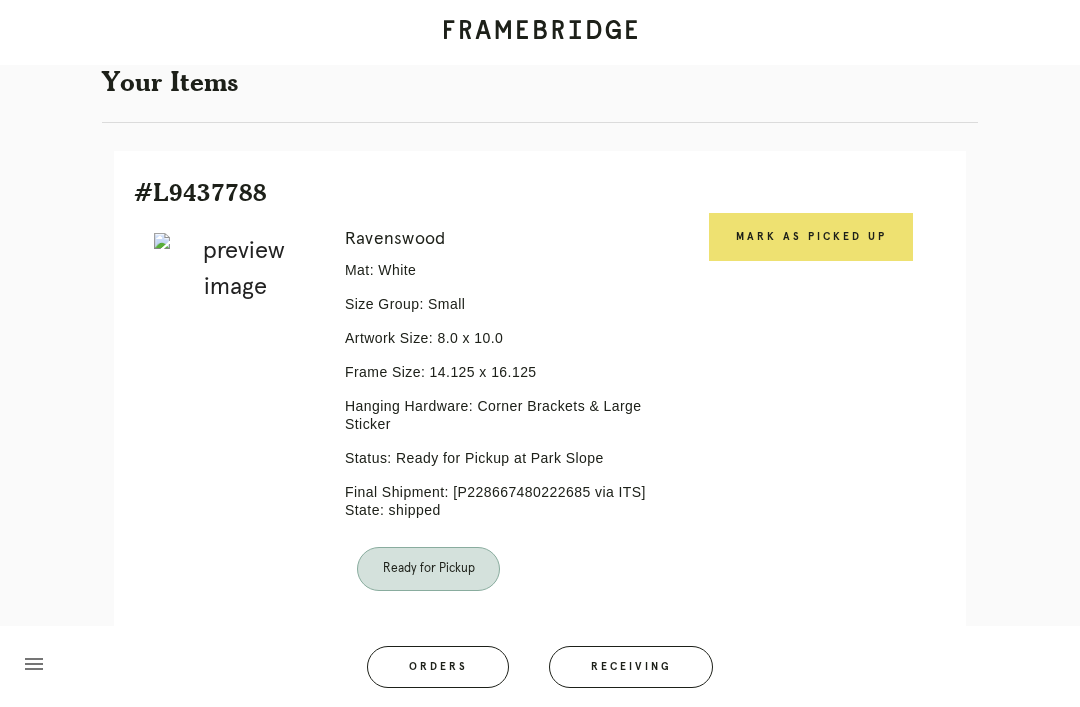 click on "Mark as Picked Up" at bounding box center (811, 237) 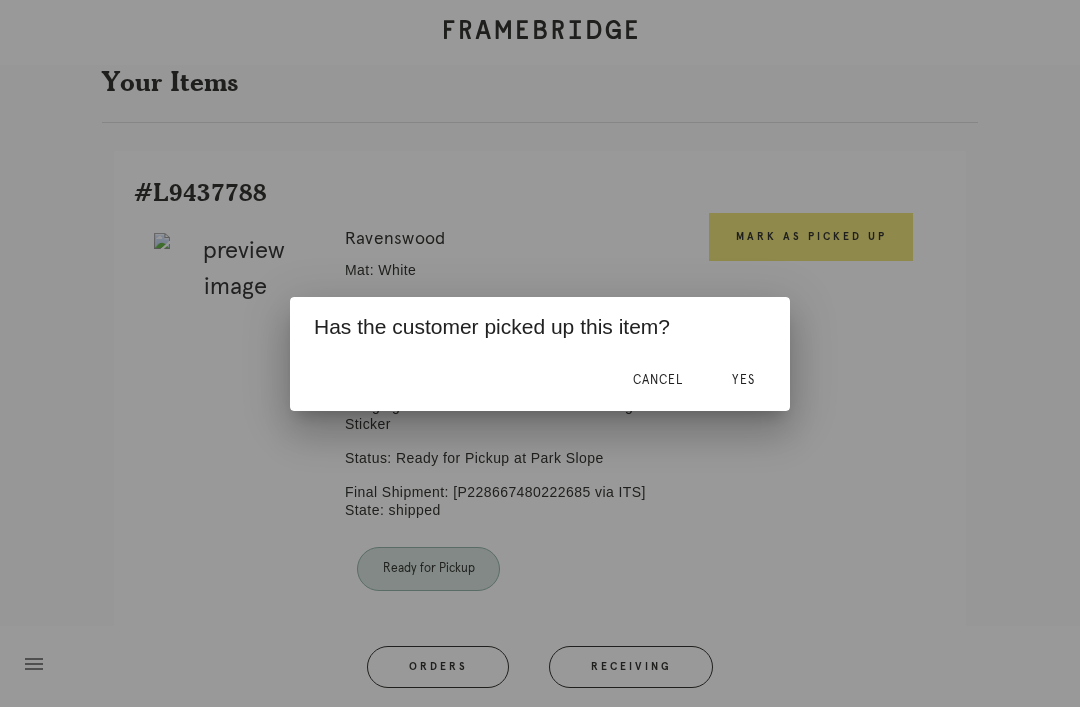 click on "Cancel
Yes" at bounding box center [540, 381] 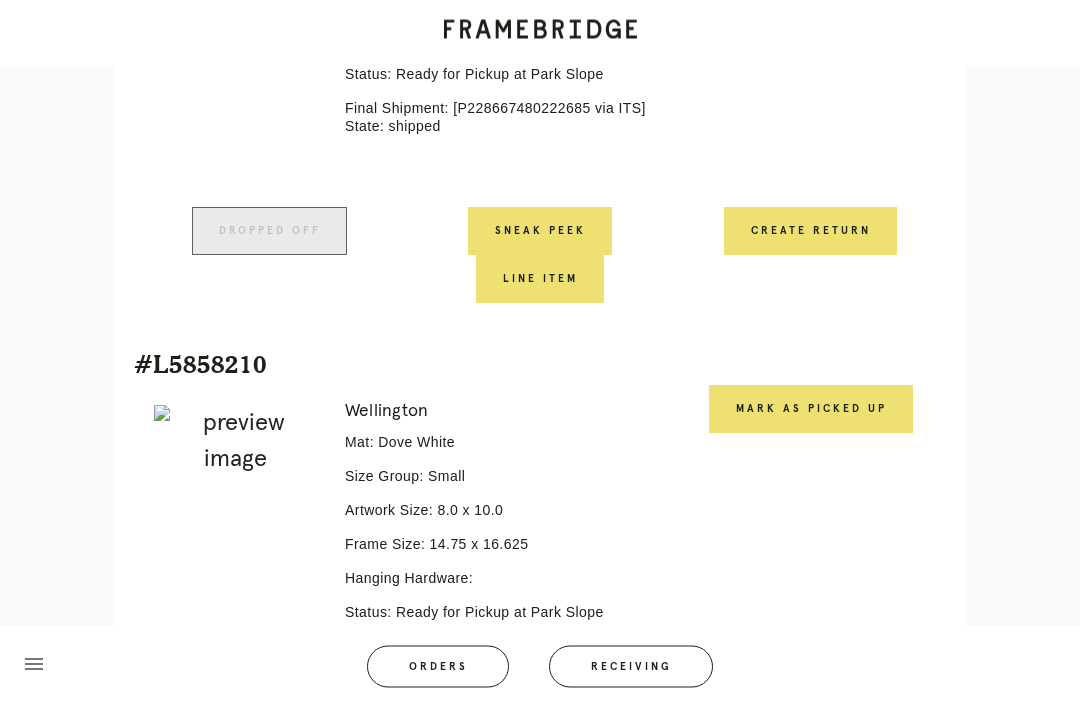 click on "Mark as Picked Up" at bounding box center [811, 410] 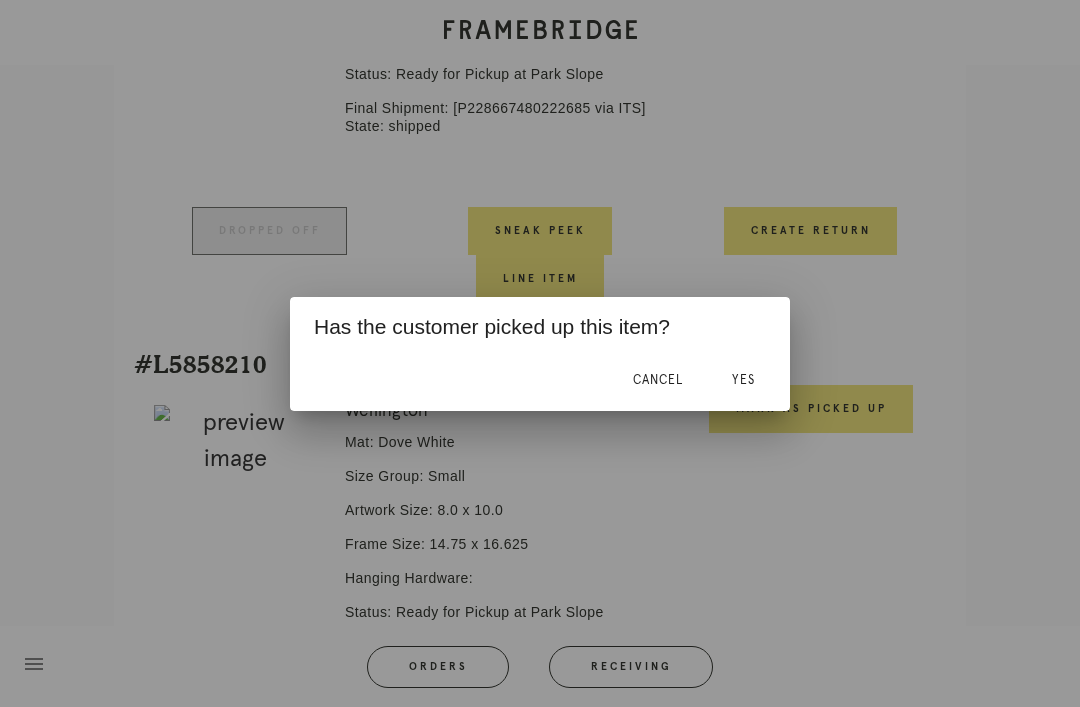 click on "Yes" at bounding box center [743, 381] 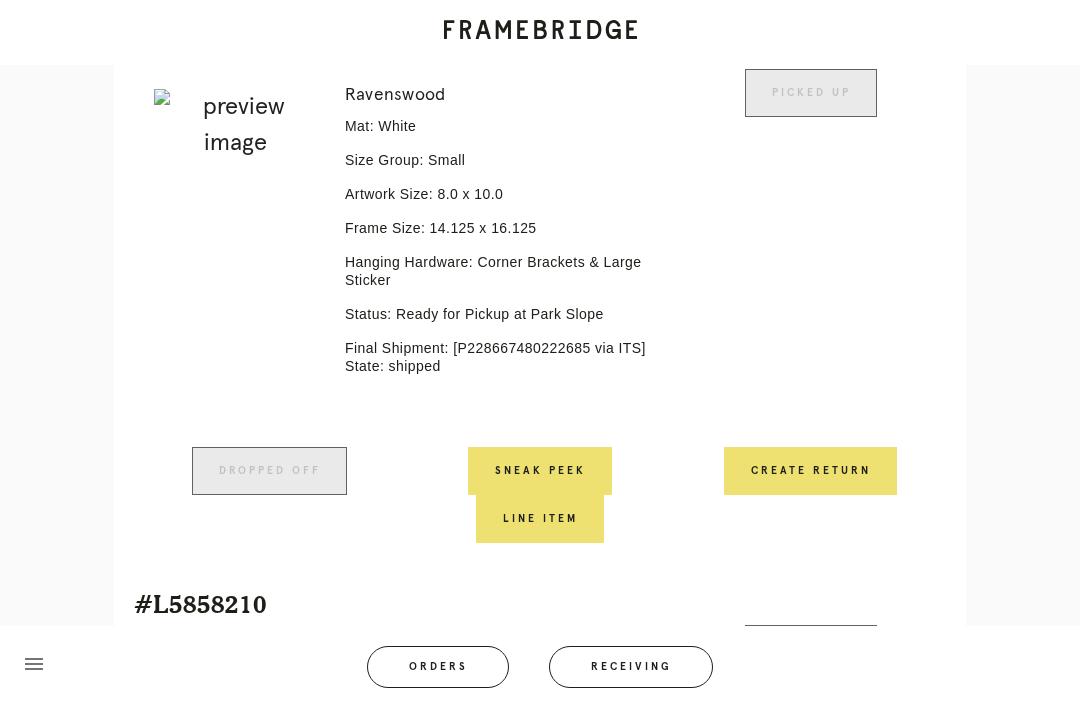 scroll, scrollTop: 0, scrollLeft: 0, axis: both 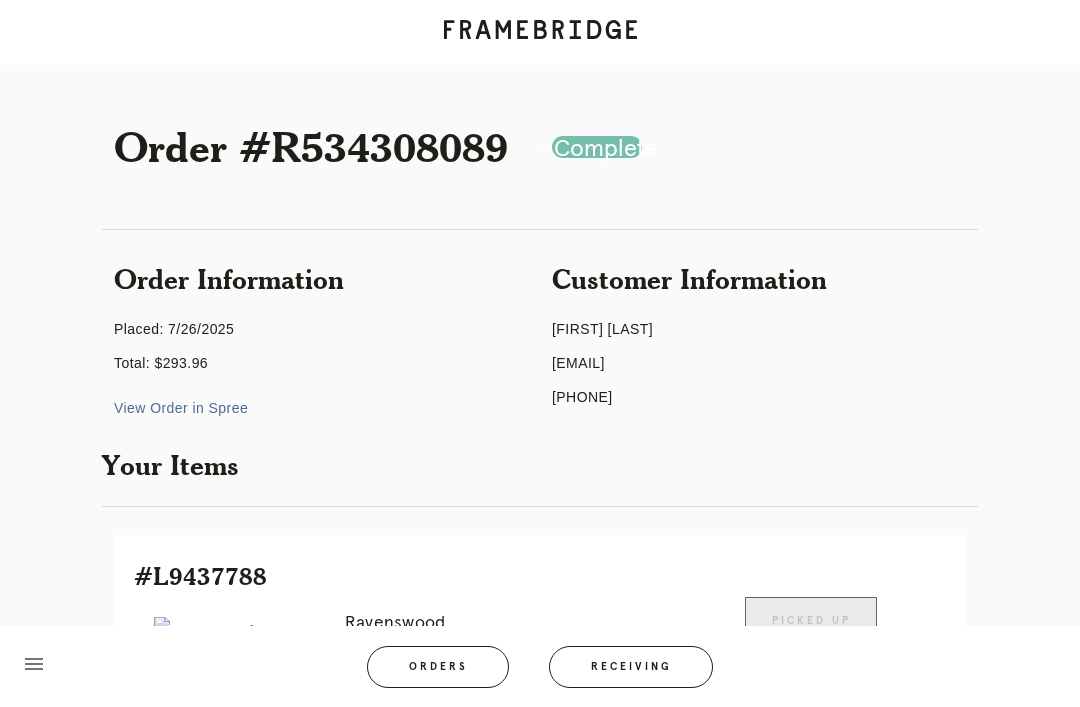 click on "Receiving" at bounding box center [631, 667] 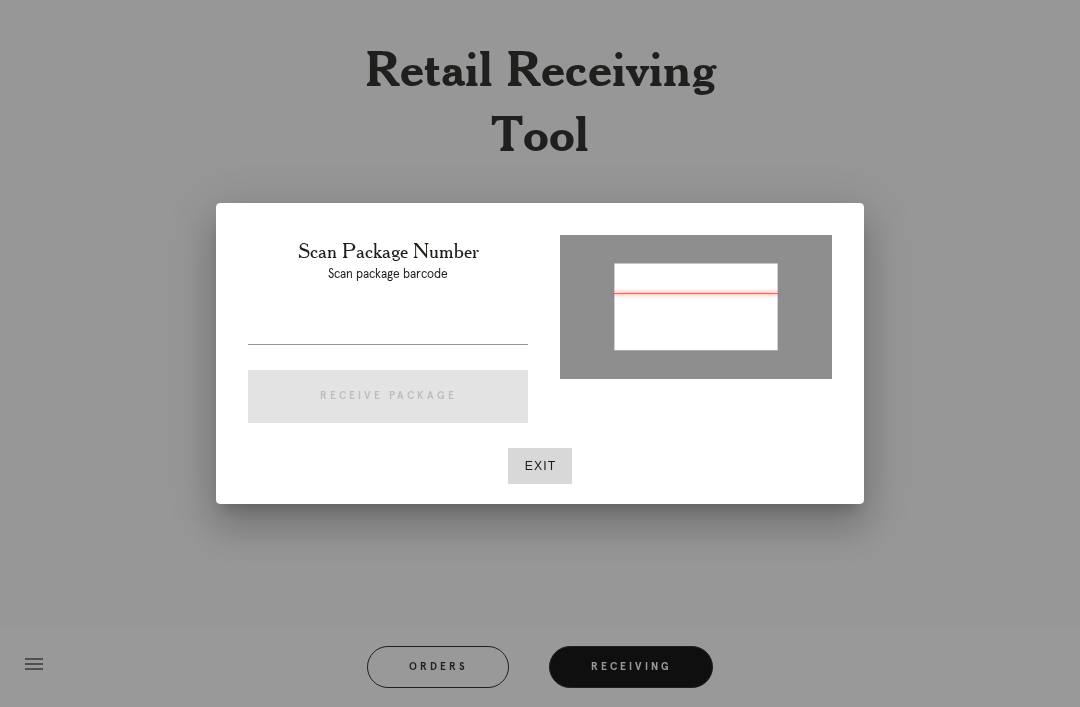 click at bounding box center [388, 328] 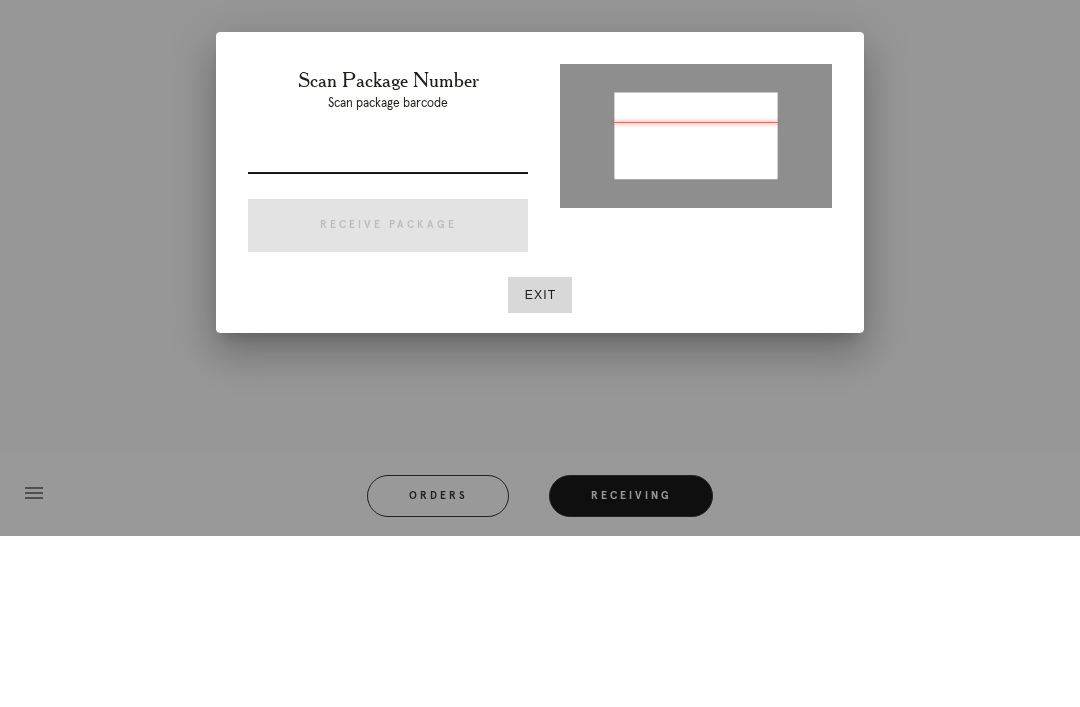 type on "P308749921475396" 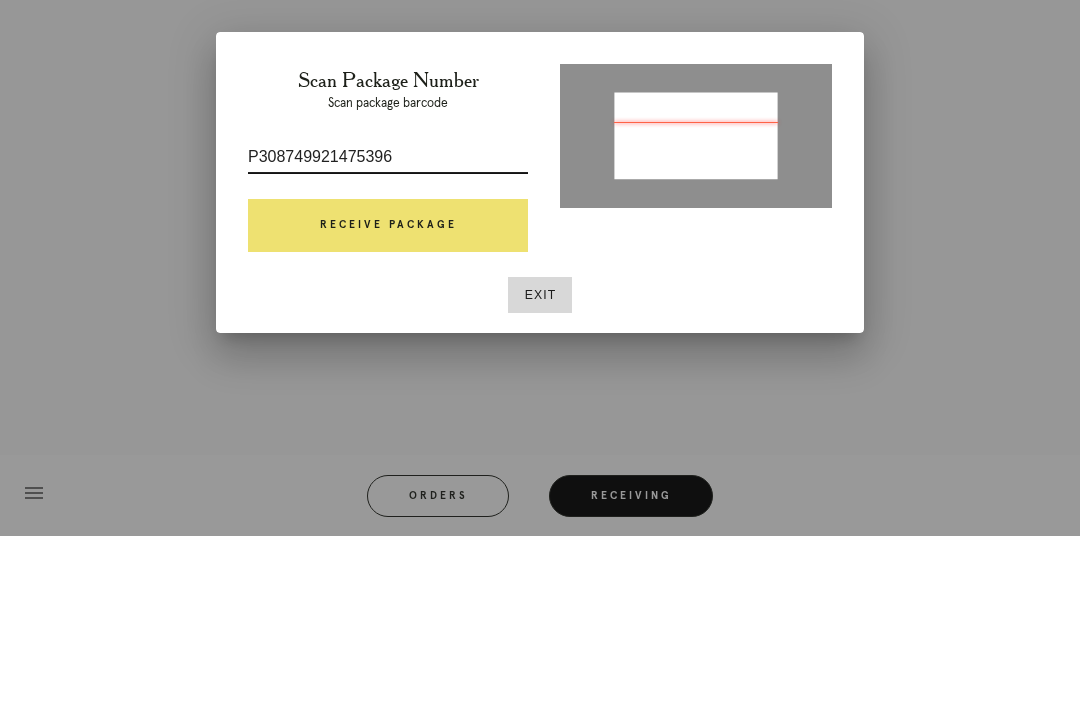 click on "Receive Package" at bounding box center [388, 397] 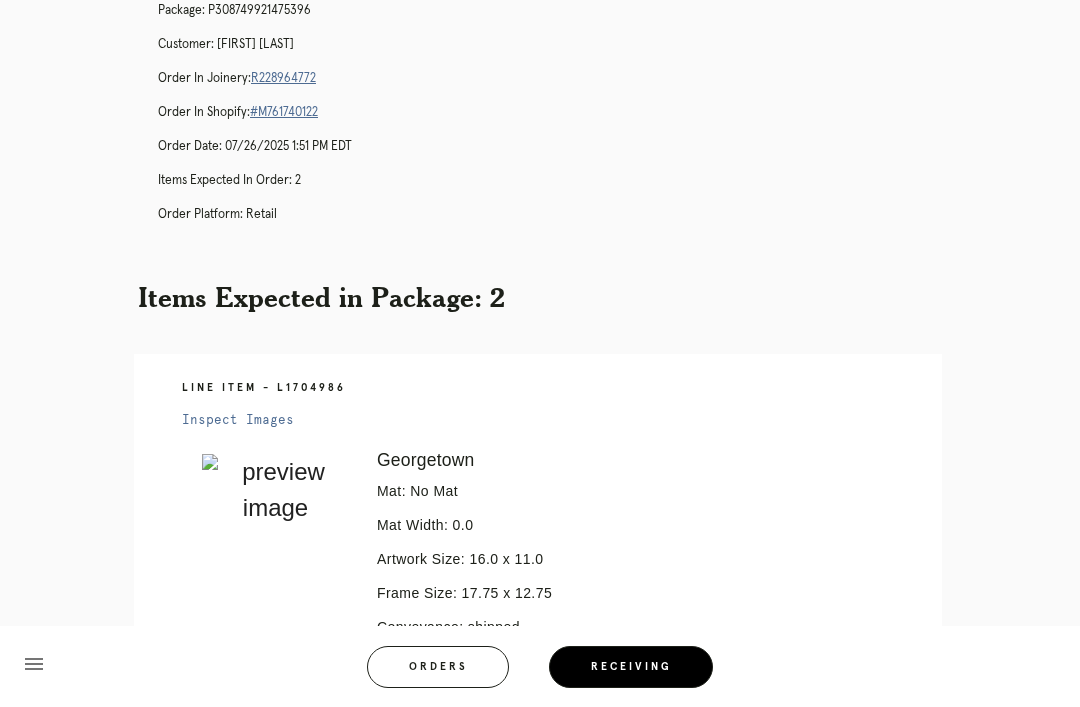scroll, scrollTop: 466, scrollLeft: 0, axis: vertical 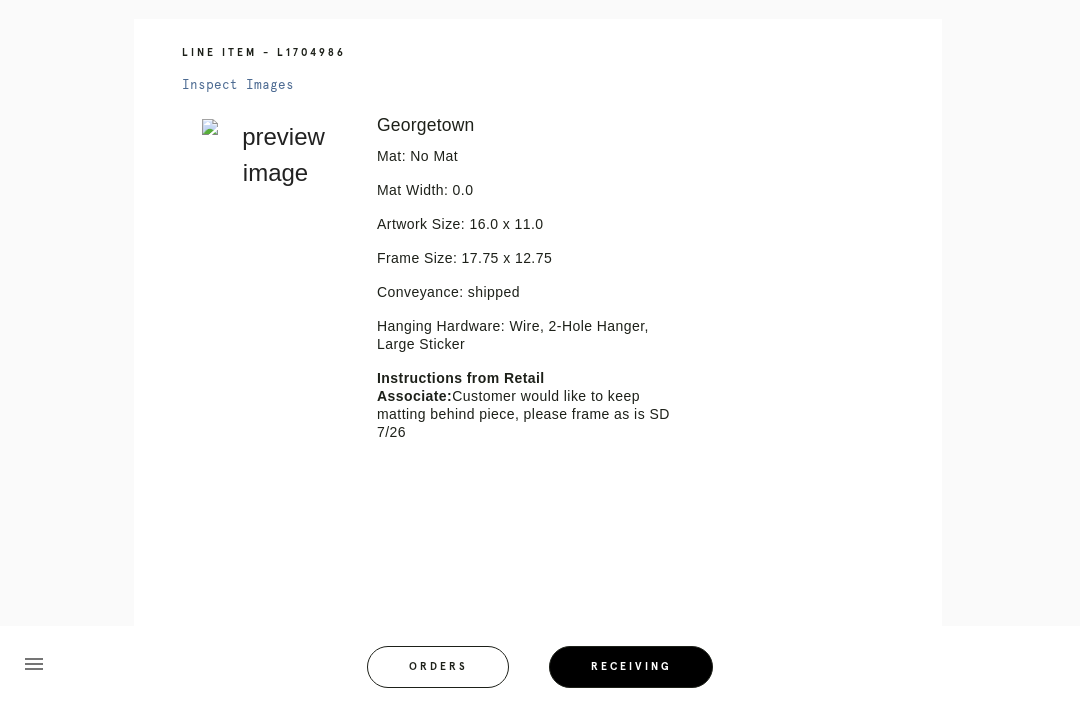 click at bounding box center [532, 577] 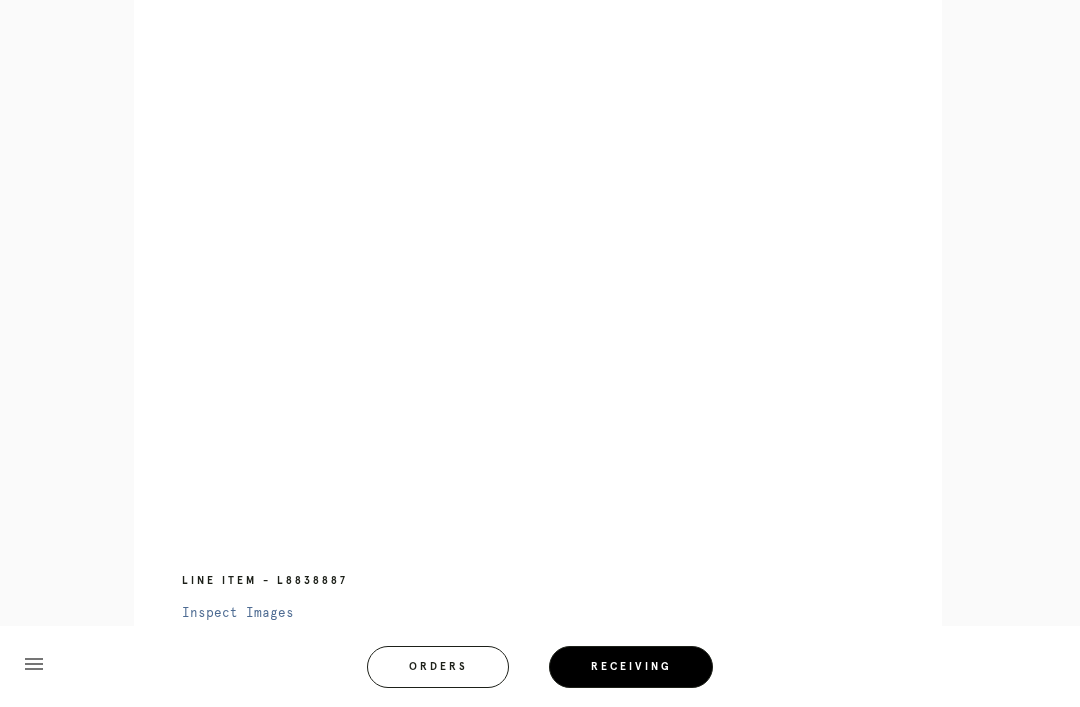 scroll, scrollTop: 984, scrollLeft: 0, axis: vertical 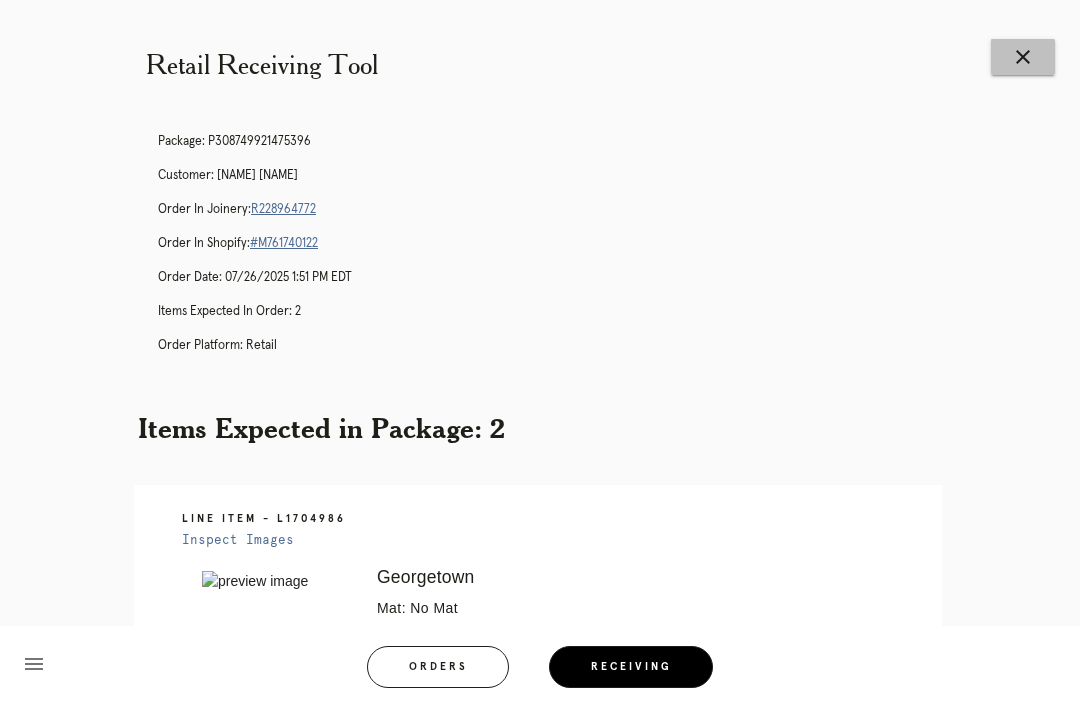 click on "close" at bounding box center (1023, 57) 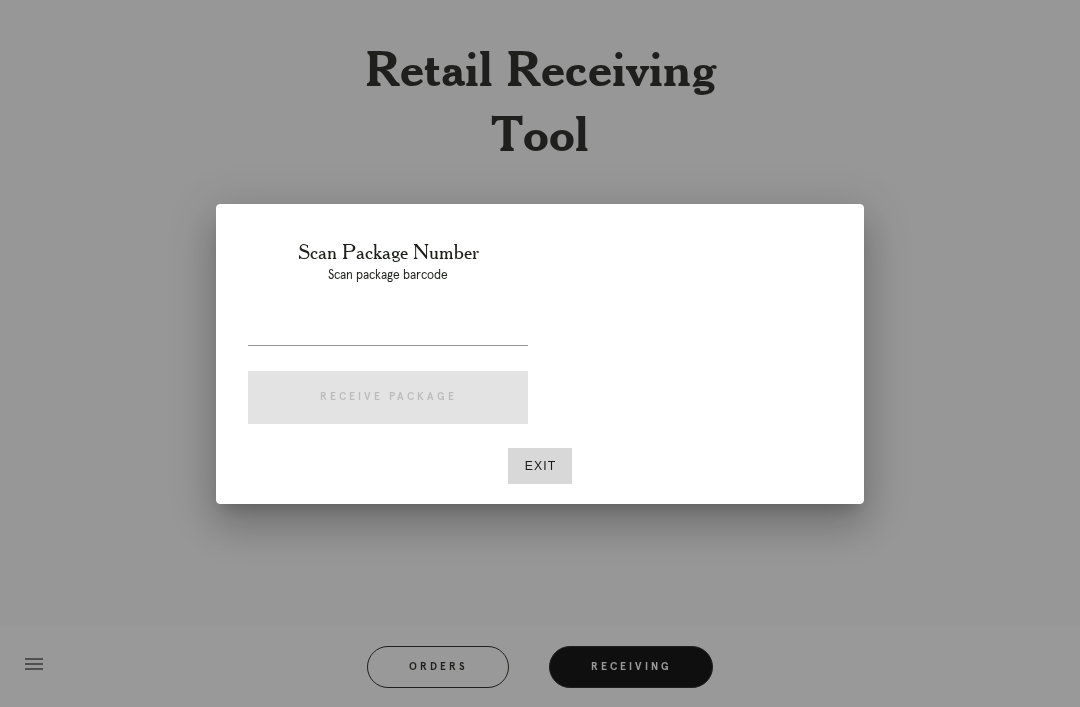 scroll, scrollTop: 0, scrollLeft: 0, axis: both 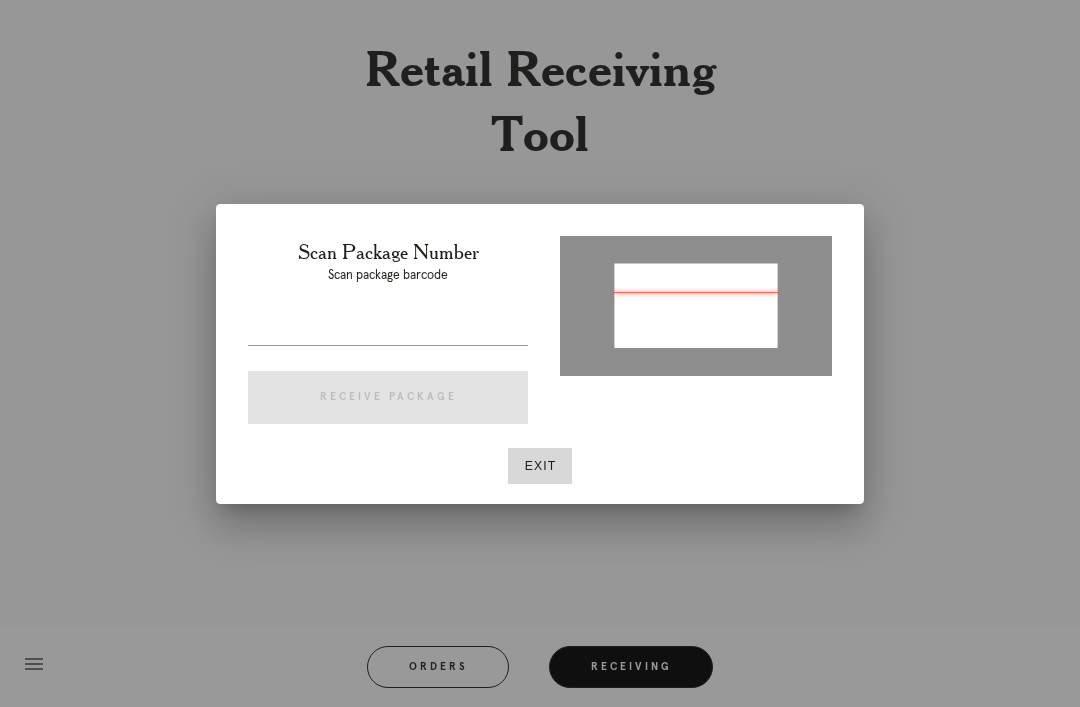 type on "[ORDER_ID]" 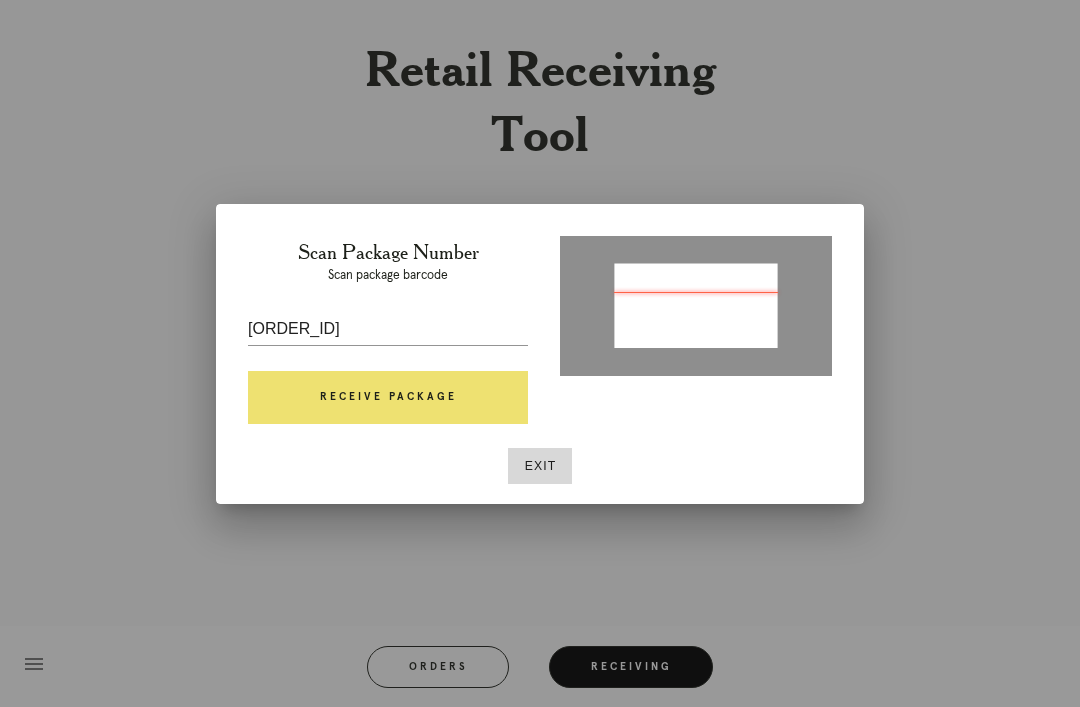 click on "Receive Package" at bounding box center (388, 398) 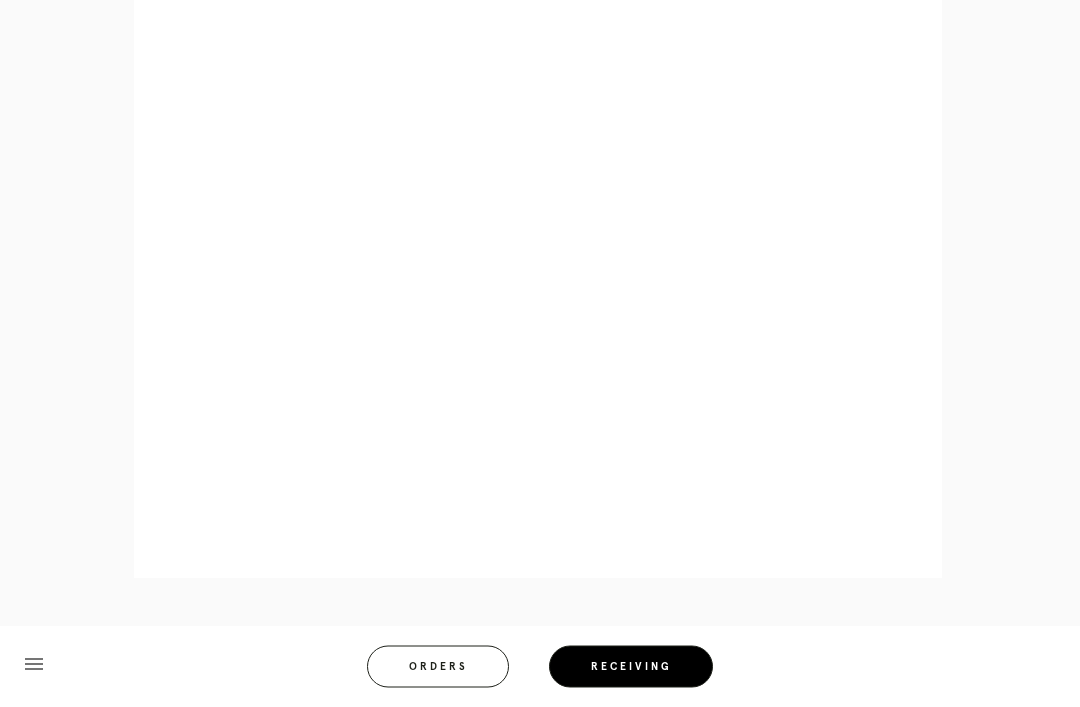 scroll, scrollTop: 858, scrollLeft: 0, axis: vertical 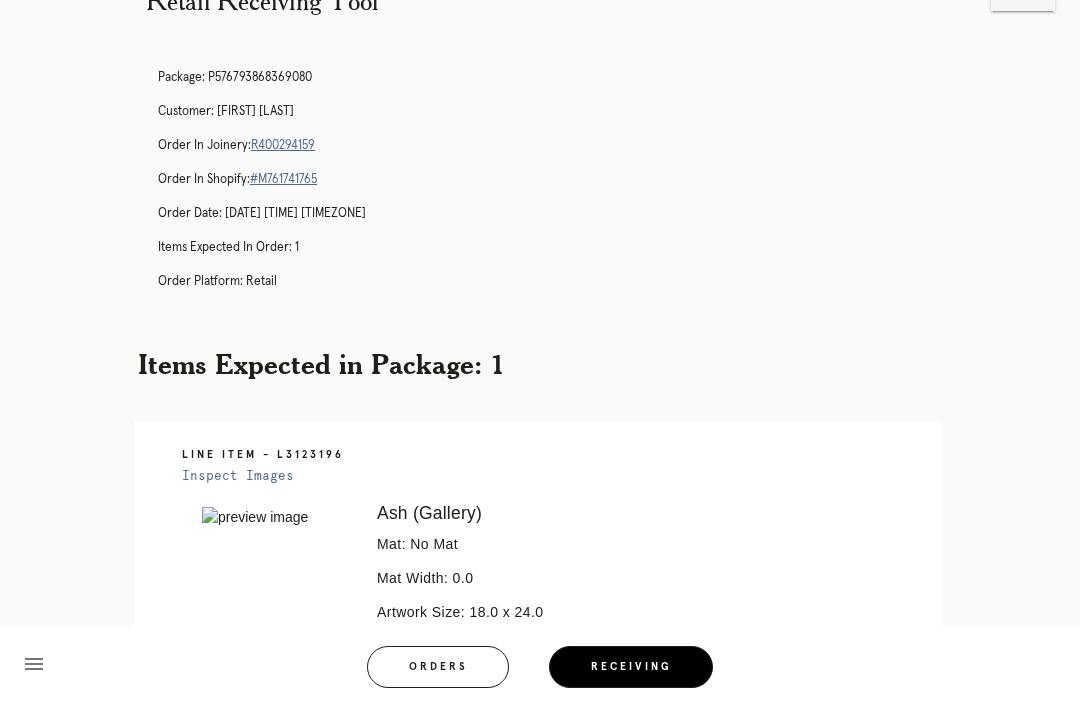 click on "Orders" at bounding box center (438, 667) 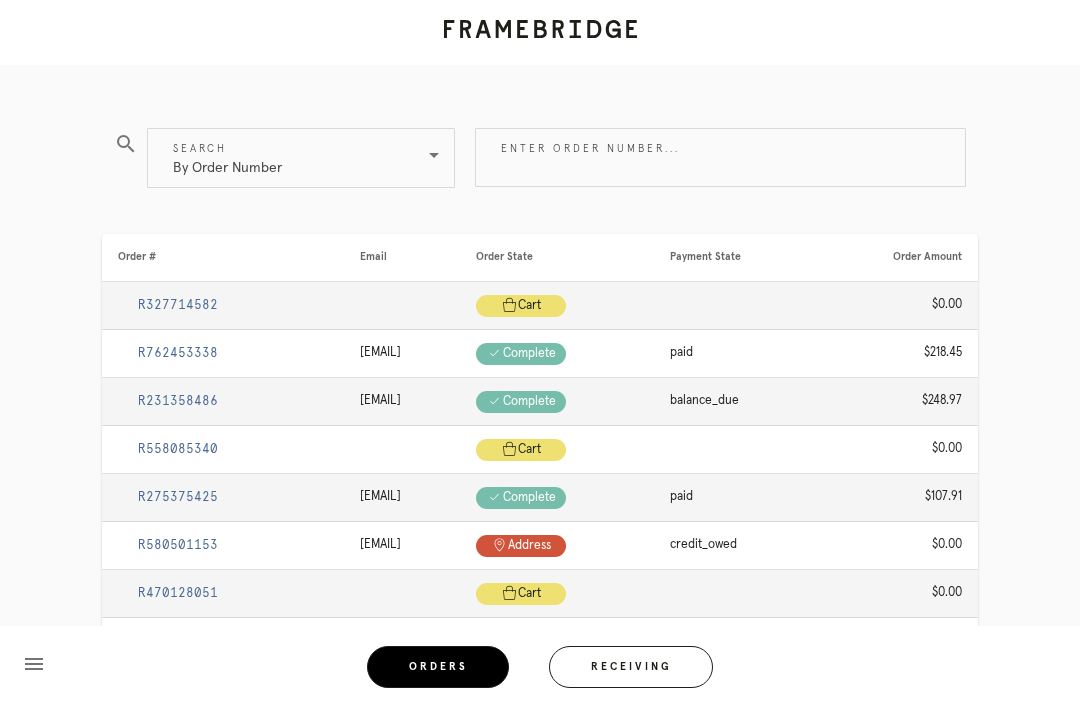 click on "Enter order number..." at bounding box center [720, 157] 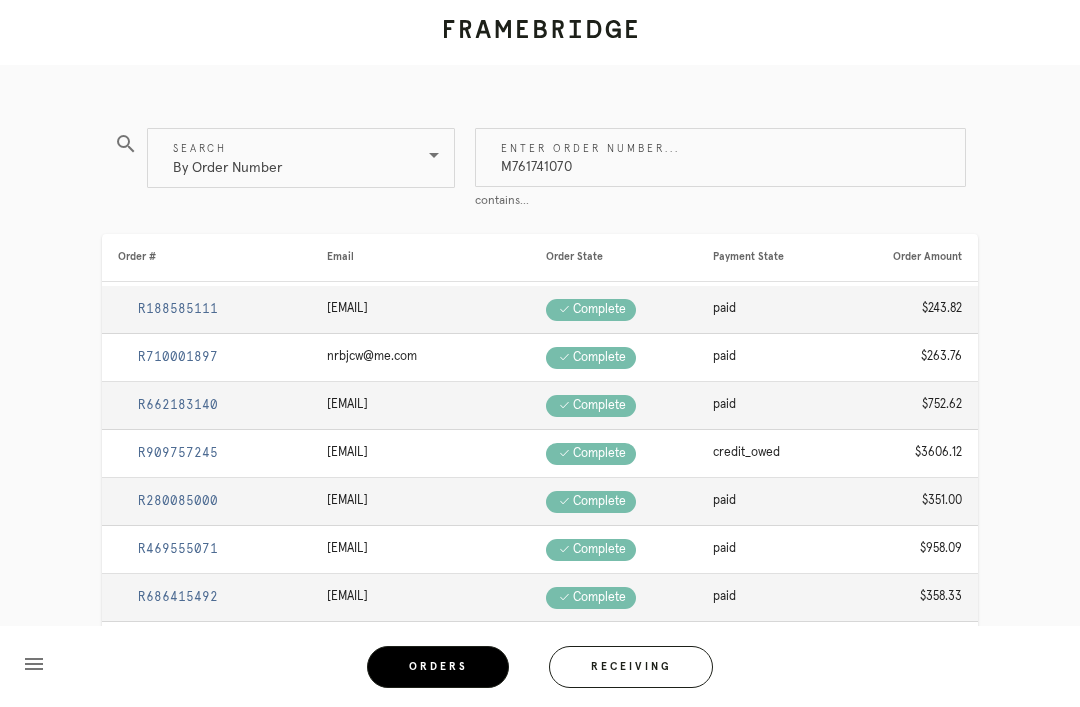 type on "M761741070" 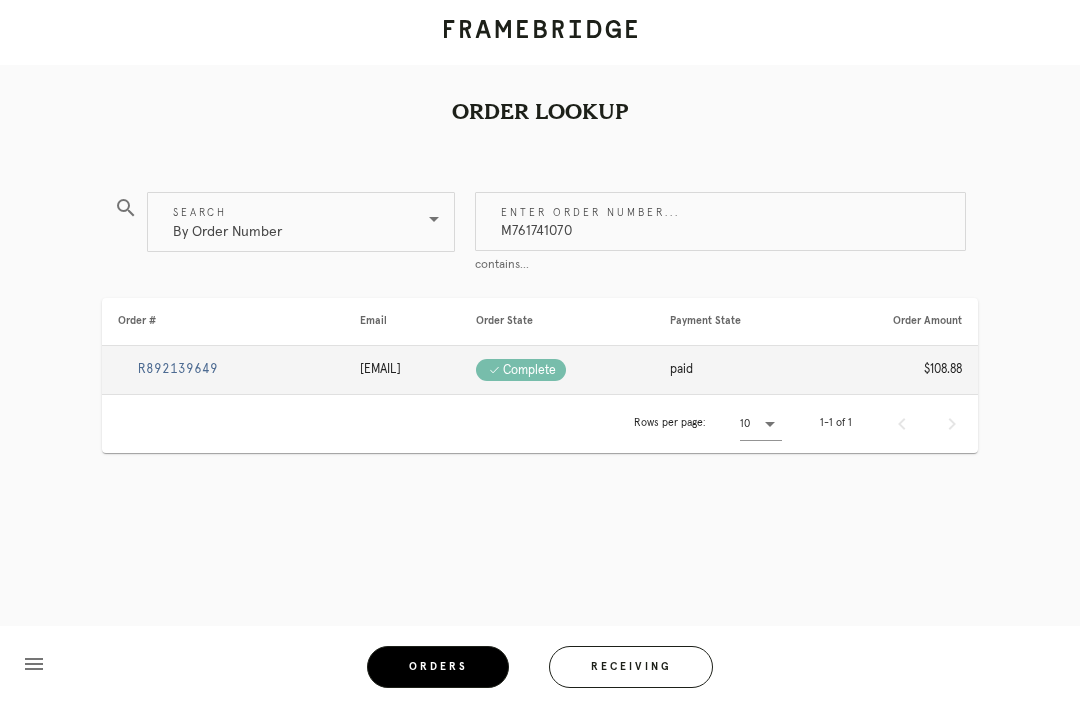 click on "R892139649" at bounding box center [178, 369] 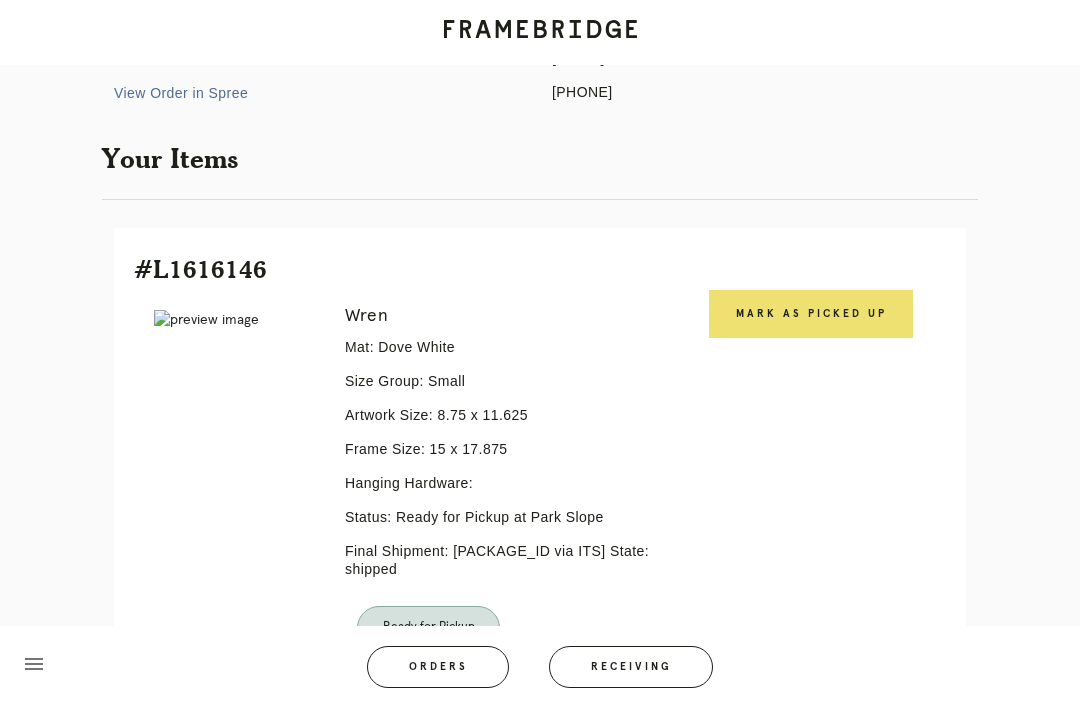 scroll, scrollTop: 306, scrollLeft: 0, axis: vertical 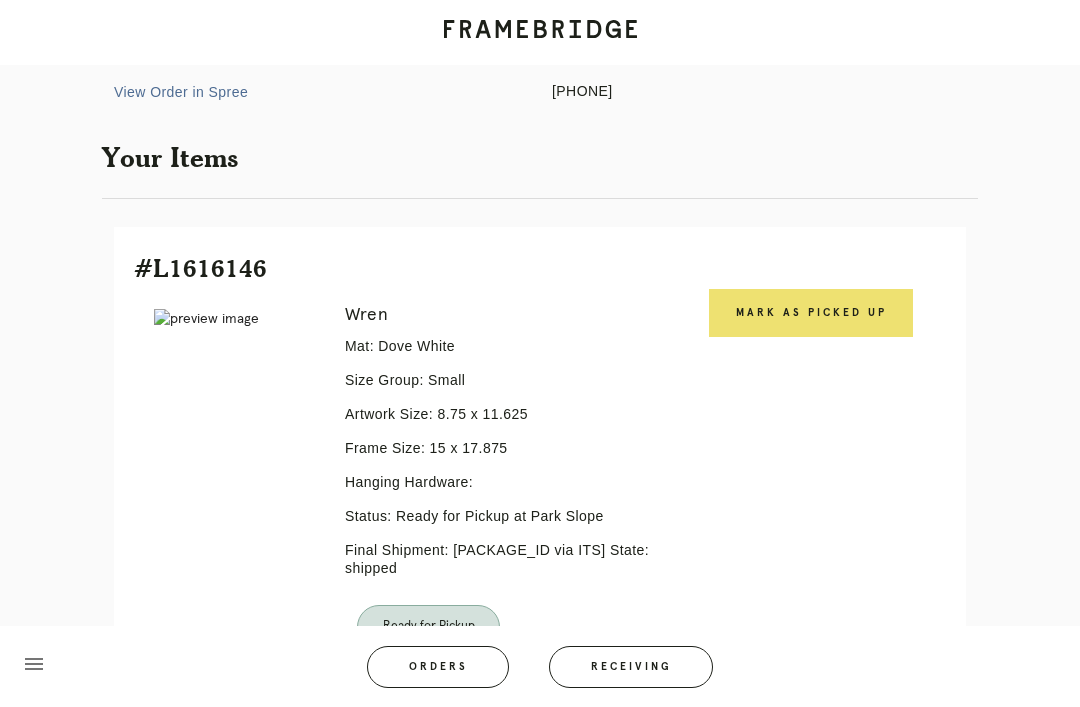 click on "Mark as Picked Up" at bounding box center [811, 313] 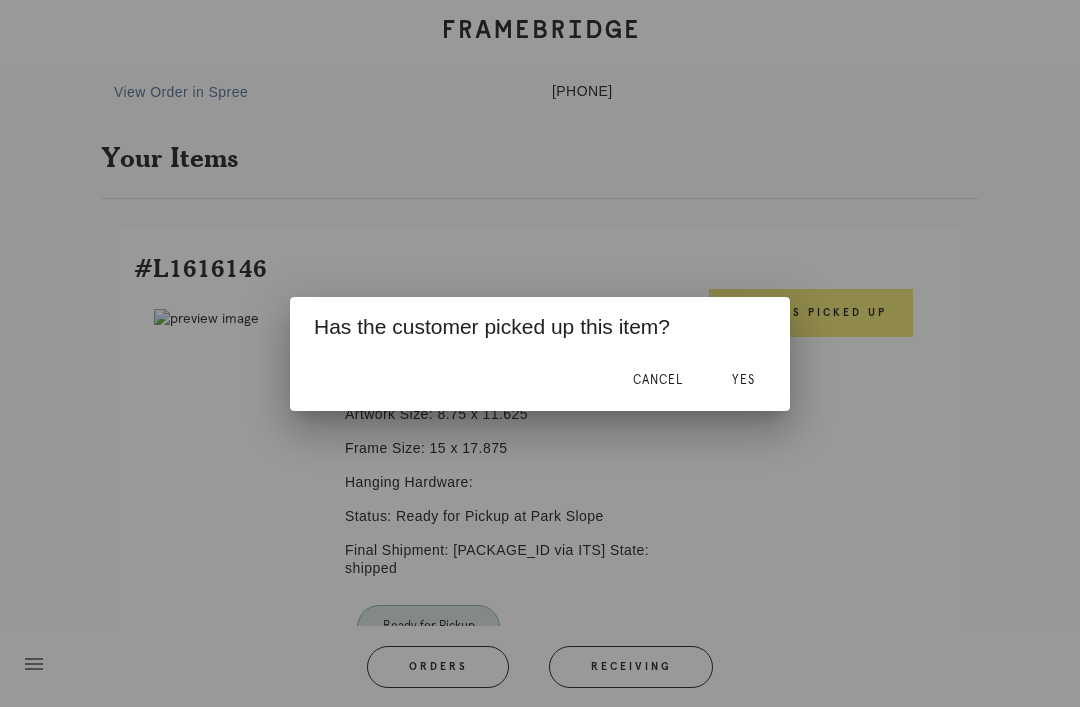 click on "Yes" at bounding box center [743, 380] 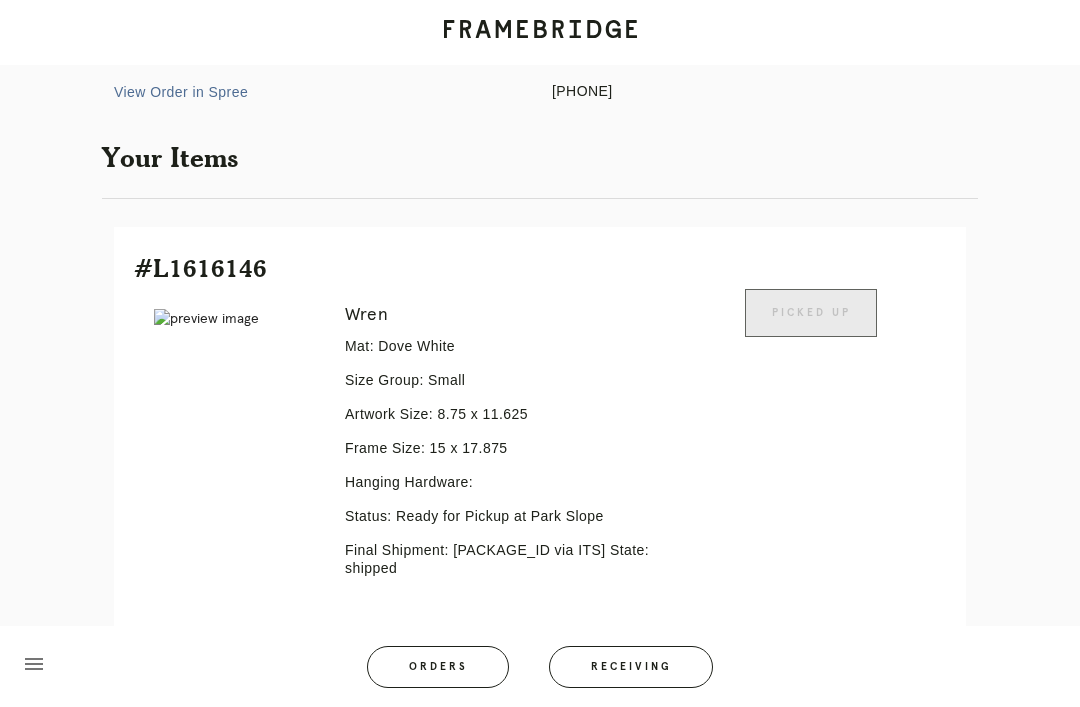 click on "Receiving" at bounding box center (631, 667) 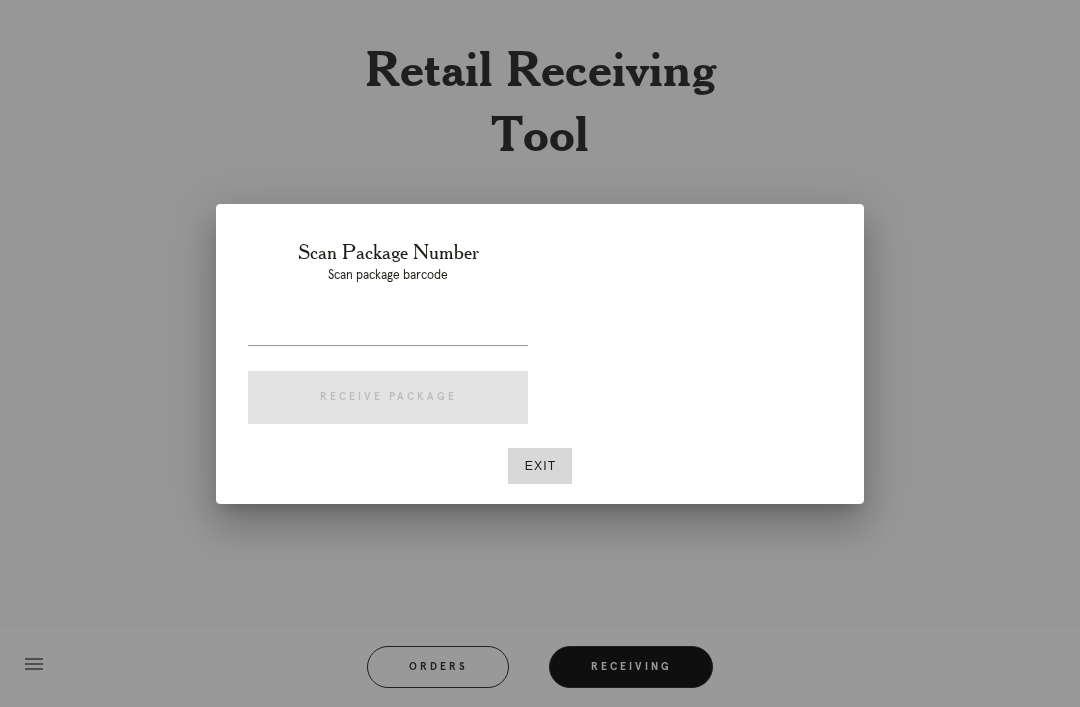 scroll, scrollTop: 50, scrollLeft: 0, axis: vertical 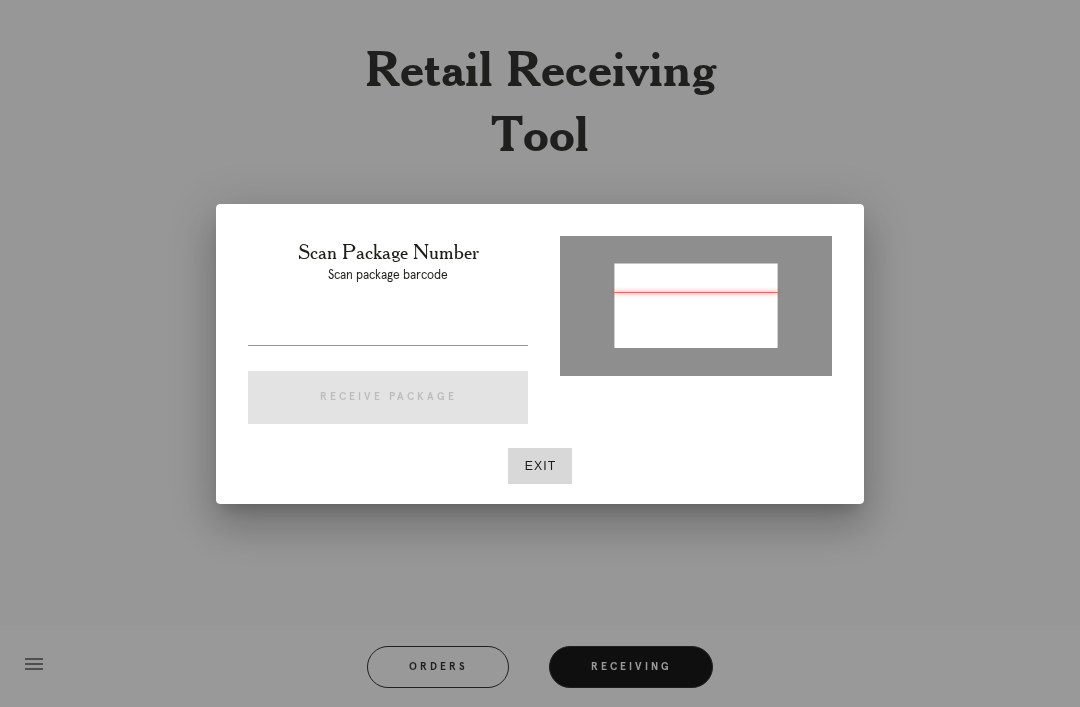 type on "P260937392051952" 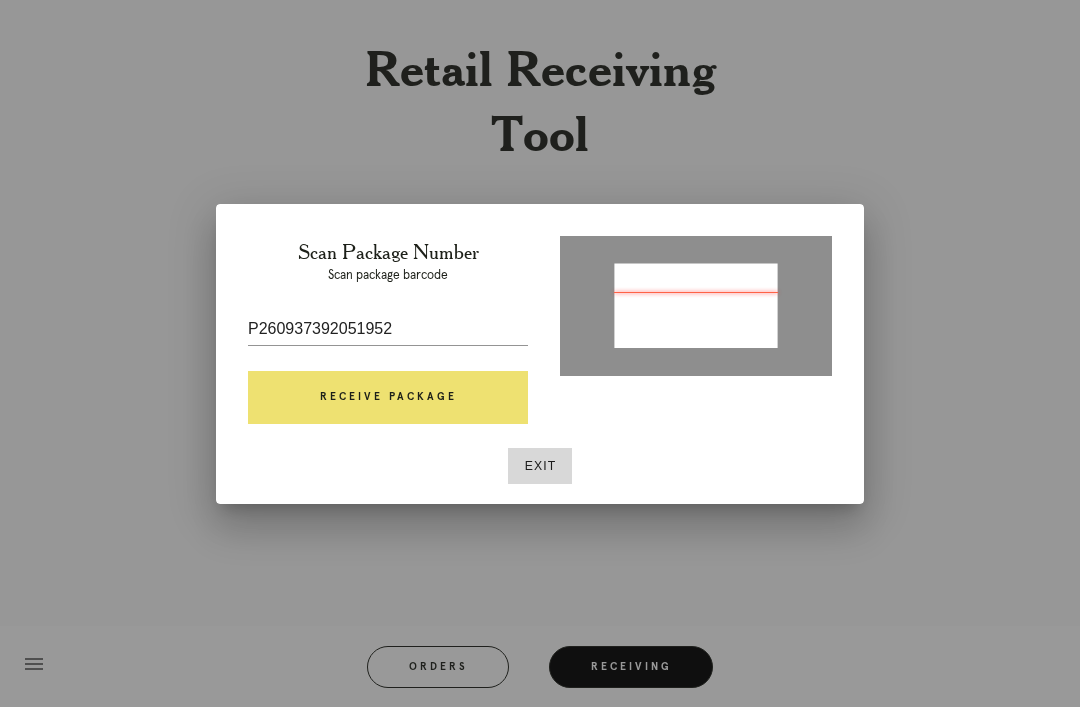click on "Receive Package" at bounding box center [388, 398] 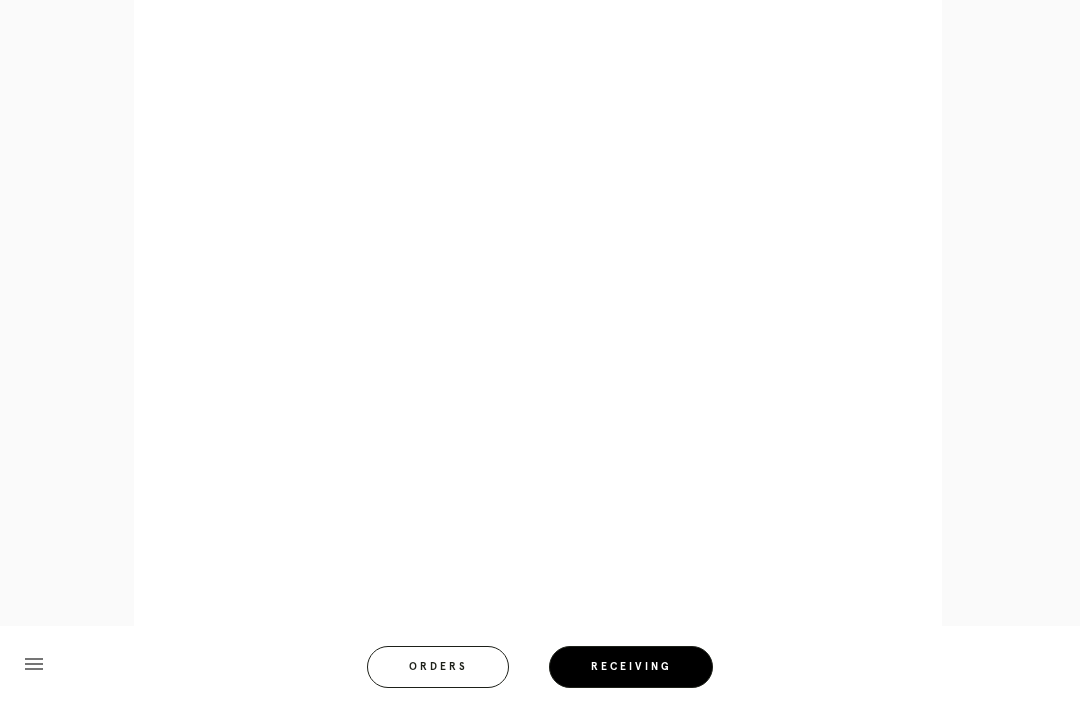 scroll, scrollTop: 858, scrollLeft: 0, axis: vertical 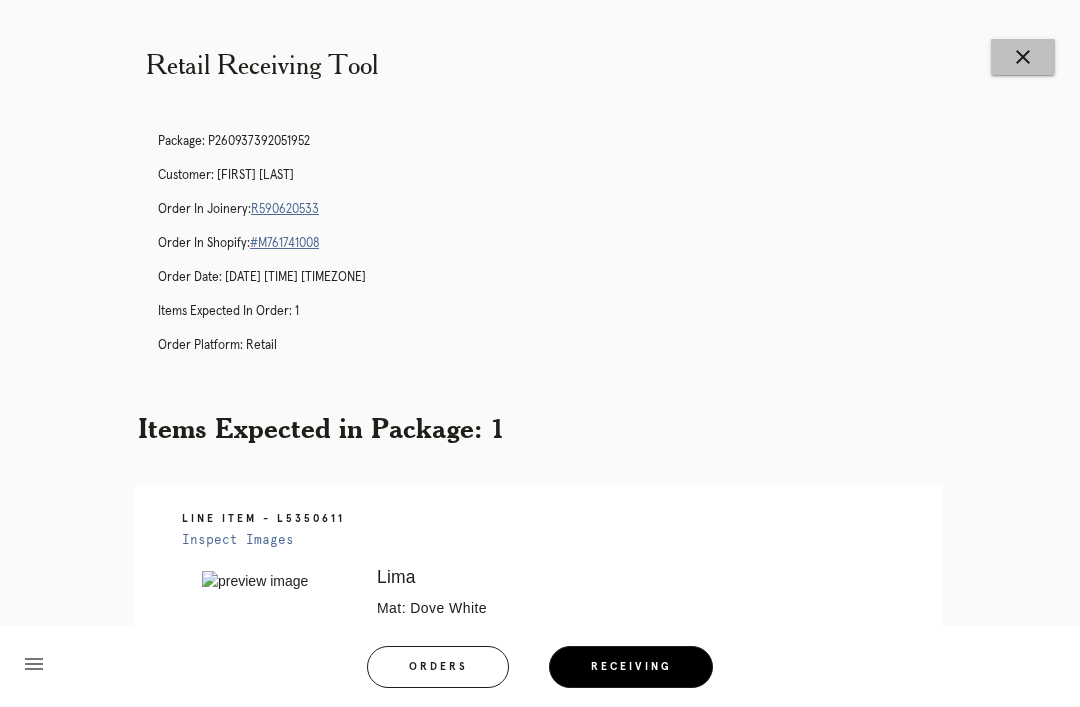 click on "close" at bounding box center (1023, 57) 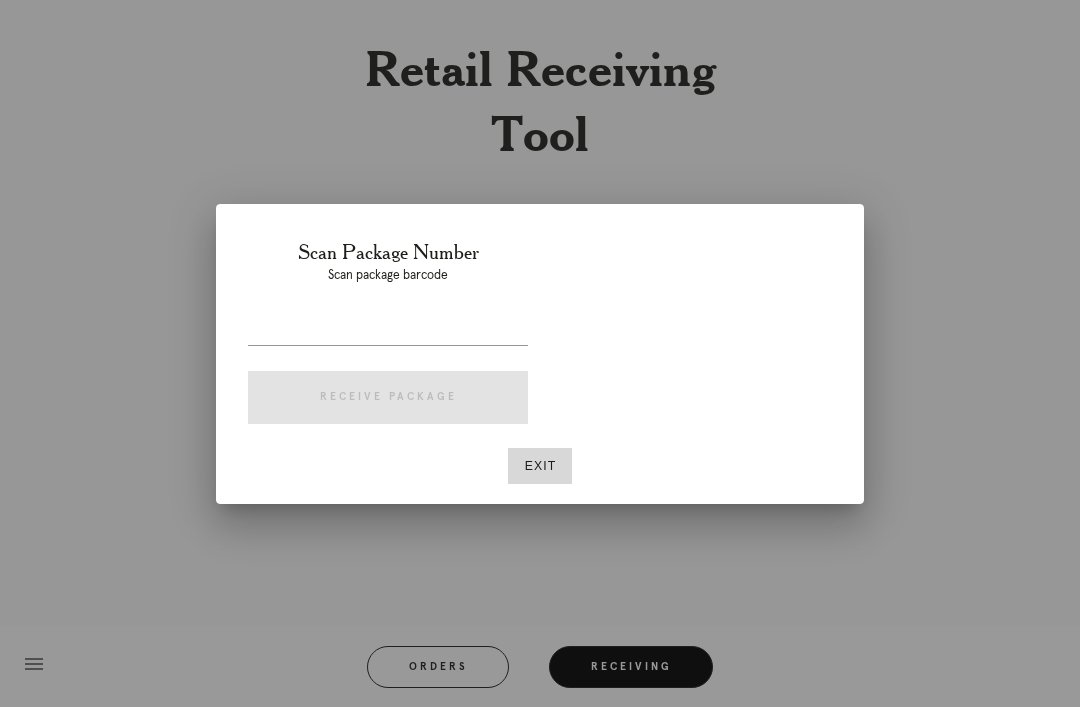 scroll, scrollTop: 0, scrollLeft: 0, axis: both 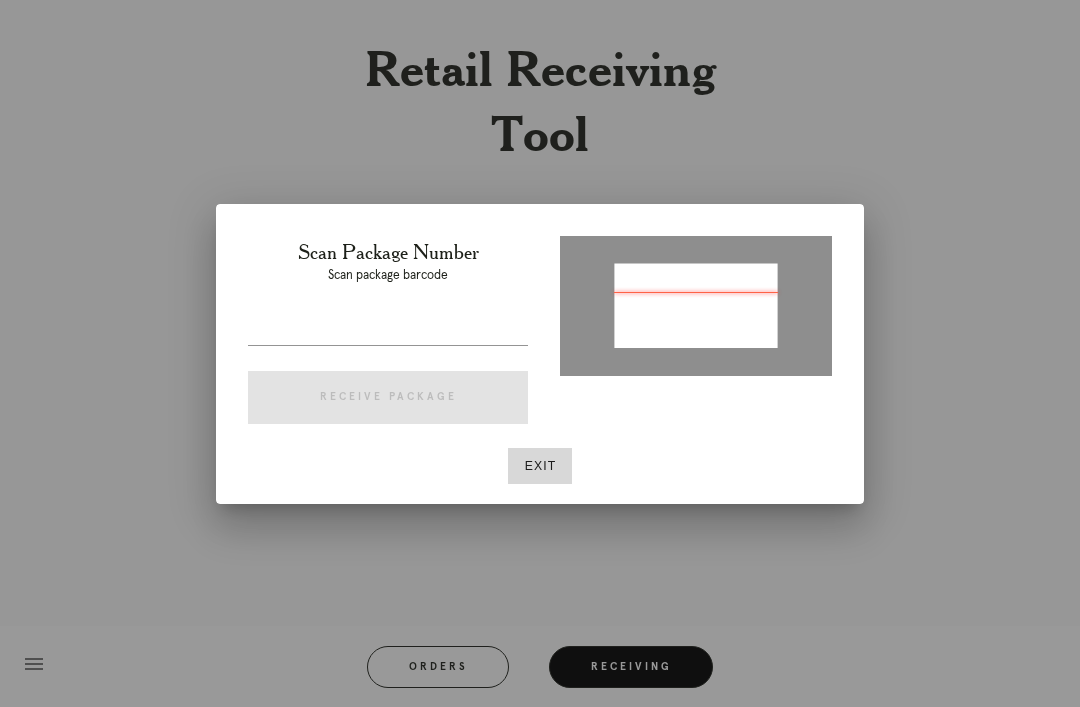 type on "[PHONE]" 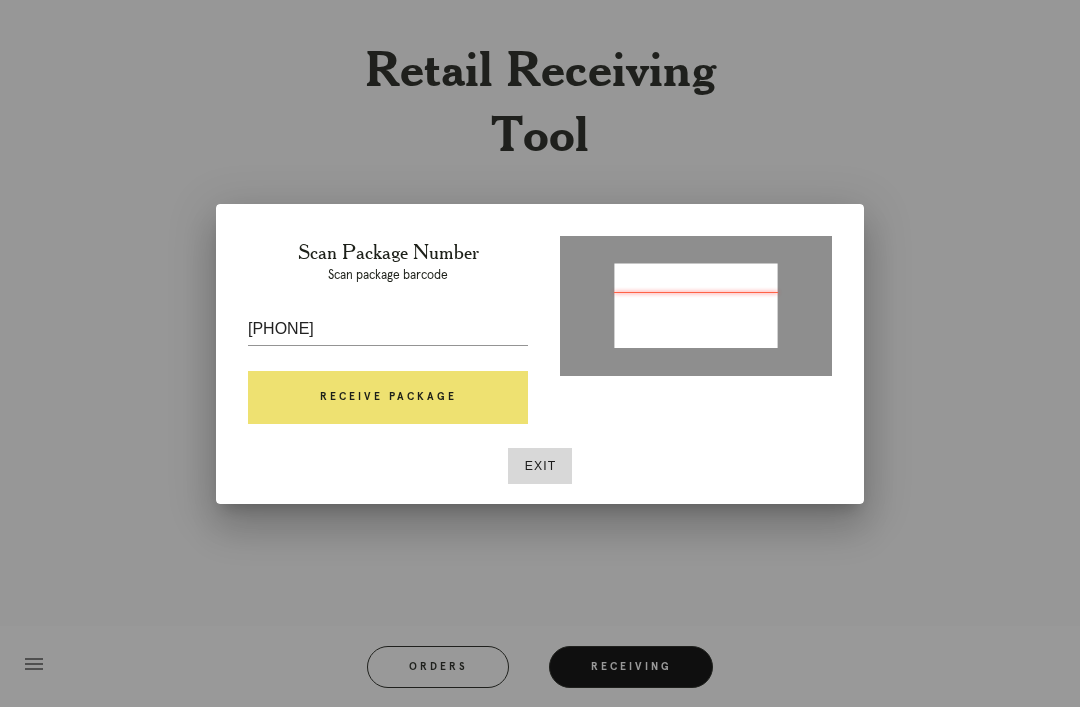 click on "Receive Package" at bounding box center (388, 398) 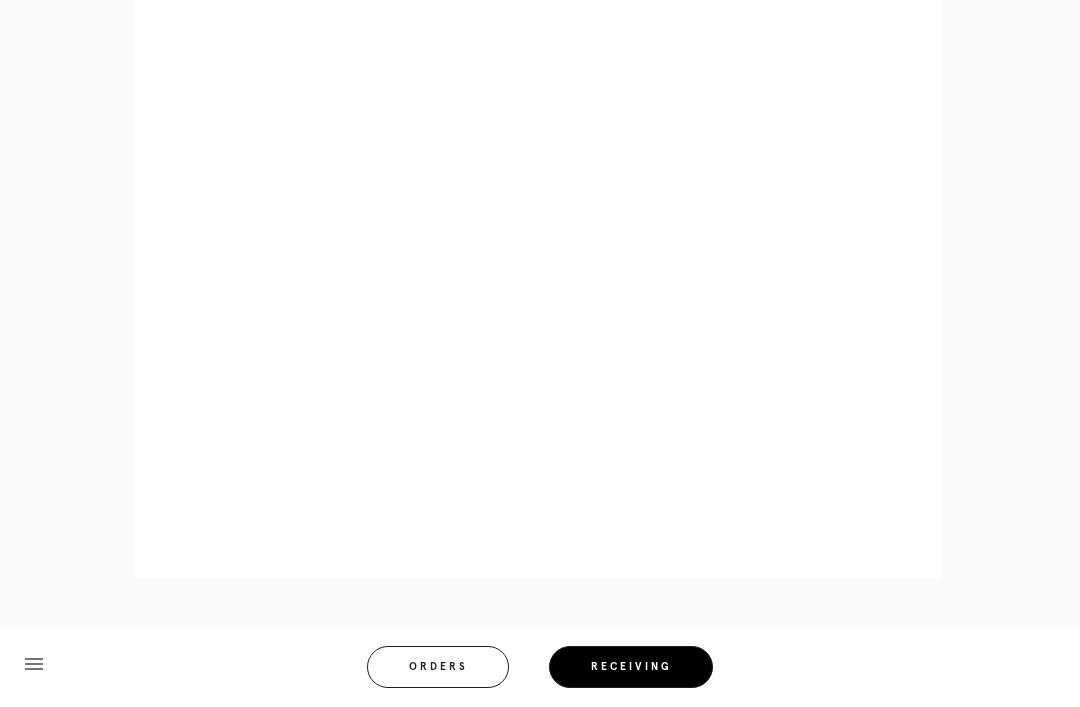 scroll, scrollTop: 964, scrollLeft: 0, axis: vertical 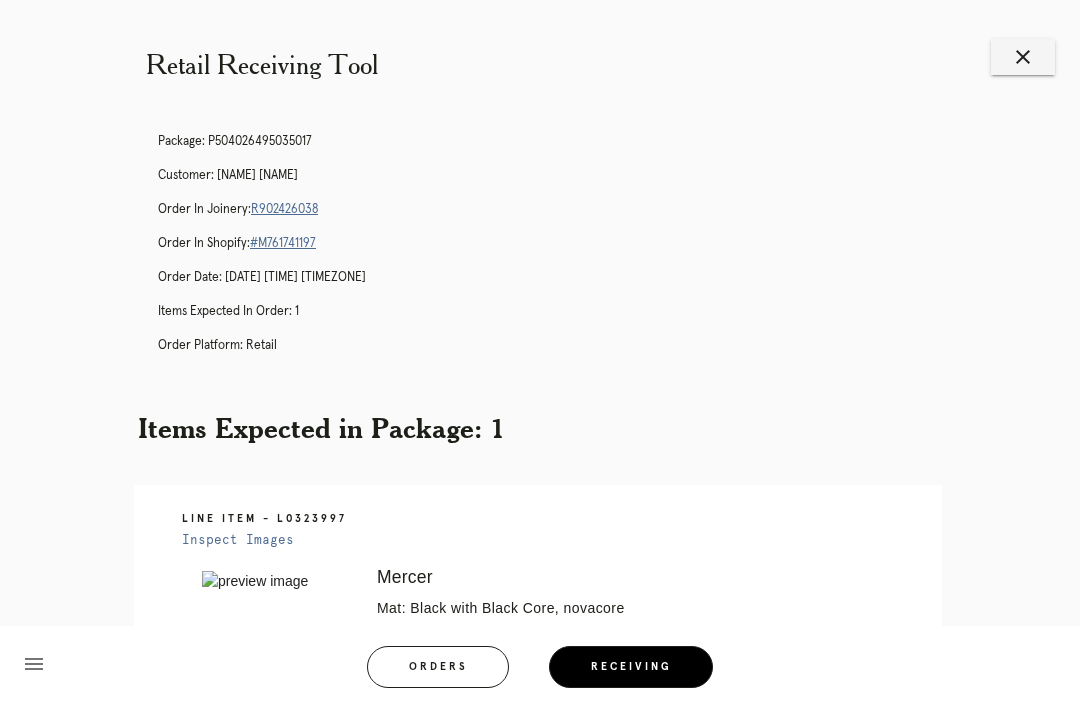 click on "close" at bounding box center [1023, 57] 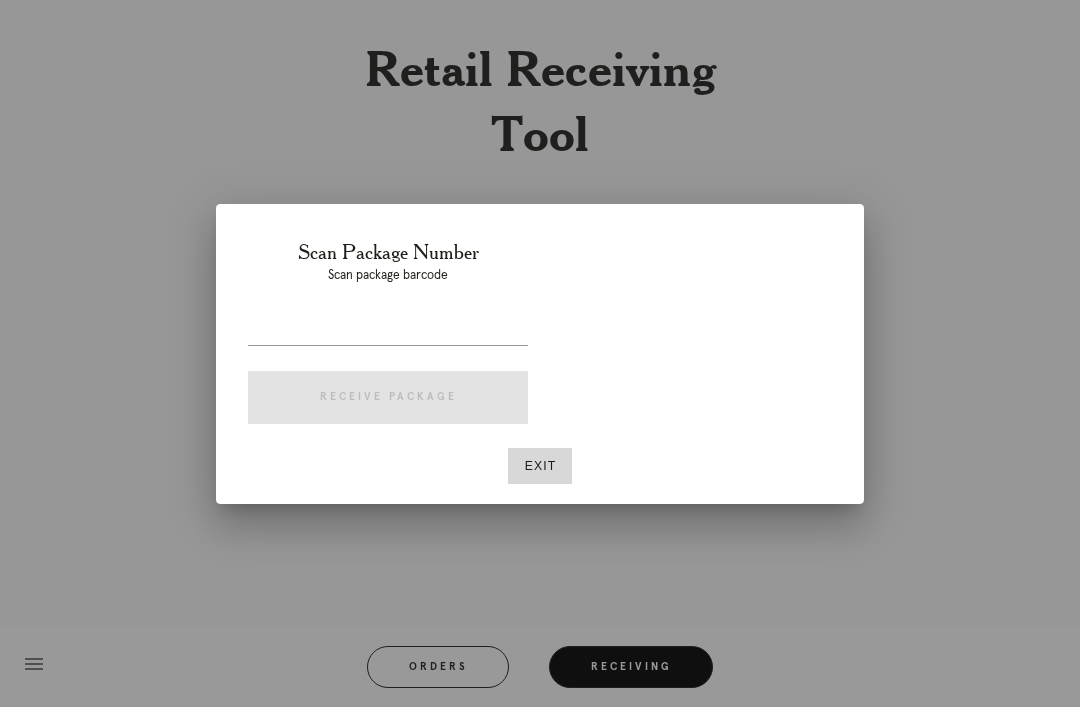 scroll, scrollTop: 0, scrollLeft: 0, axis: both 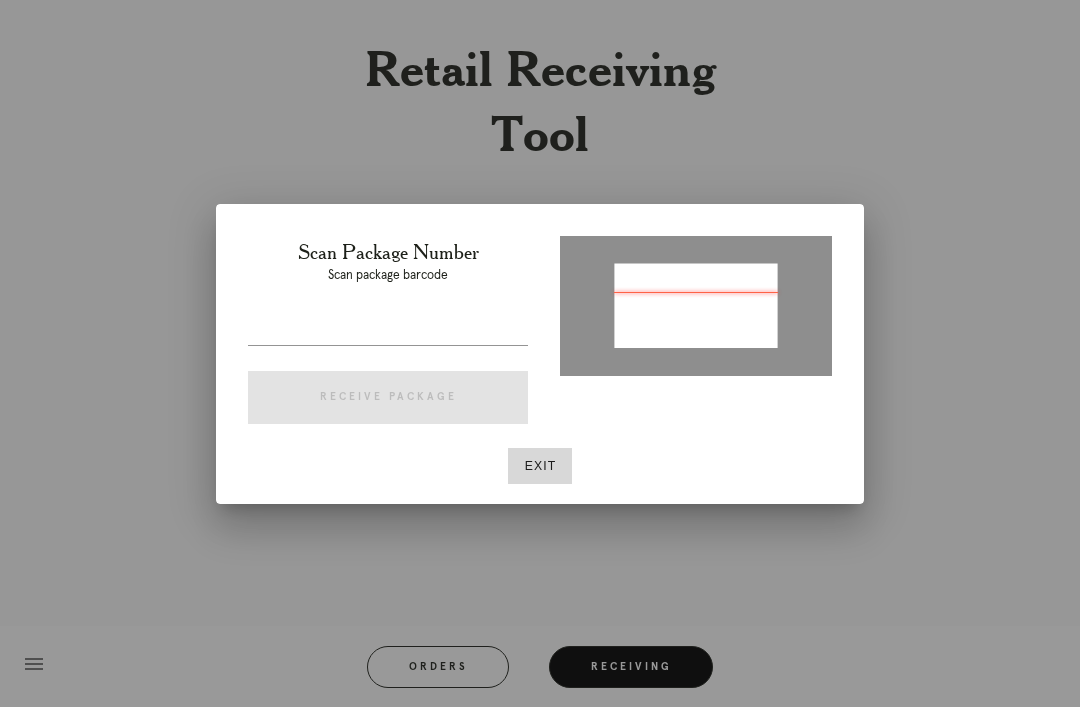 type on "P411502534815164" 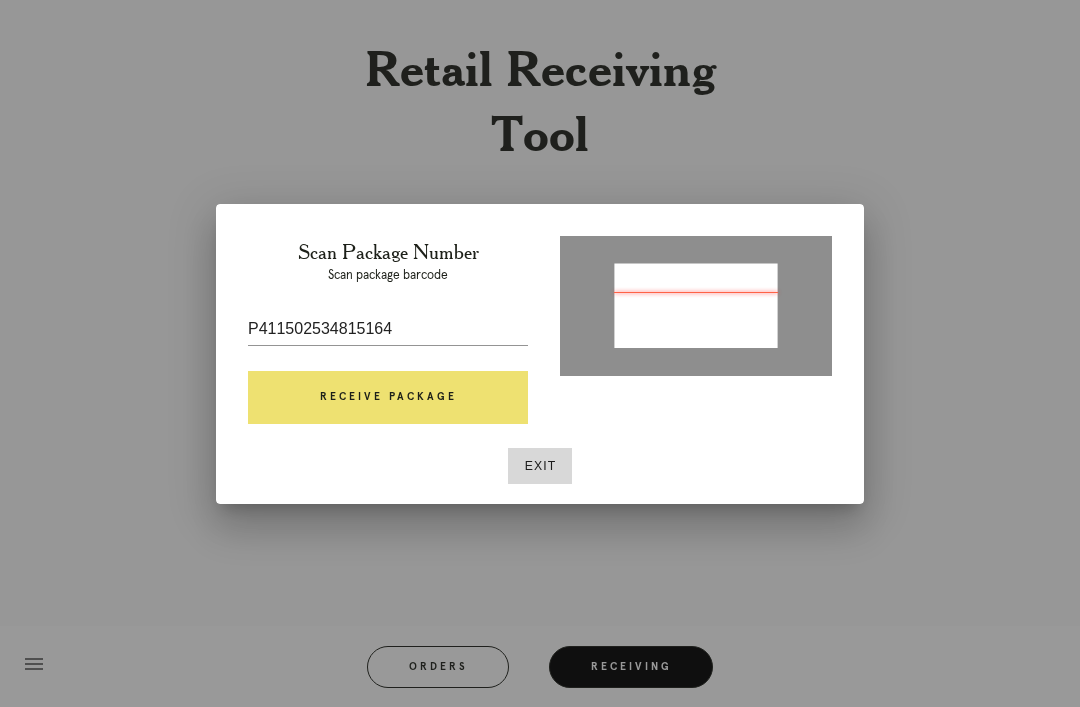 click on "Receive Package" at bounding box center [388, 398] 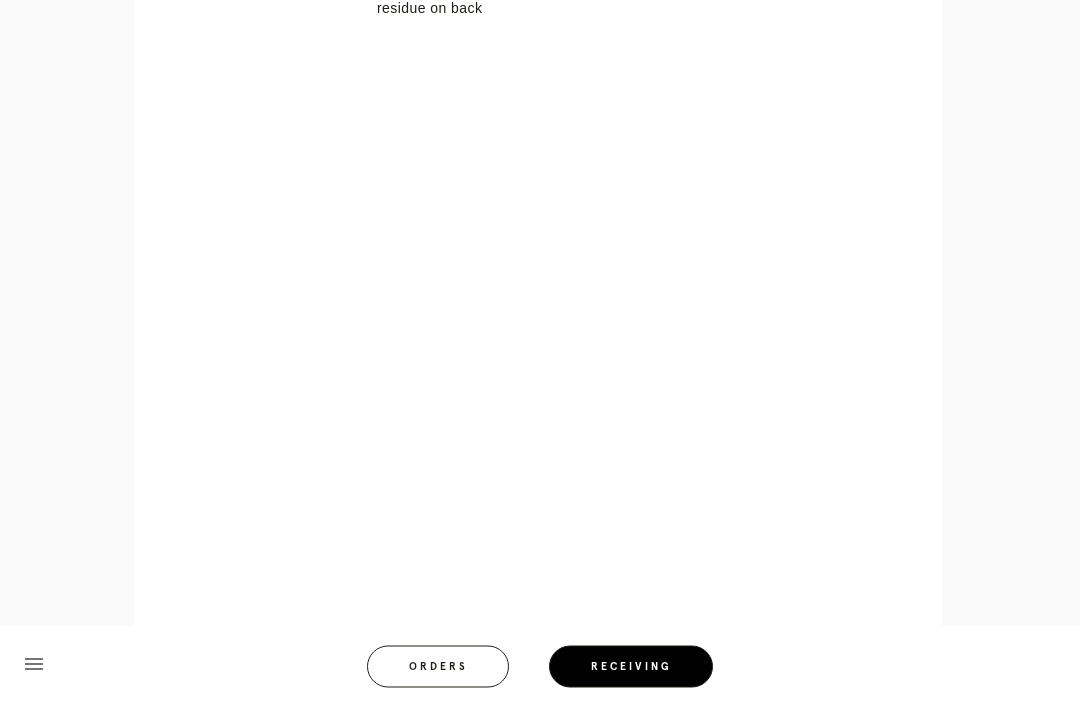 scroll, scrollTop: 949, scrollLeft: 0, axis: vertical 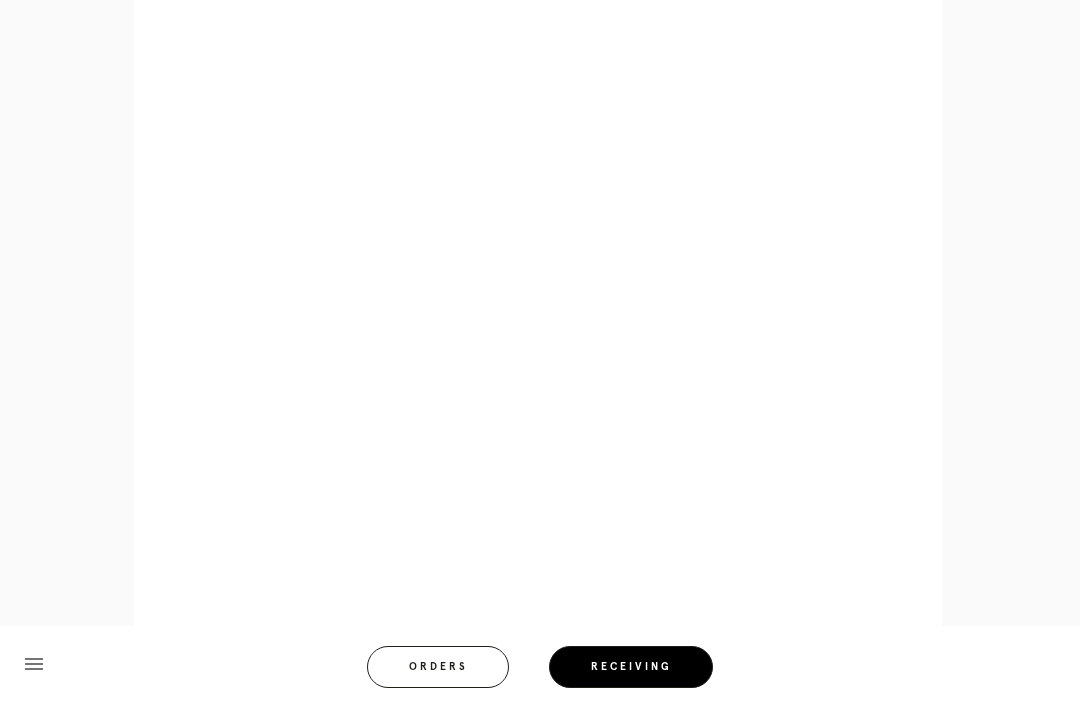 click on "menu
Orders
Receiving" at bounding box center (540, 666) 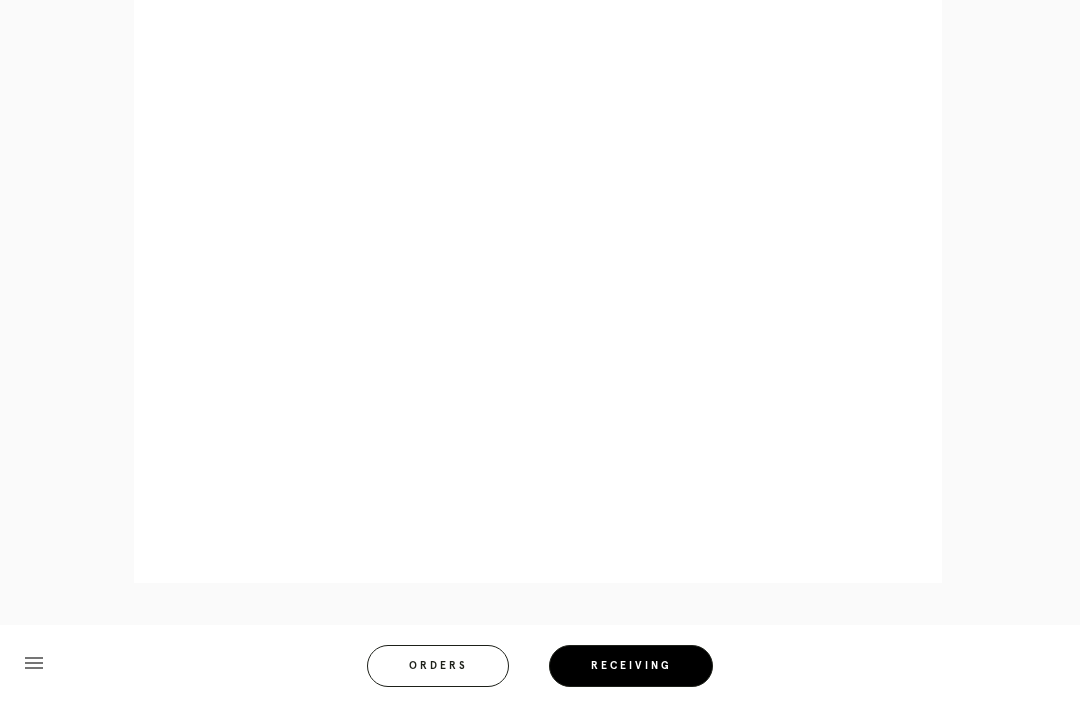 scroll, scrollTop: 1062, scrollLeft: 0, axis: vertical 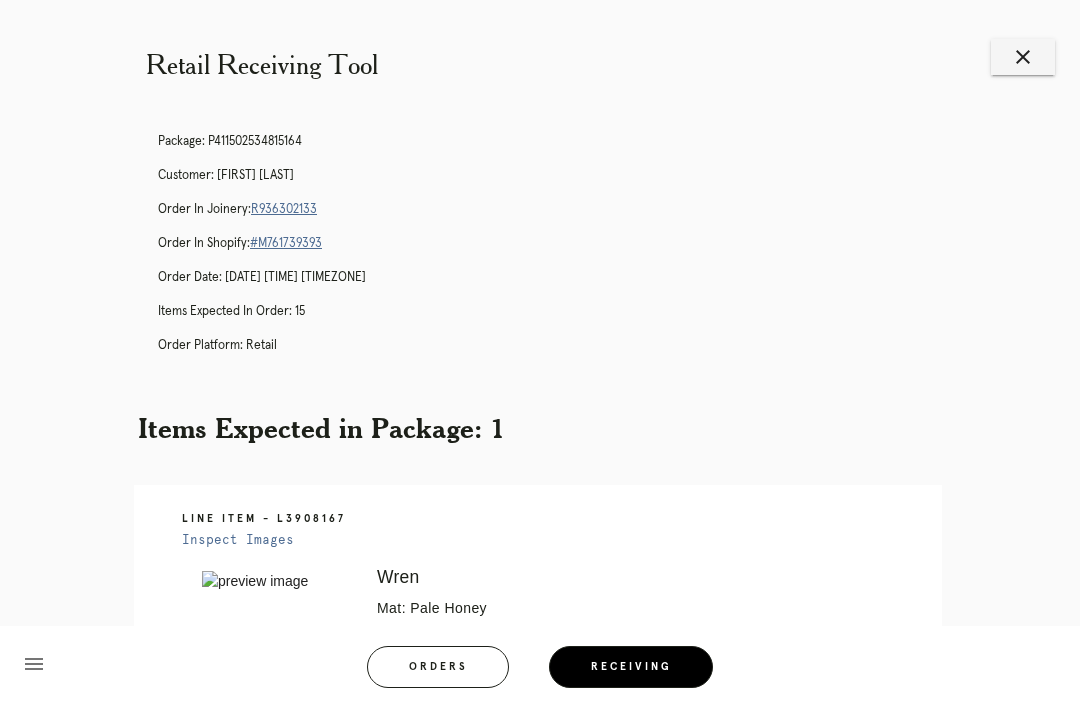 click on "close" at bounding box center (1023, 57) 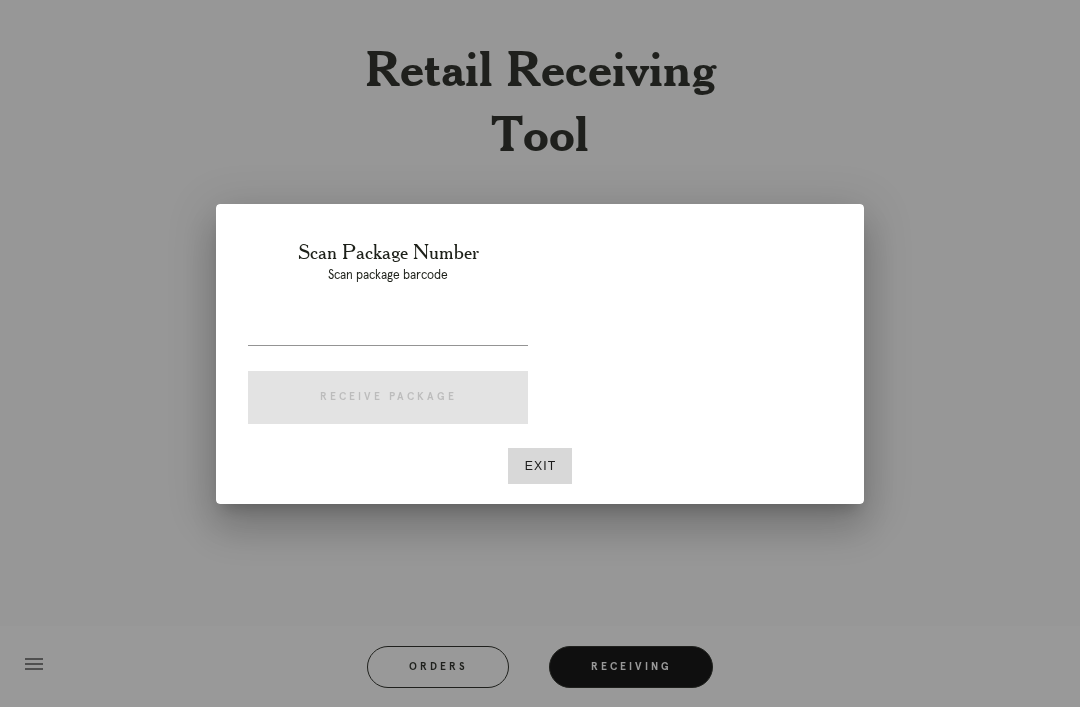 scroll, scrollTop: 0, scrollLeft: 0, axis: both 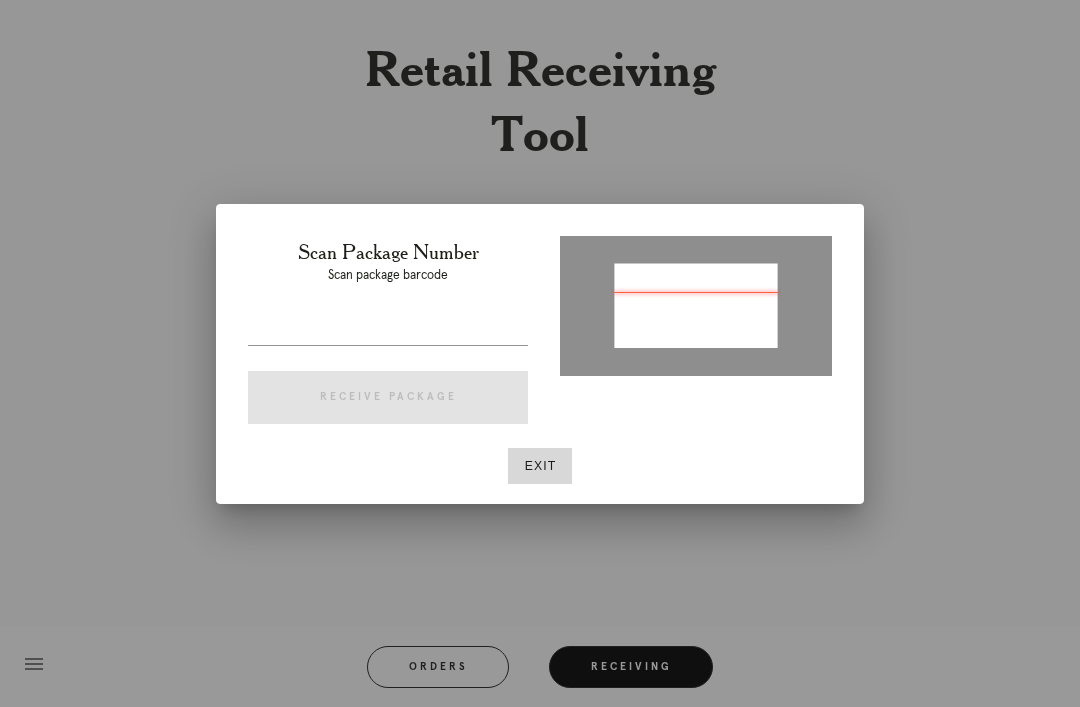 type on "[TRACKING]" 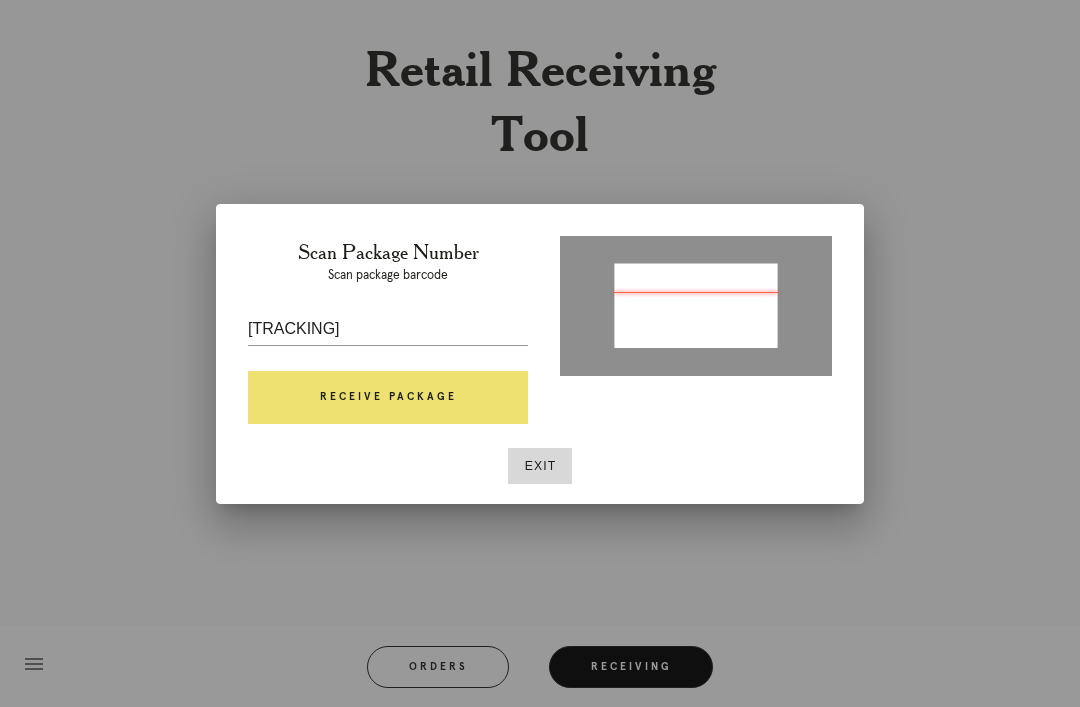 click on "Receive Package" at bounding box center [388, 398] 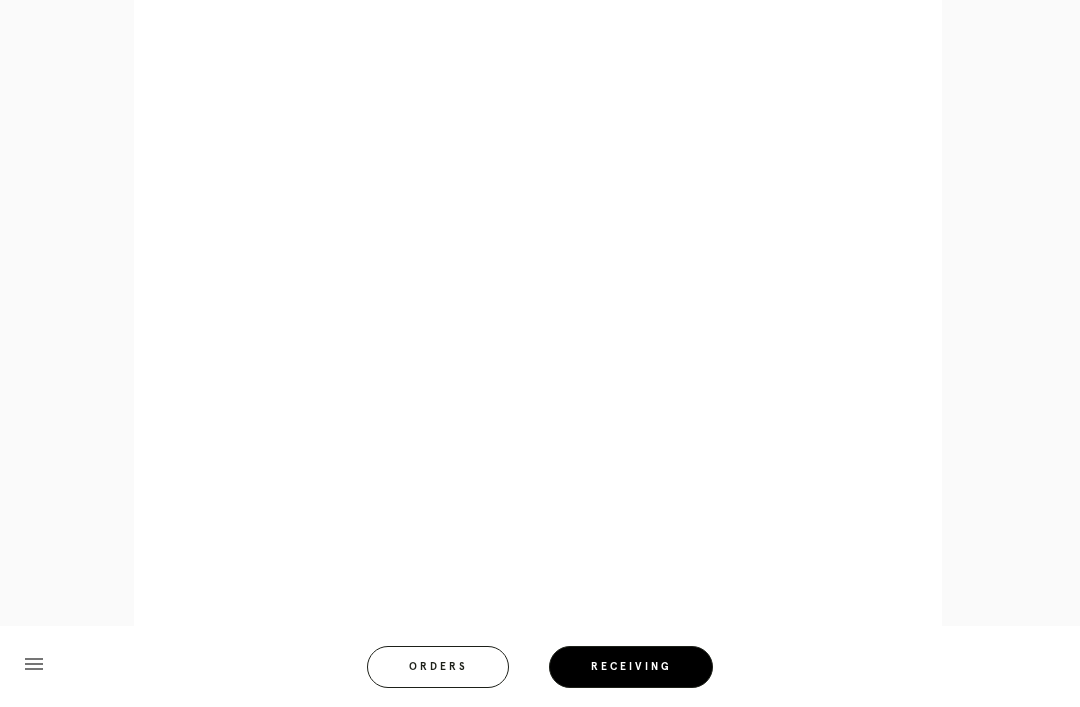 scroll, scrollTop: 946, scrollLeft: 0, axis: vertical 